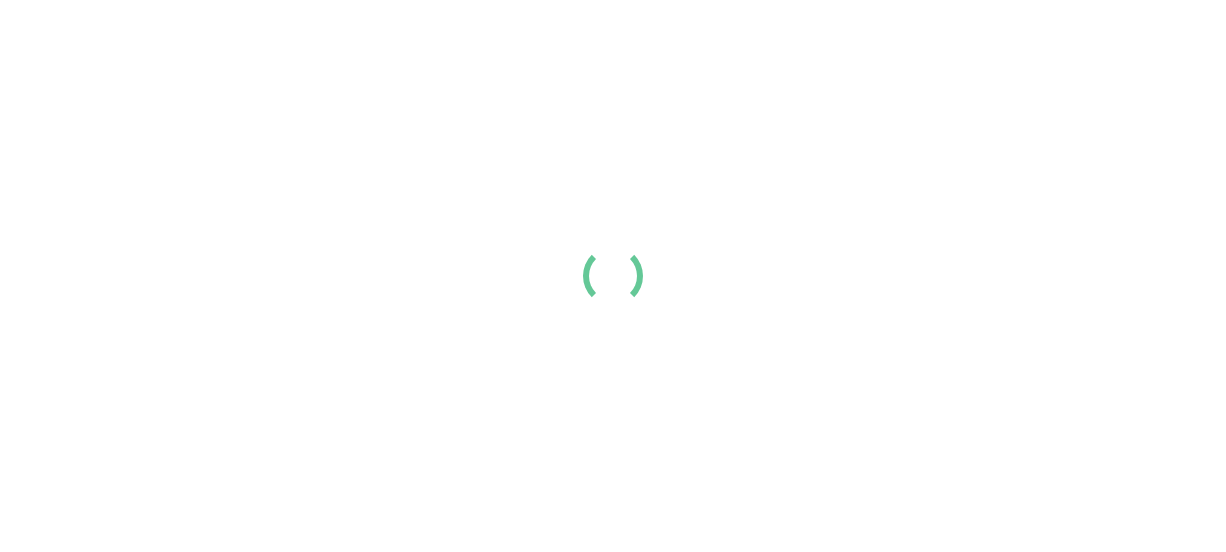 scroll, scrollTop: 0, scrollLeft: 0, axis: both 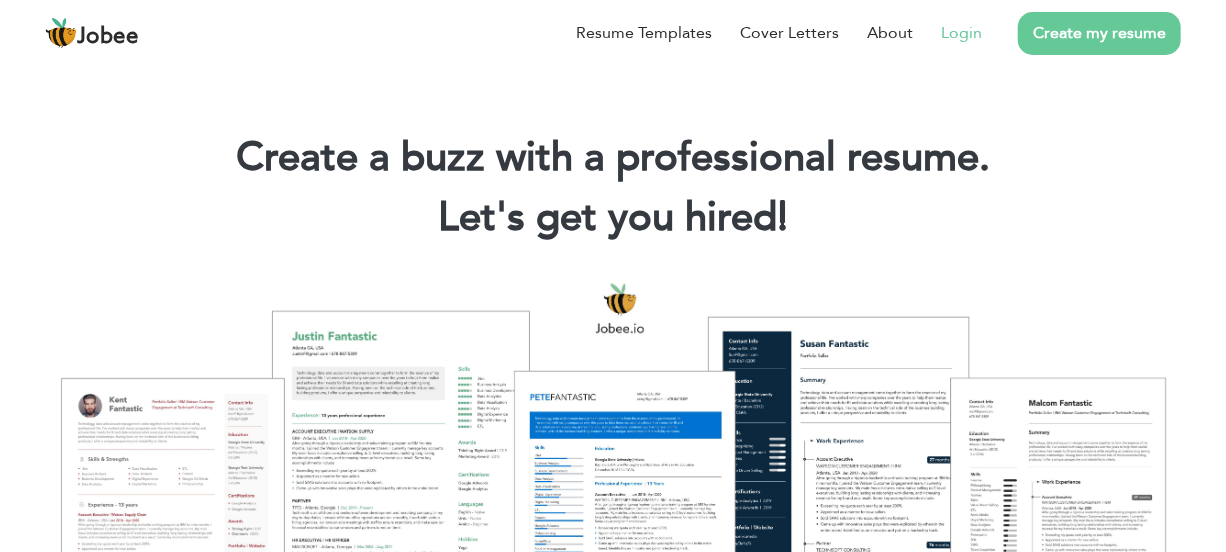 click on "Login" at bounding box center (961, 33) 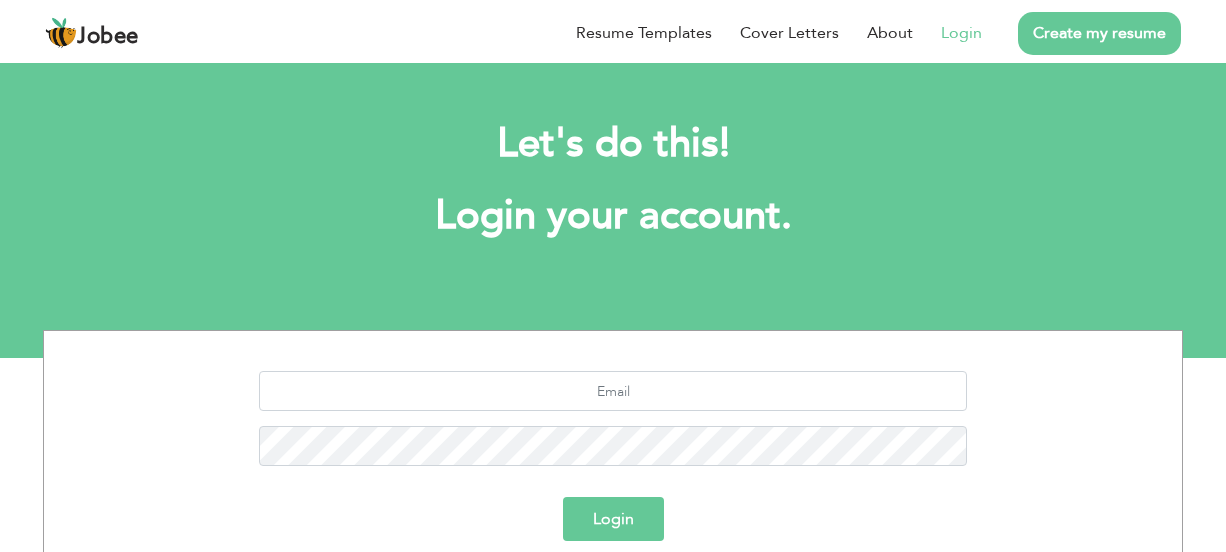 scroll, scrollTop: 0, scrollLeft: 0, axis: both 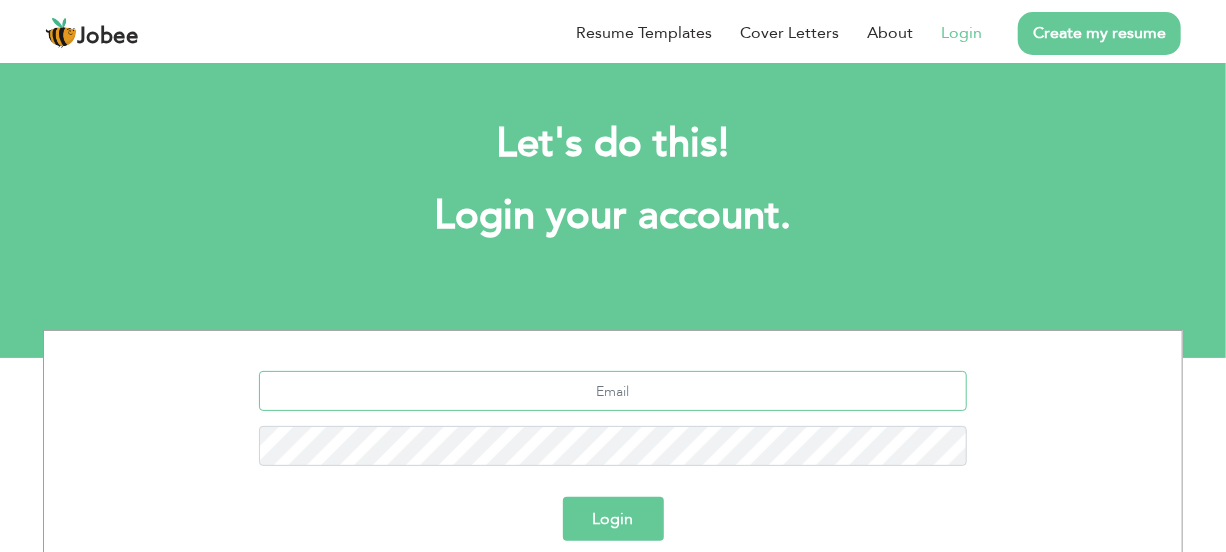 type on "[EMAIL_ADDRESS][DOMAIN_NAME]" 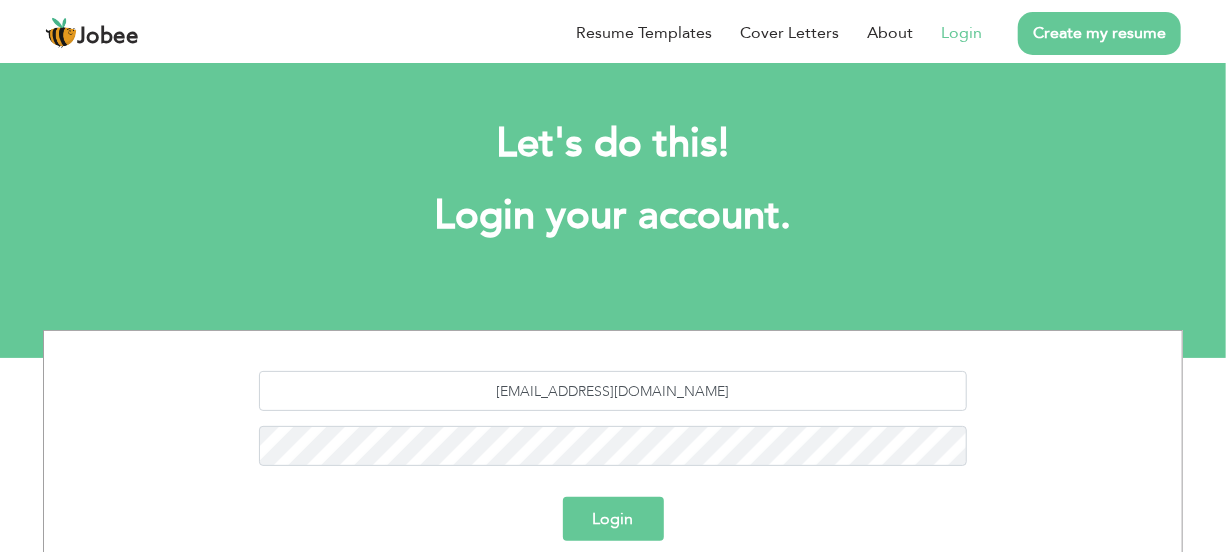 click on "Login" at bounding box center [613, 519] 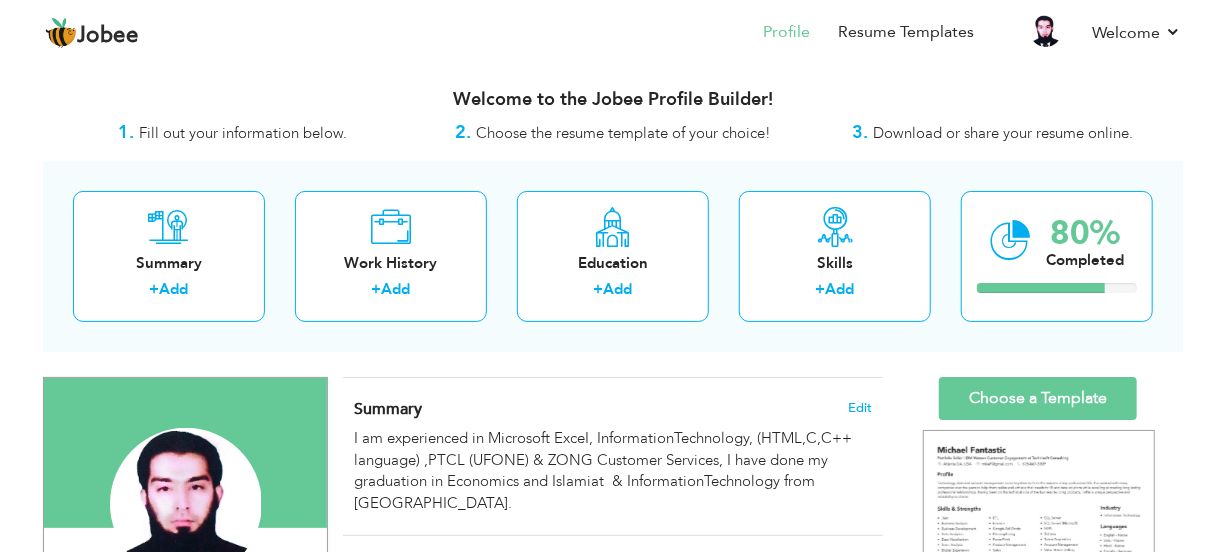 scroll, scrollTop: 0, scrollLeft: 0, axis: both 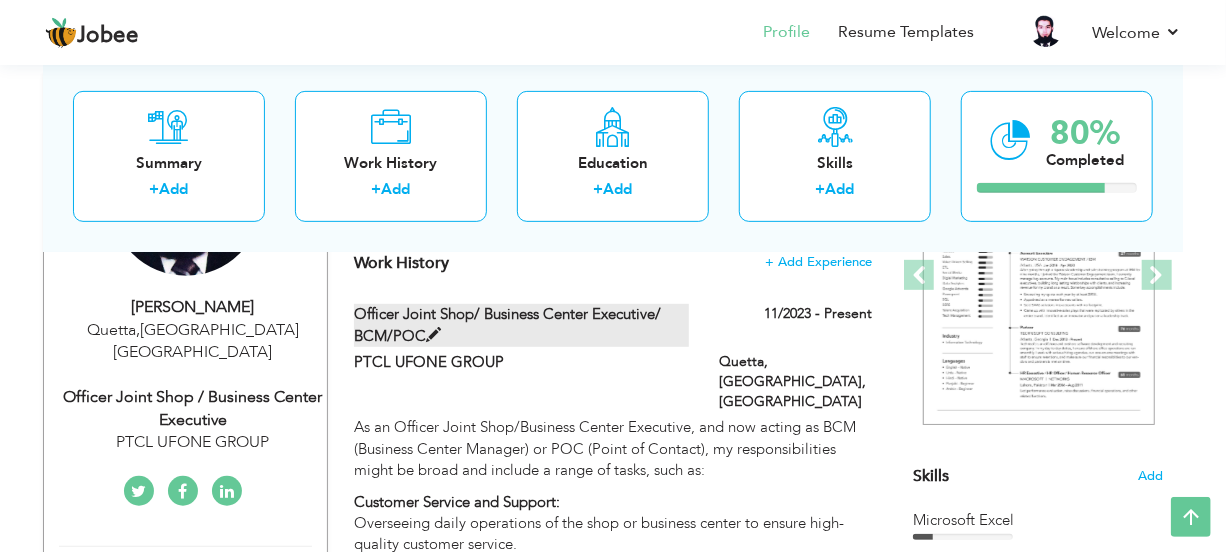 click on "Officer Joint Shop/ Business Center Executive/ BCM/POC" at bounding box center (522, 325) 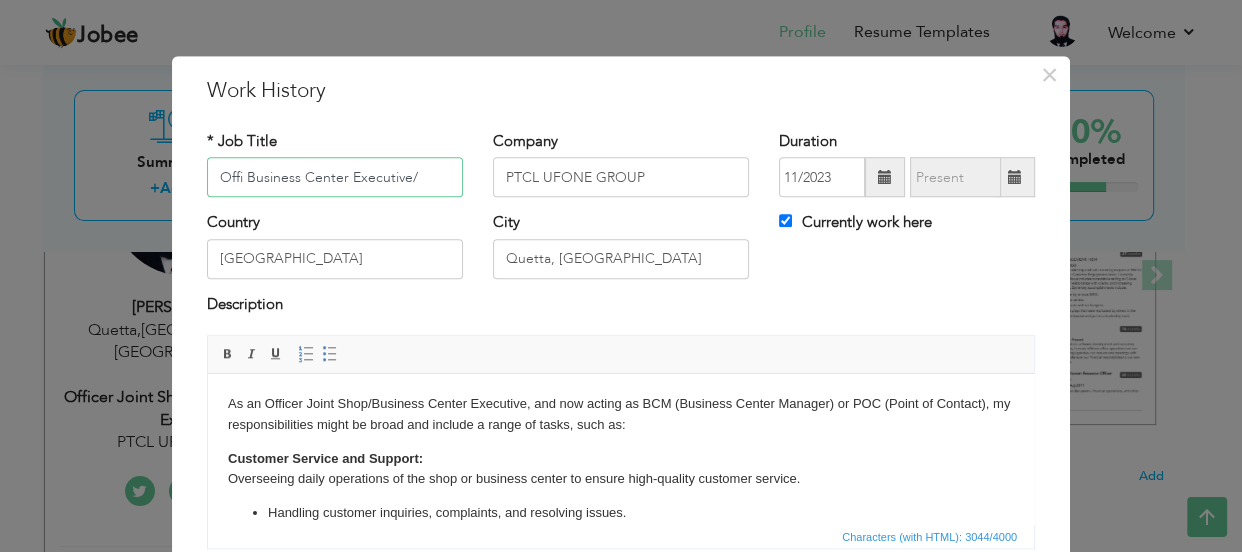 scroll, scrollTop: 0, scrollLeft: 0, axis: both 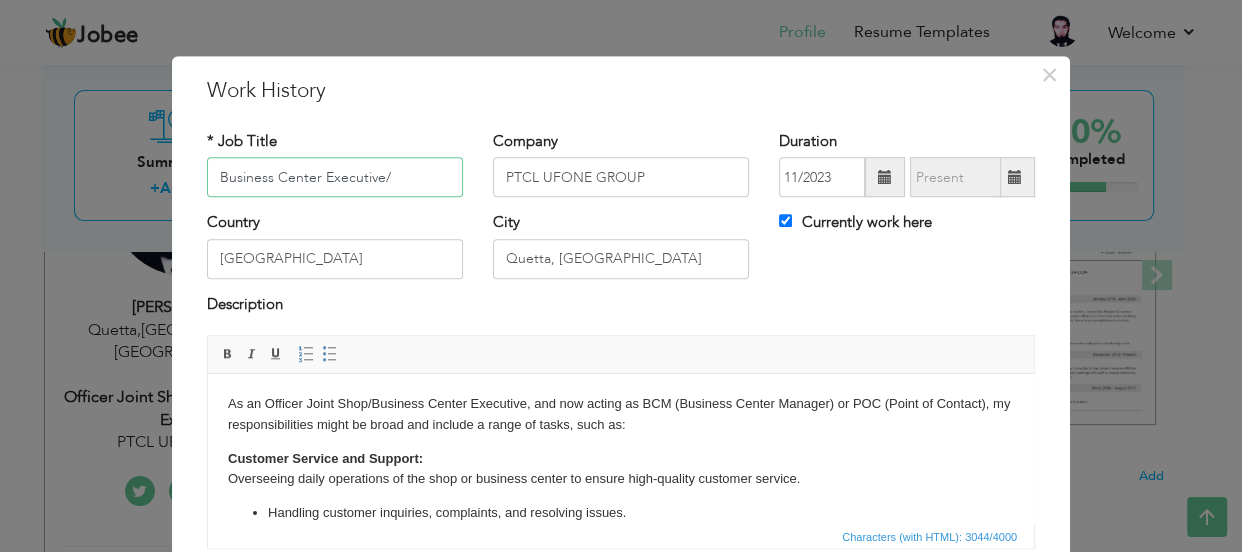 click on "Business Center Executive/" at bounding box center (335, 178) 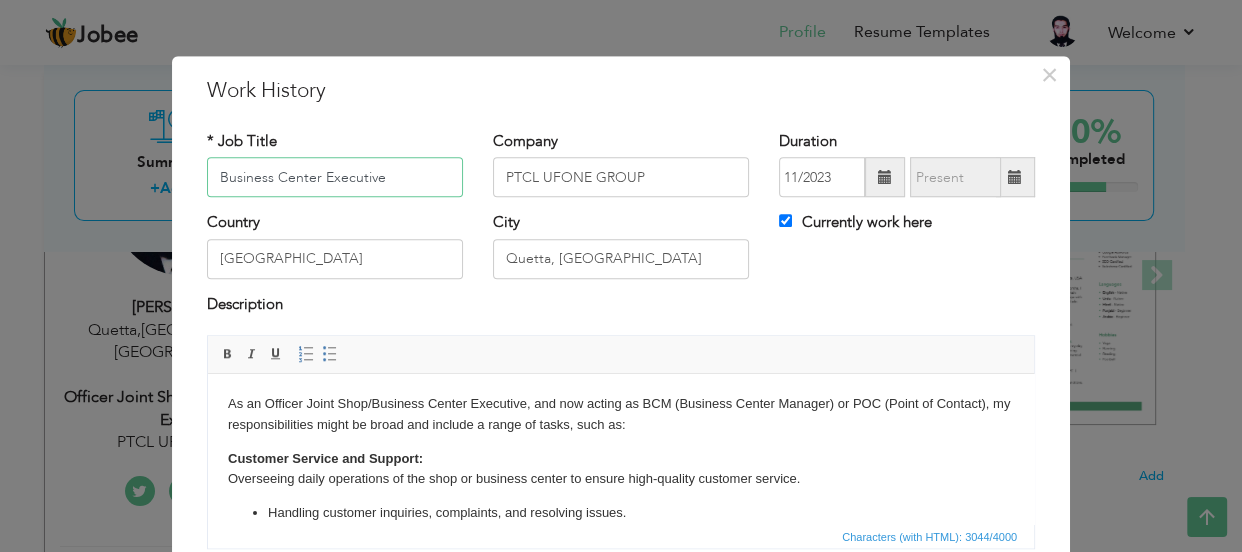 type on "Business Center Executive" 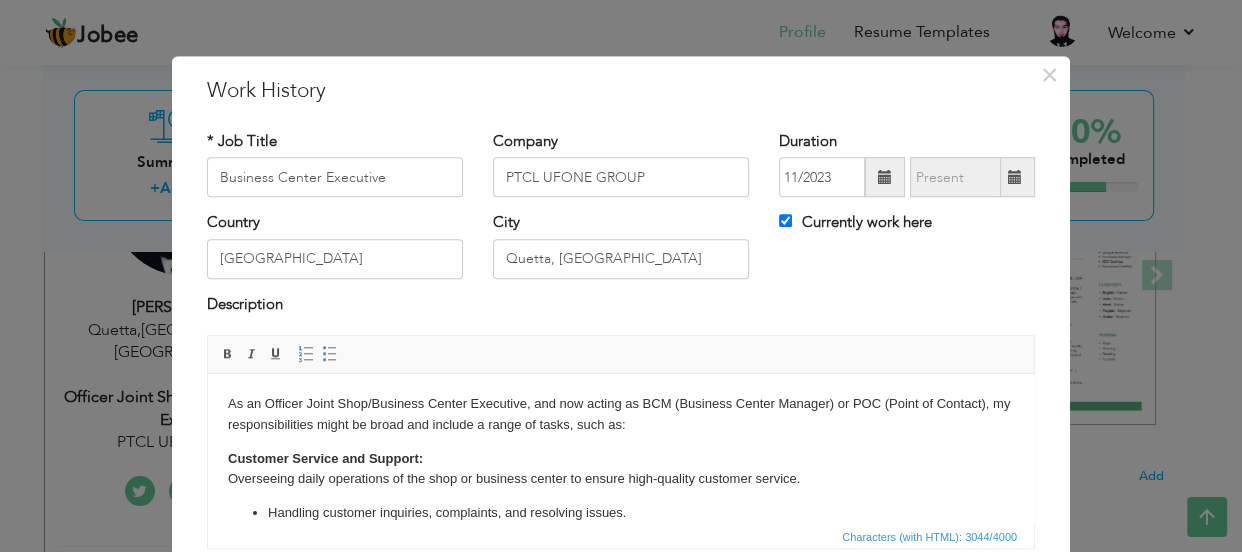 click on "As an Officer Joint Shop/Business Center Executive, and now acting as BCM (Business Center Manager) or POC (Point of Contact), my responsibilities might be broad and include a range of tasks, such as:" at bounding box center (621, 415) 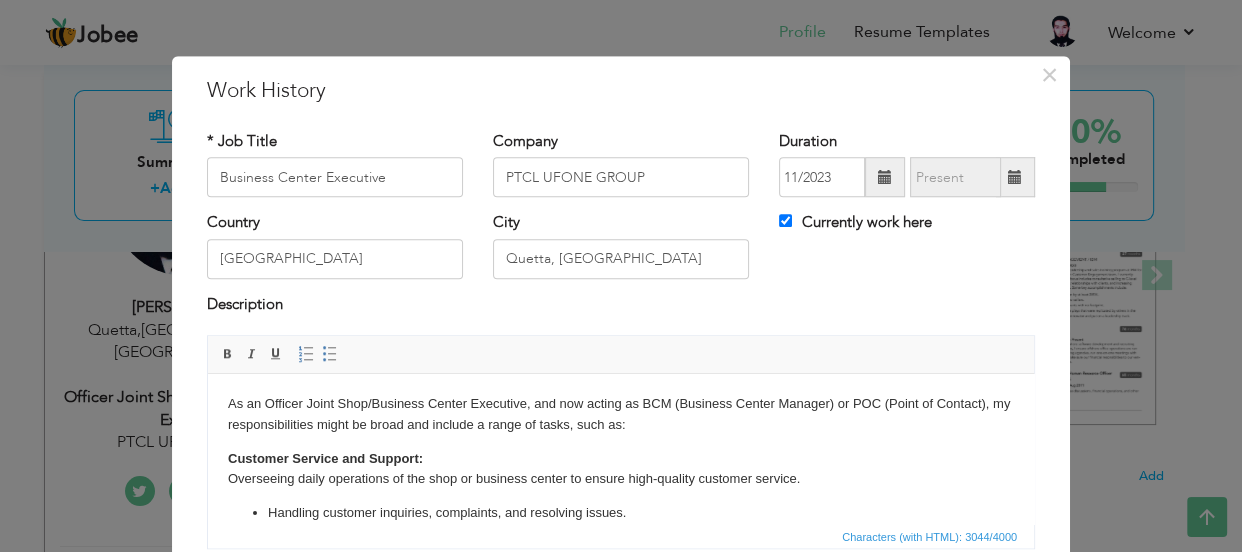 type 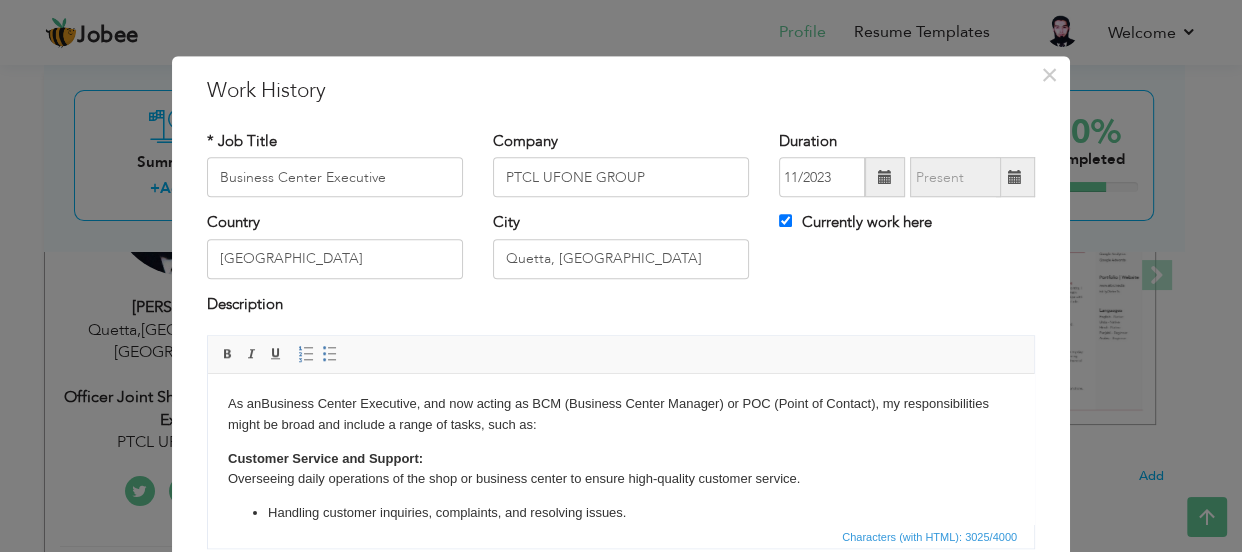 click on "As an  Business Center Executive, and now acting as BCM (Business Center Manager) or POC (Point of Contact), my responsibilities might be broad and include a range of tasks, such as:" at bounding box center [621, 415] 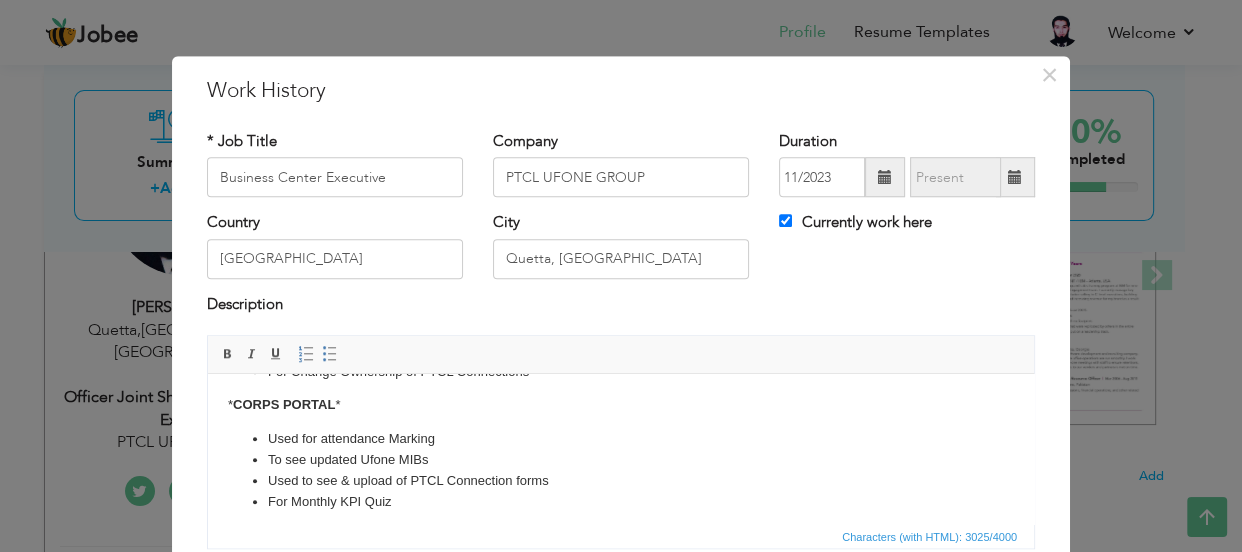 scroll, scrollTop: 997, scrollLeft: 0, axis: vertical 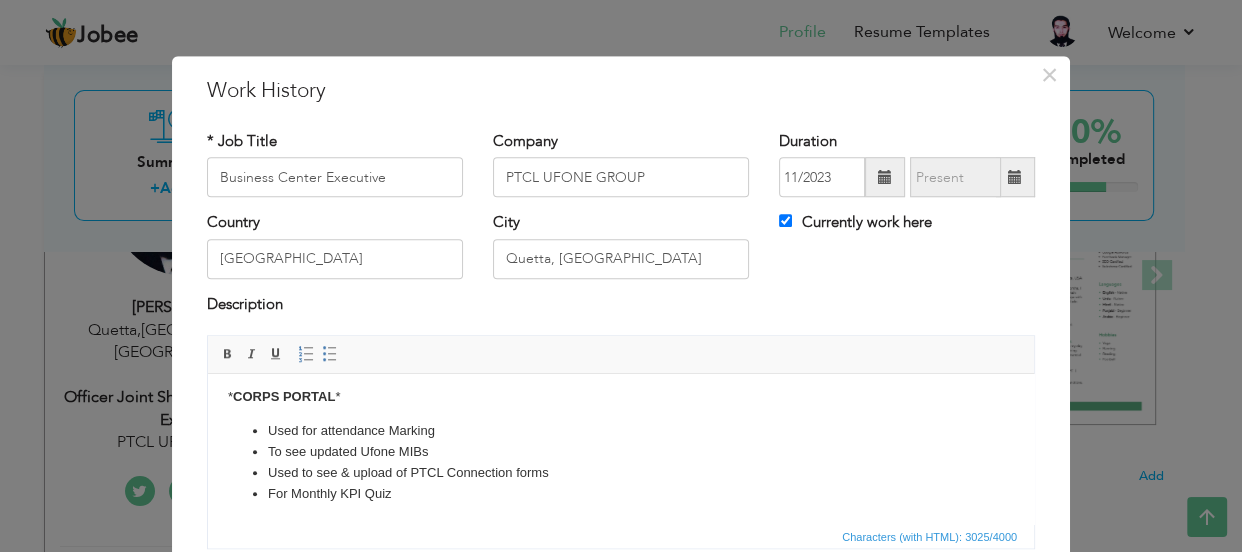 drag, startPoint x: 583, startPoint y: 80, endPoint x: 589, endPoint y: 29, distance: 51.351727 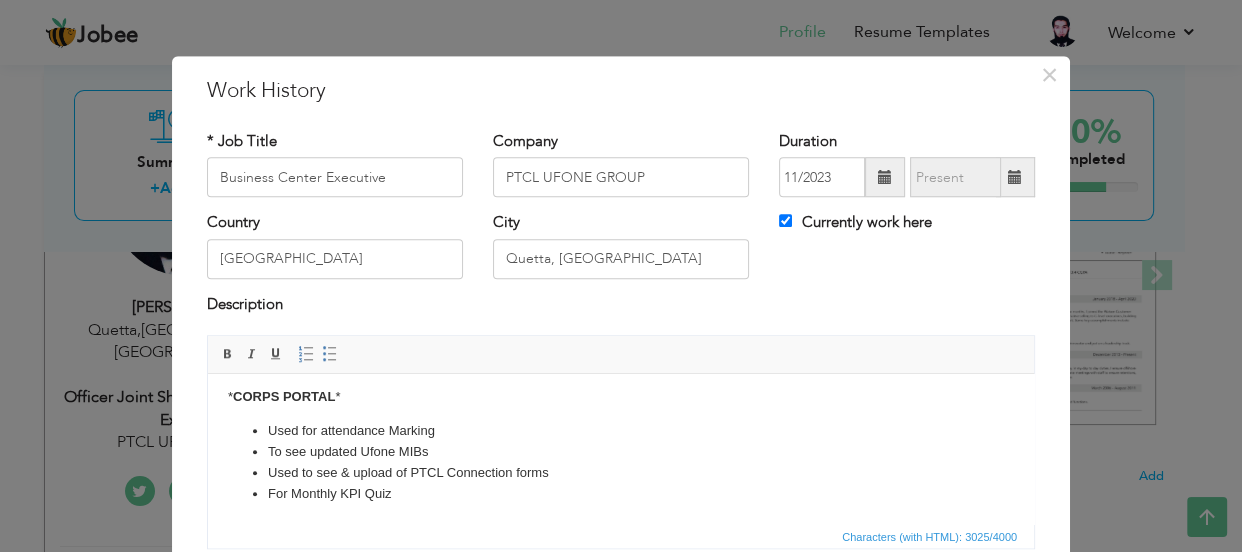 drag, startPoint x: 824, startPoint y: 119, endPoint x: 825, endPoint y: 87, distance: 32.01562 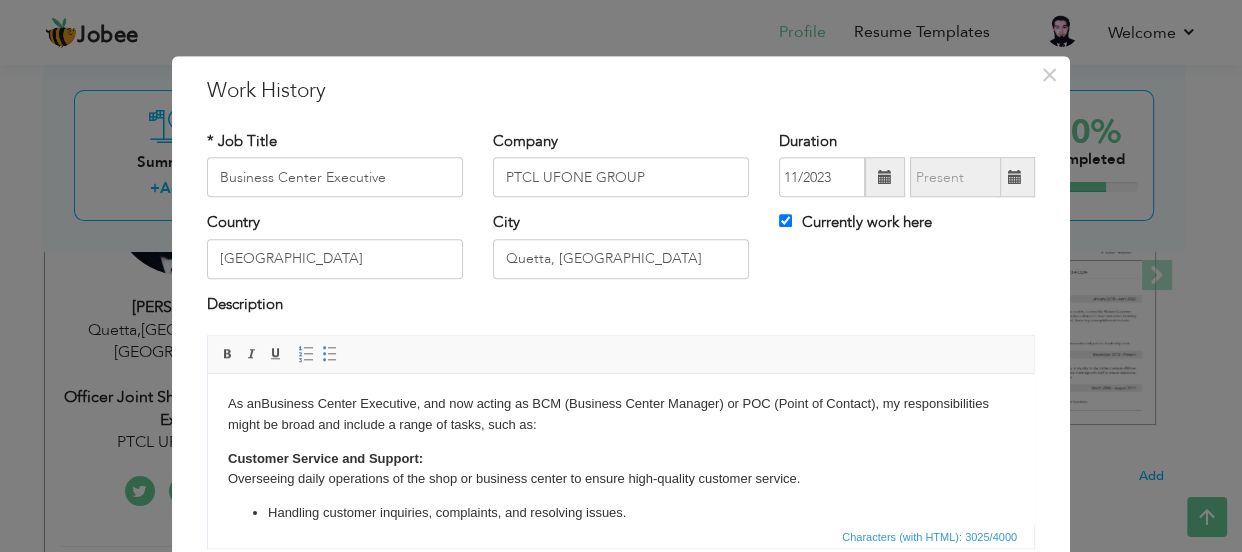 click on "Characters (with HTML): 3025/4000" at bounding box center (929, 537) 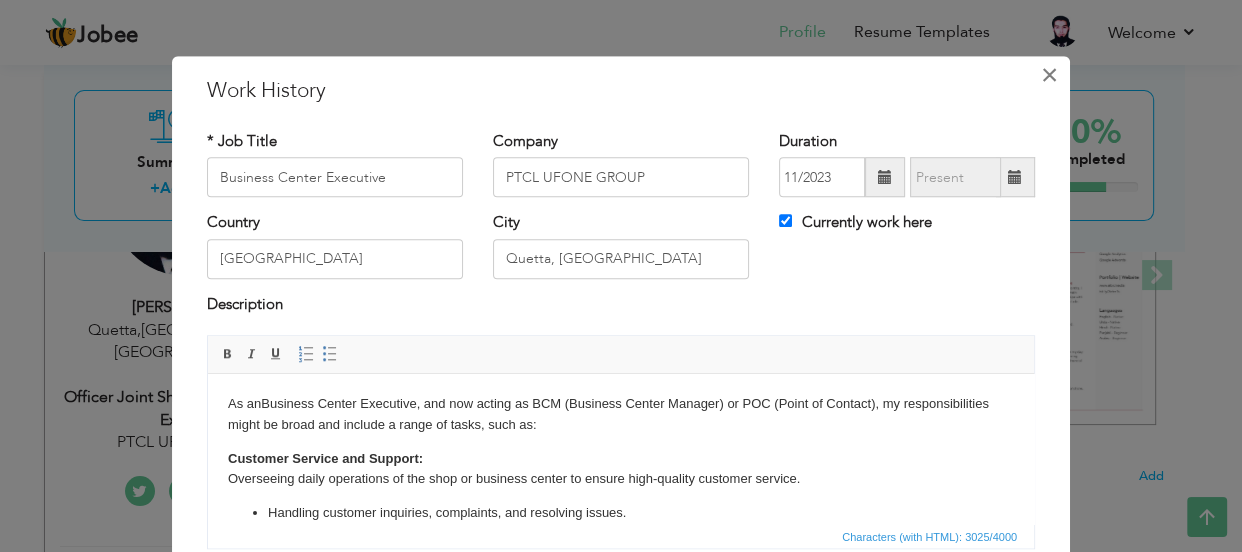 click on "×" at bounding box center (1049, 75) 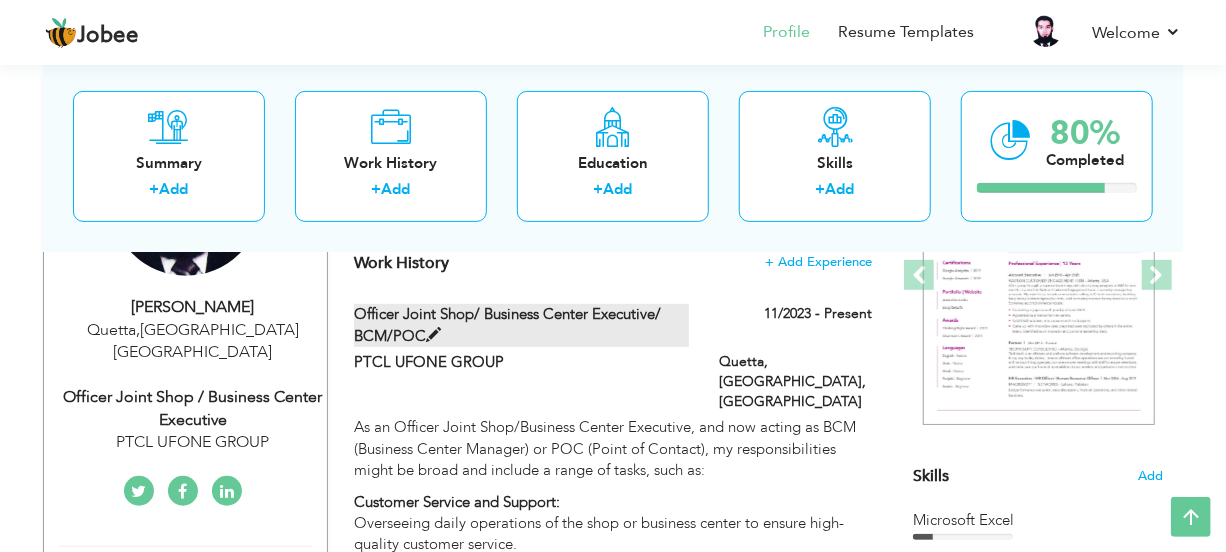click on "Officer Joint Shop/ Business Center Executive/ BCM/POC" at bounding box center [522, 325] 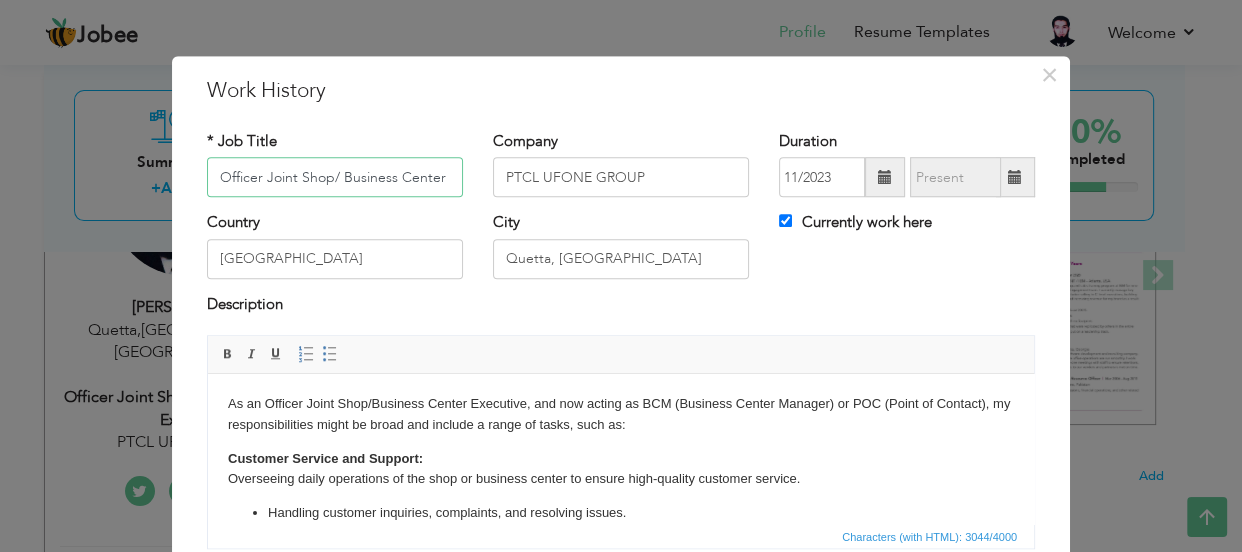 scroll, scrollTop: 0, scrollLeft: 129, axis: horizontal 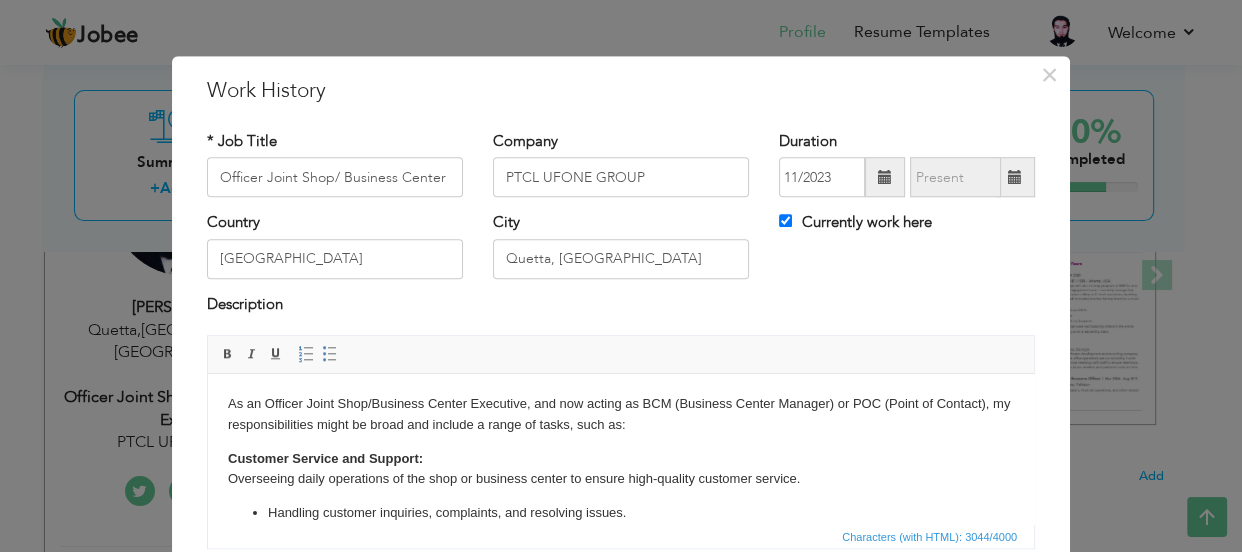 drag, startPoint x: 248, startPoint y: 83, endPoint x: 209, endPoint y: 49, distance: 51.739735 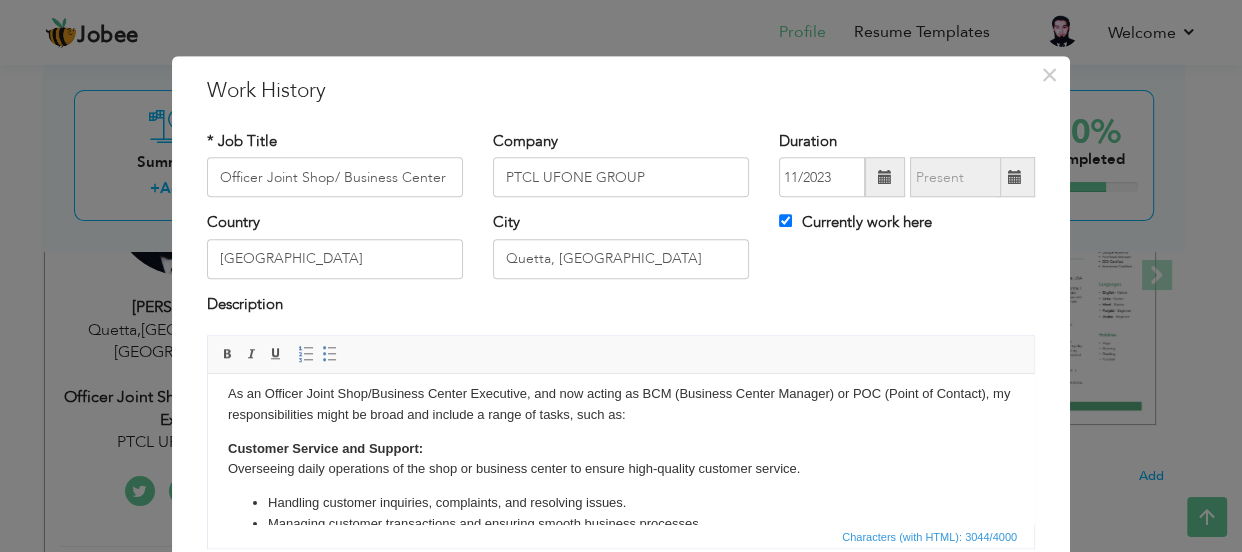scroll, scrollTop: 0, scrollLeft: 0, axis: both 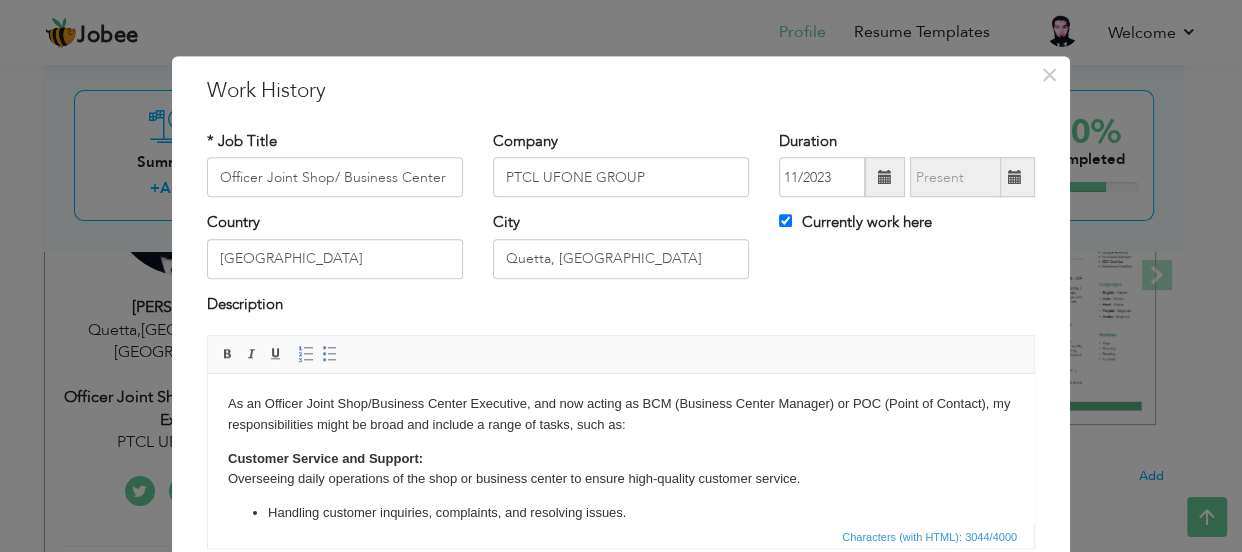 click on "Description" at bounding box center [621, 307] 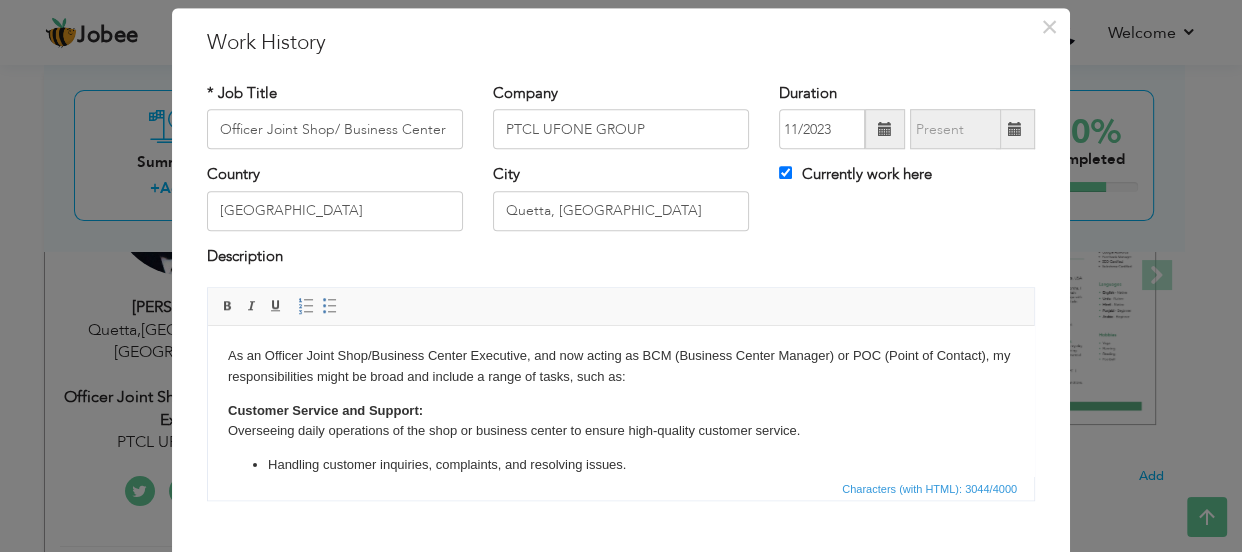 scroll, scrollTop: 0, scrollLeft: 0, axis: both 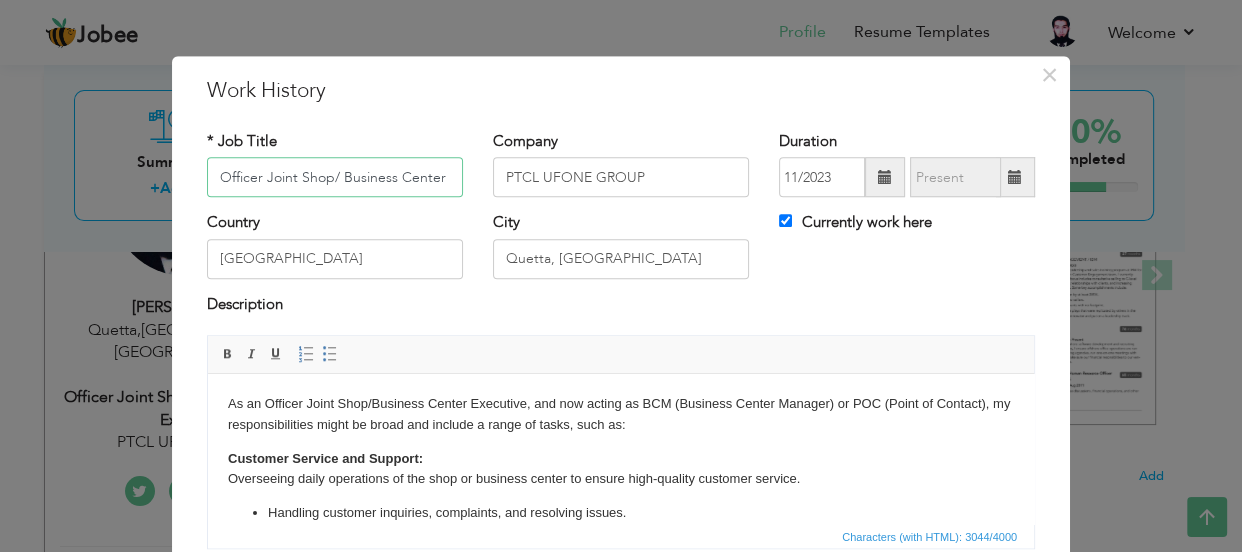 drag, startPoint x: 330, startPoint y: 169, endPoint x: 0, endPoint y: 202, distance: 331.6459 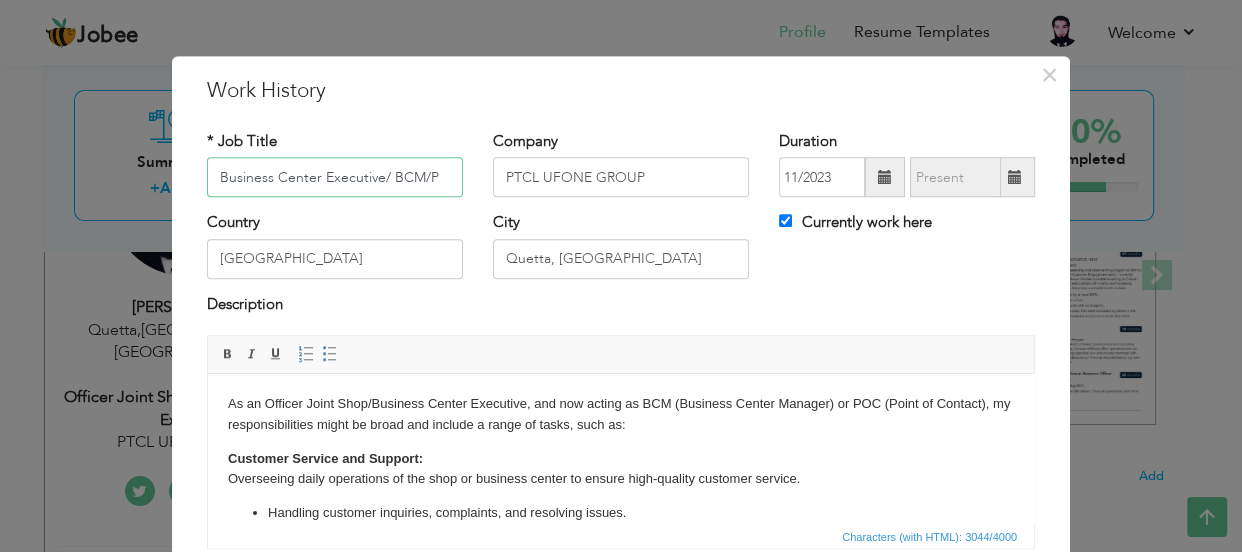 scroll, scrollTop: 0, scrollLeft: 0, axis: both 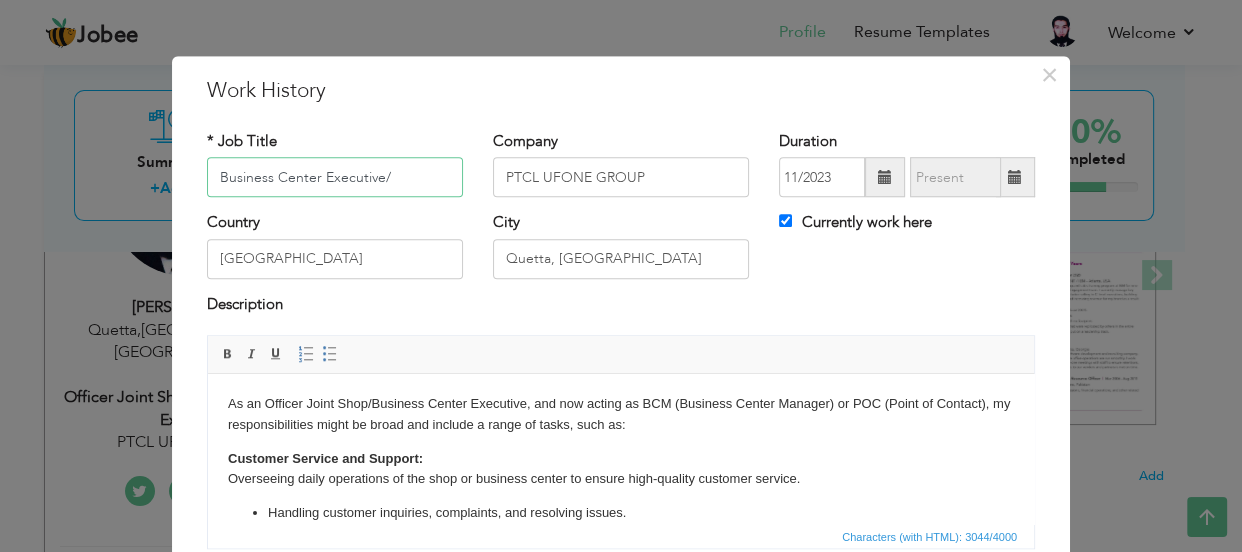 drag, startPoint x: 205, startPoint y: 173, endPoint x: 316, endPoint y: 177, distance: 111.07205 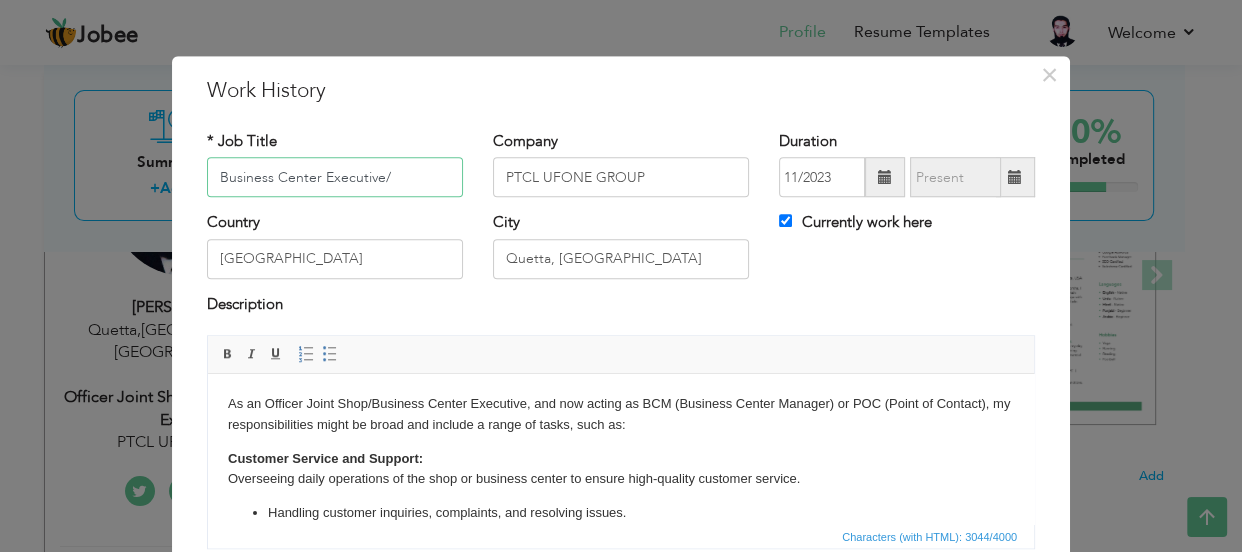 click on "Business Center Executive/" at bounding box center (335, 178) 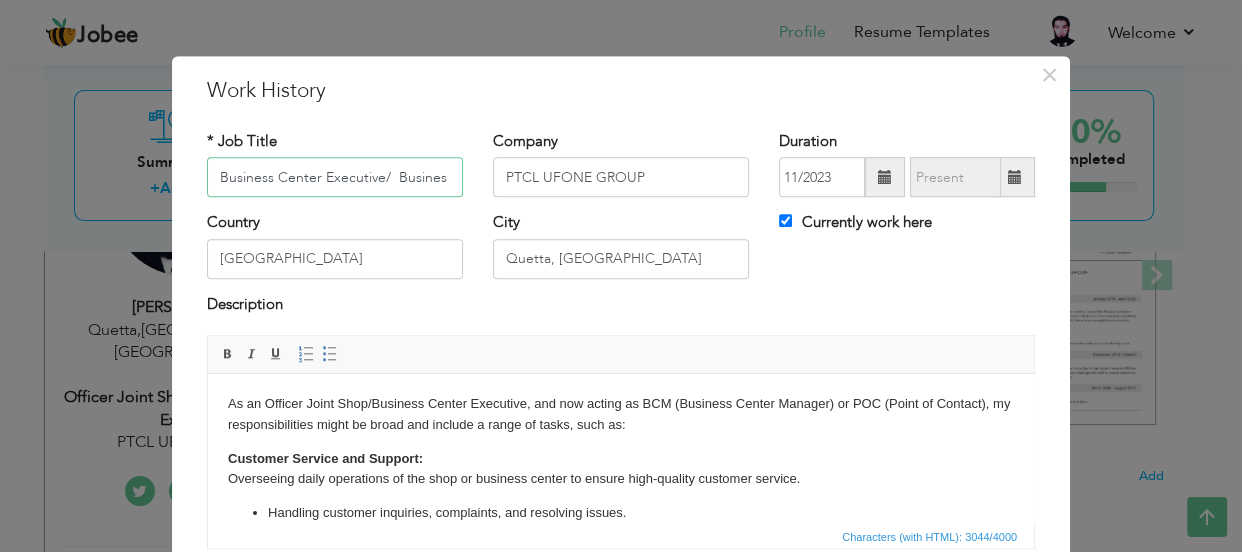 scroll, scrollTop: 0, scrollLeft: 0, axis: both 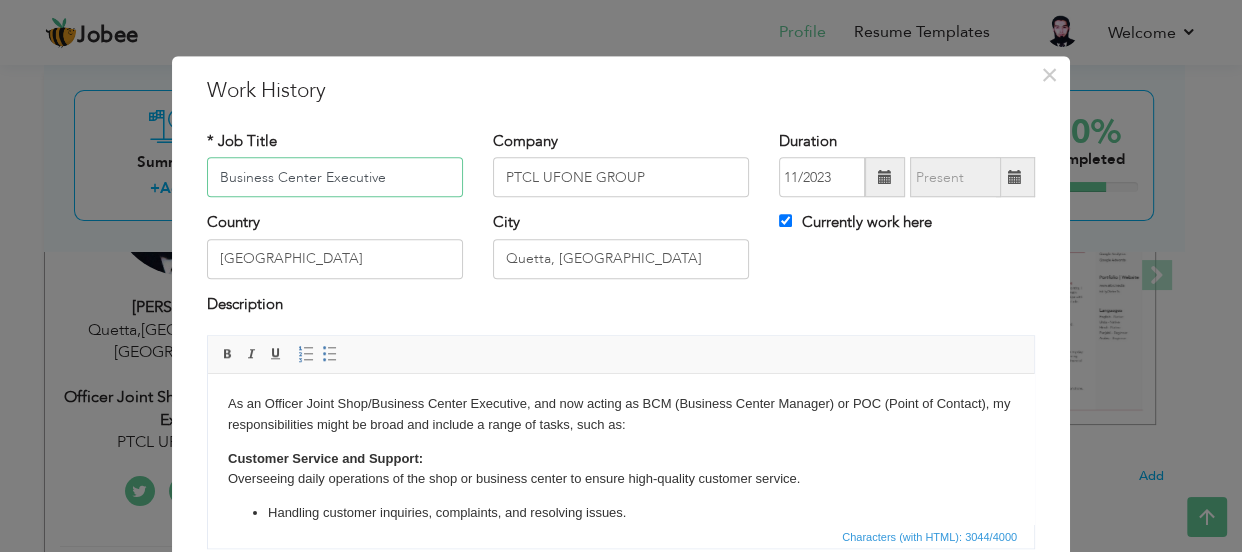 type on "Business Center Executive" 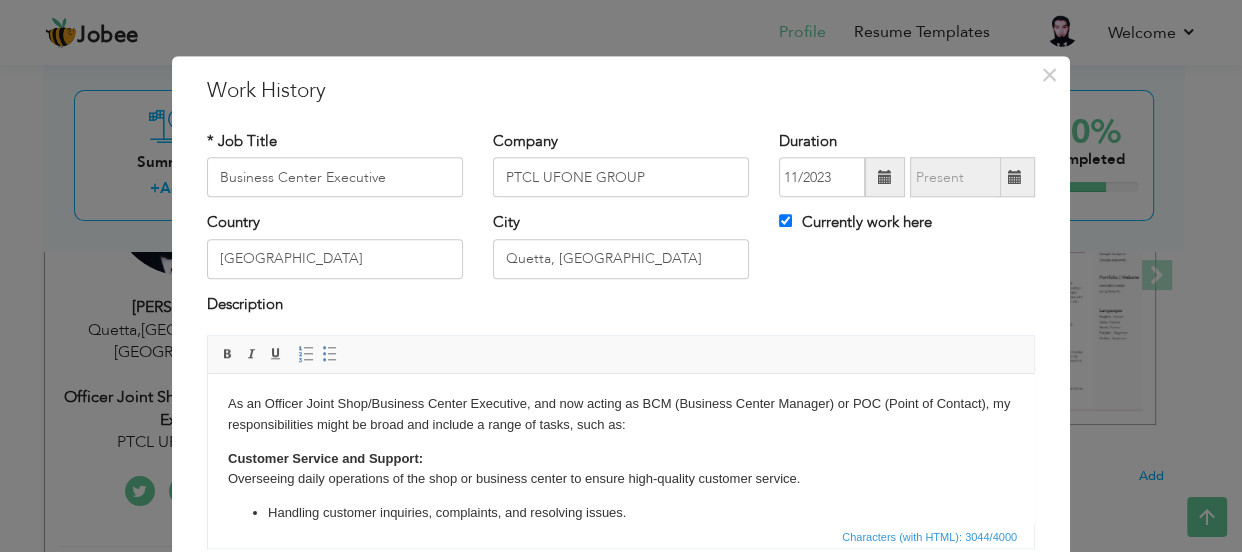 click on "Work History" at bounding box center (621, 91) 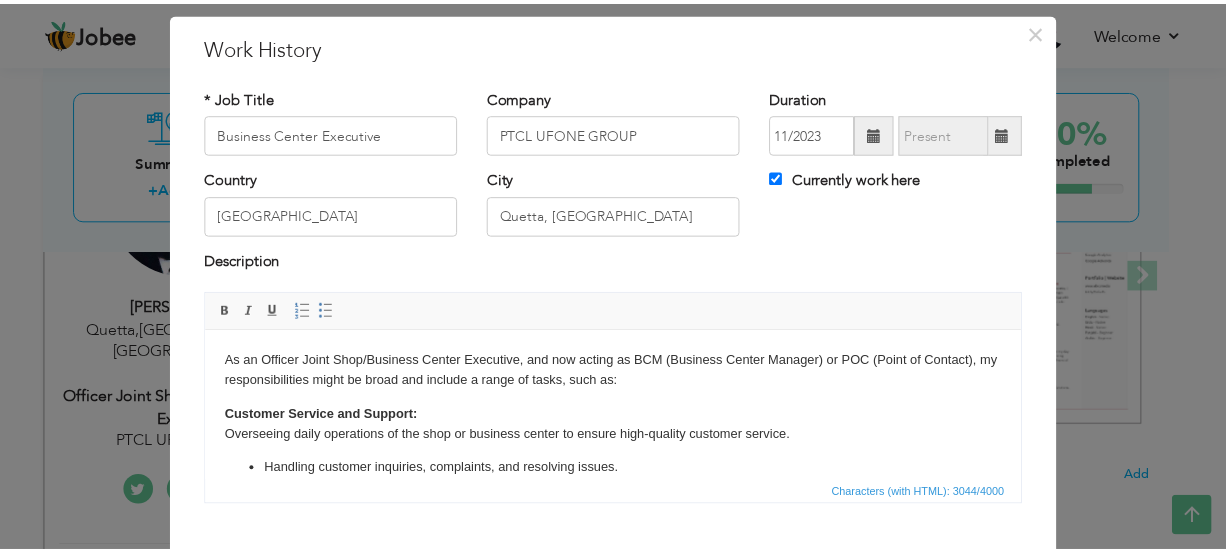 scroll, scrollTop: 160, scrollLeft: 0, axis: vertical 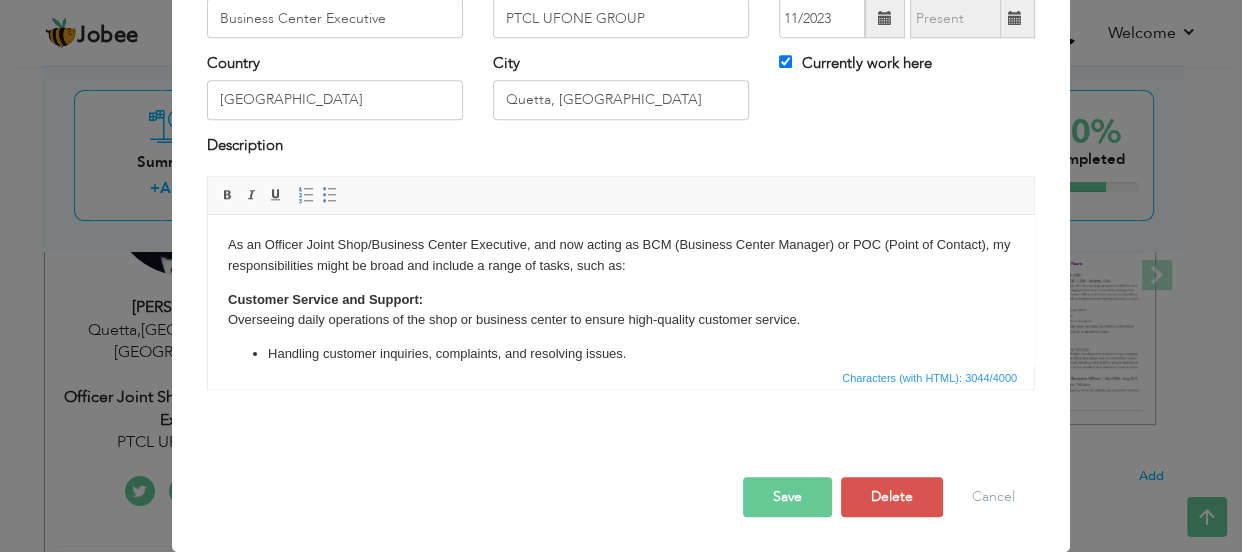 click on "Save" at bounding box center (787, 497) 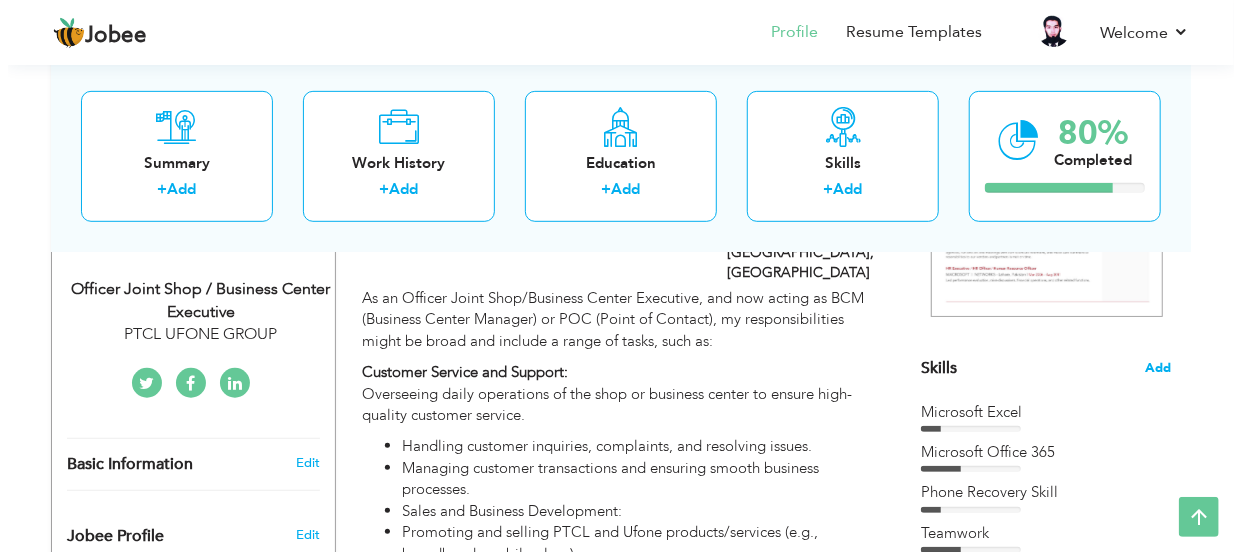 scroll, scrollTop: 411, scrollLeft: 0, axis: vertical 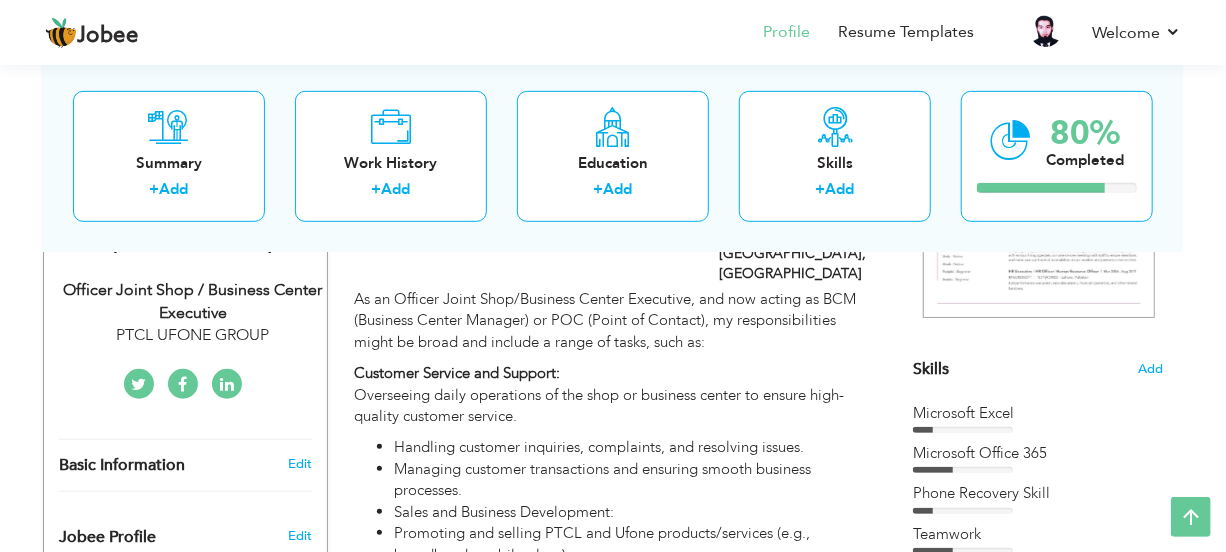 click on "Skills" at bounding box center [931, 369] 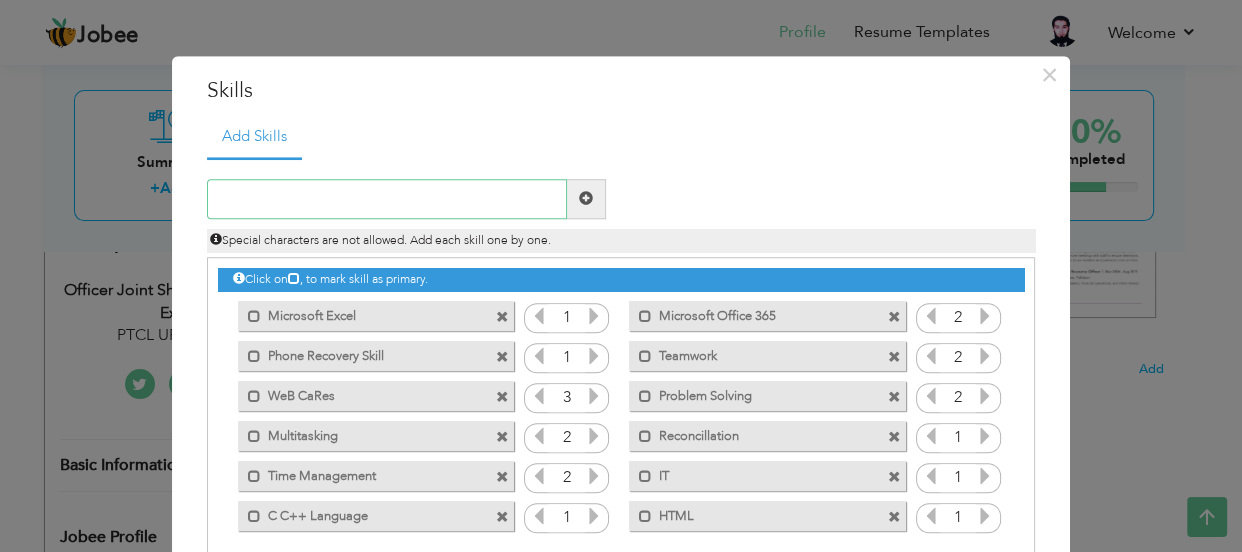 scroll, scrollTop: 4, scrollLeft: 0, axis: vertical 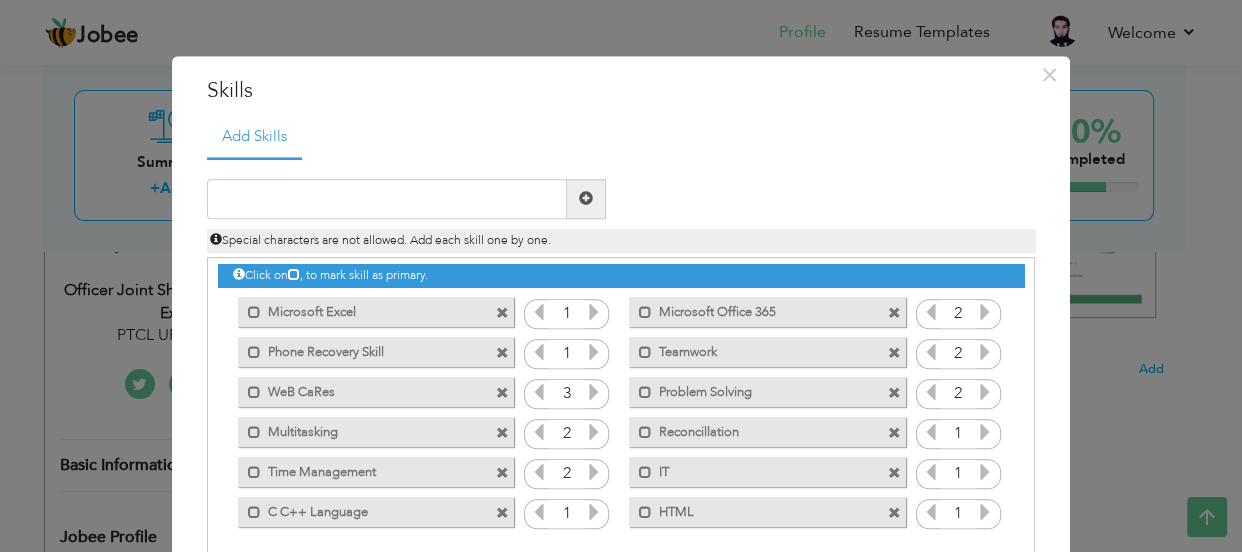click on "IT" at bounding box center (753, 469) 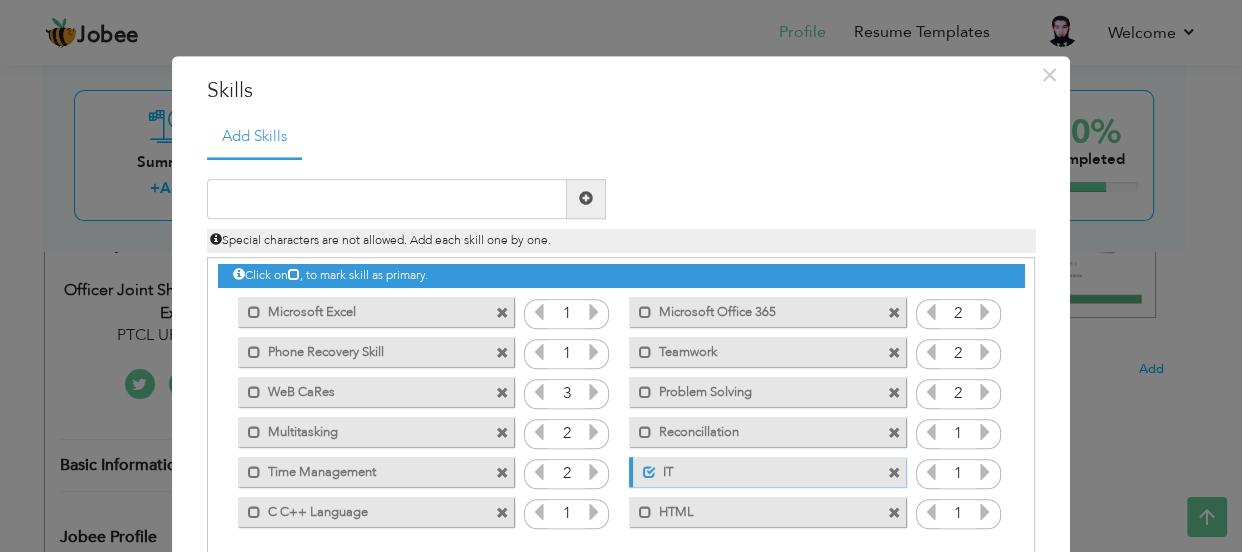 click on "IT" at bounding box center (755, 469) 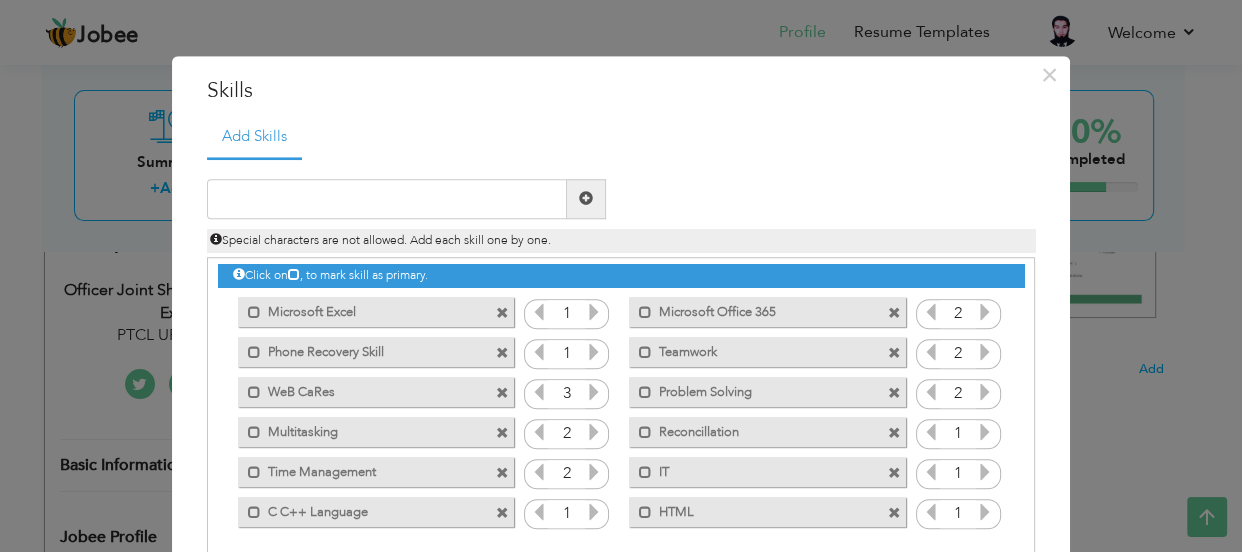 click on "IT" at bounding box center (753, 469) 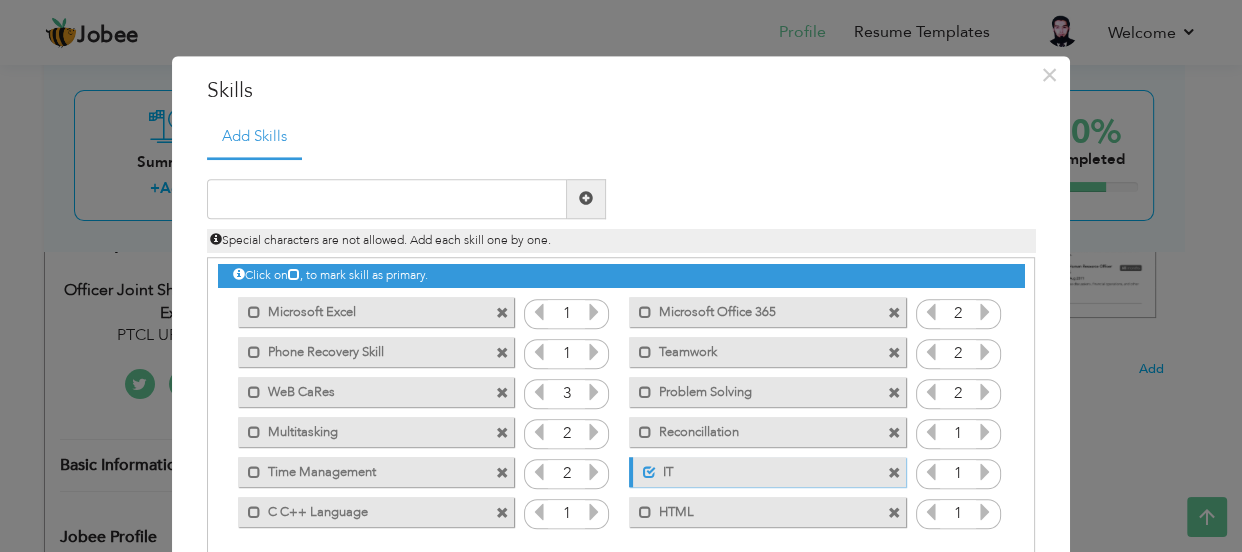 click on "IT" at bounding box center (755, 469) 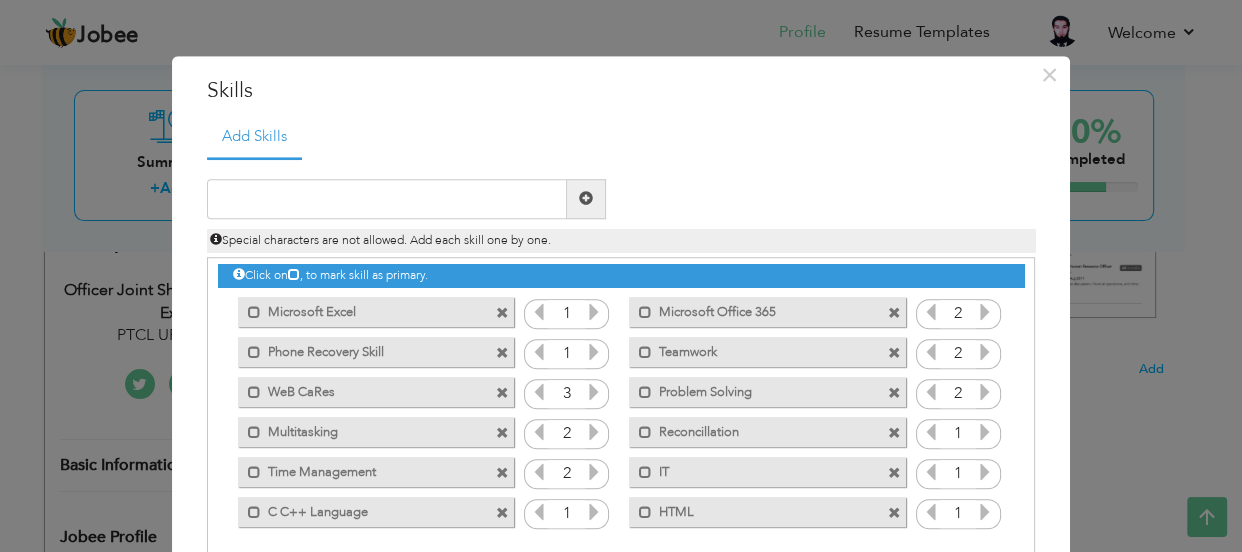 click at bounding box center [502, 473] 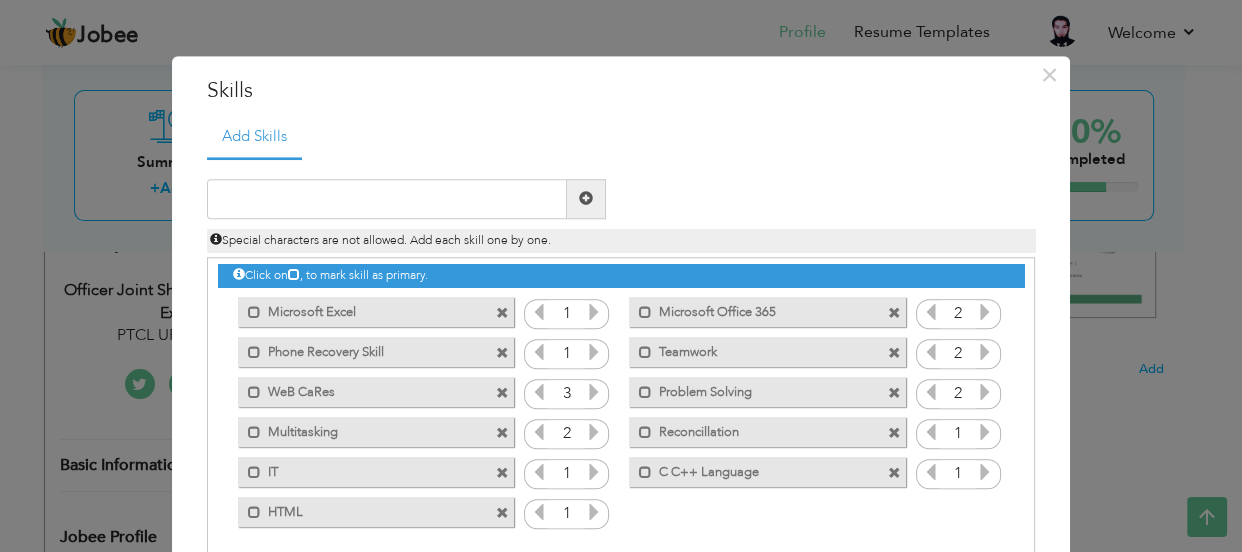 drag, startPoint x: 635, startPoint y: 435, endPoint x: 676, endPoint y: 501, distance: 77.698135 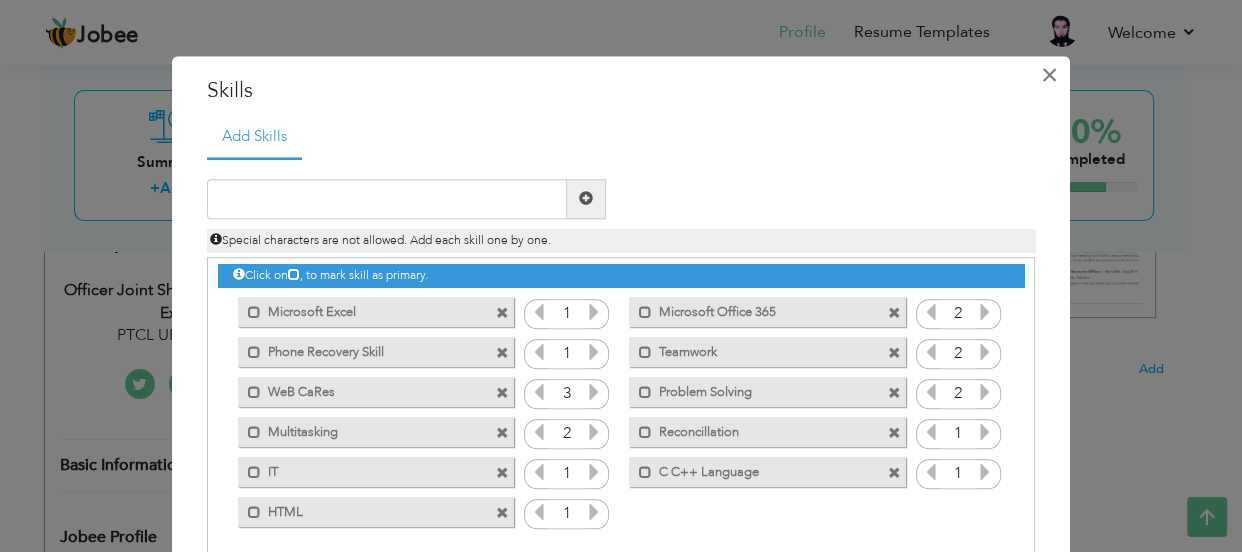click on "×" at bounding box center (1049, 75) 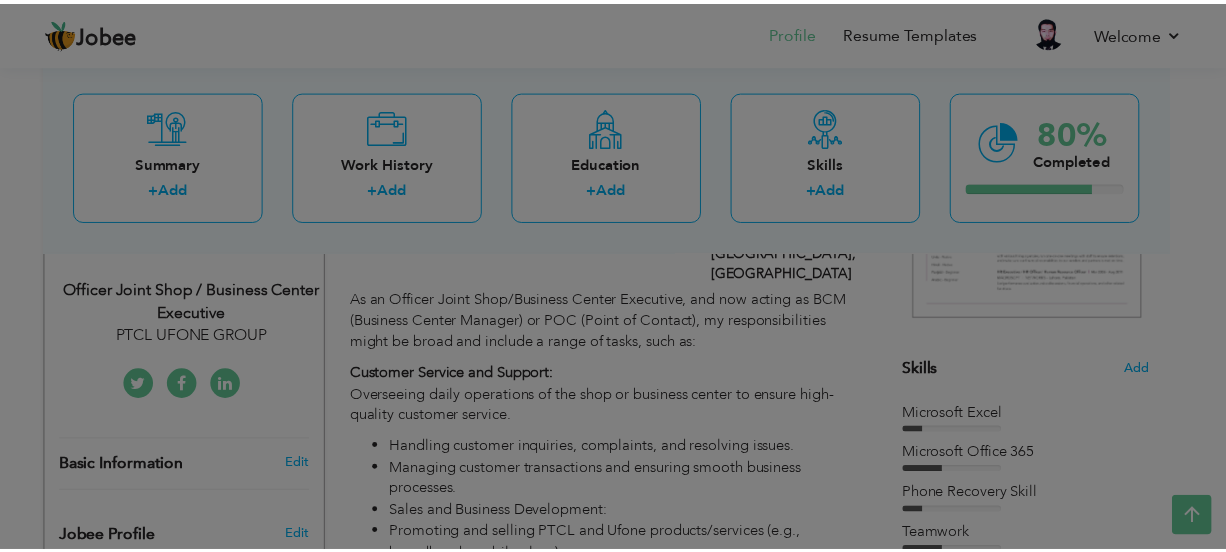 scroll, scrollTop: 0, scrollLeft: 0, axis: both 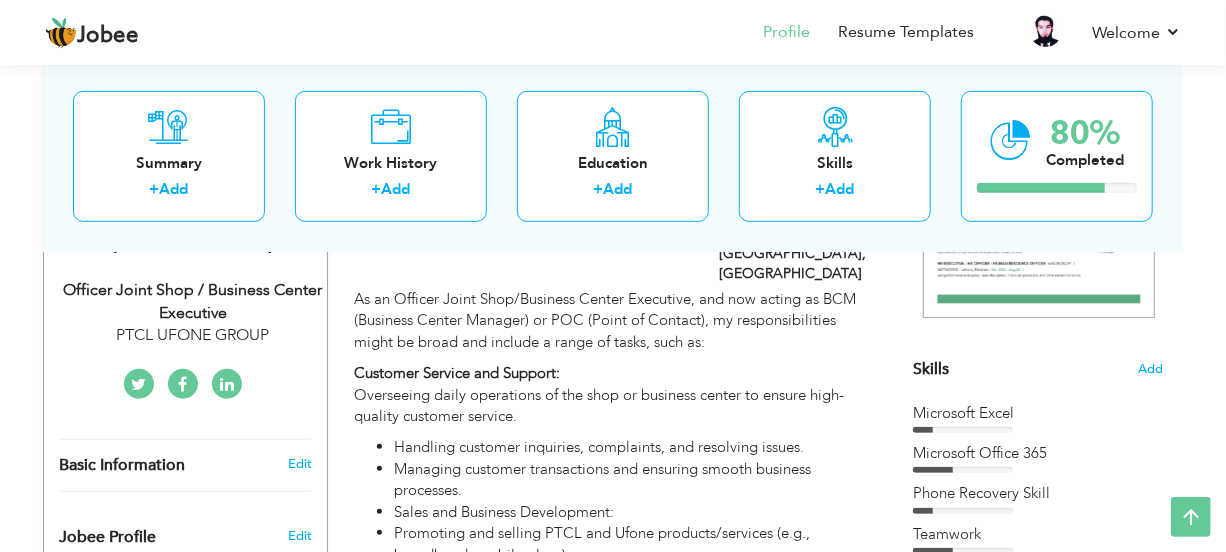 click on "Skills
Add
Microsoft Excel
Microsoft Office 365
Teamwork IT HTML" at bounding box center [1038, 422] 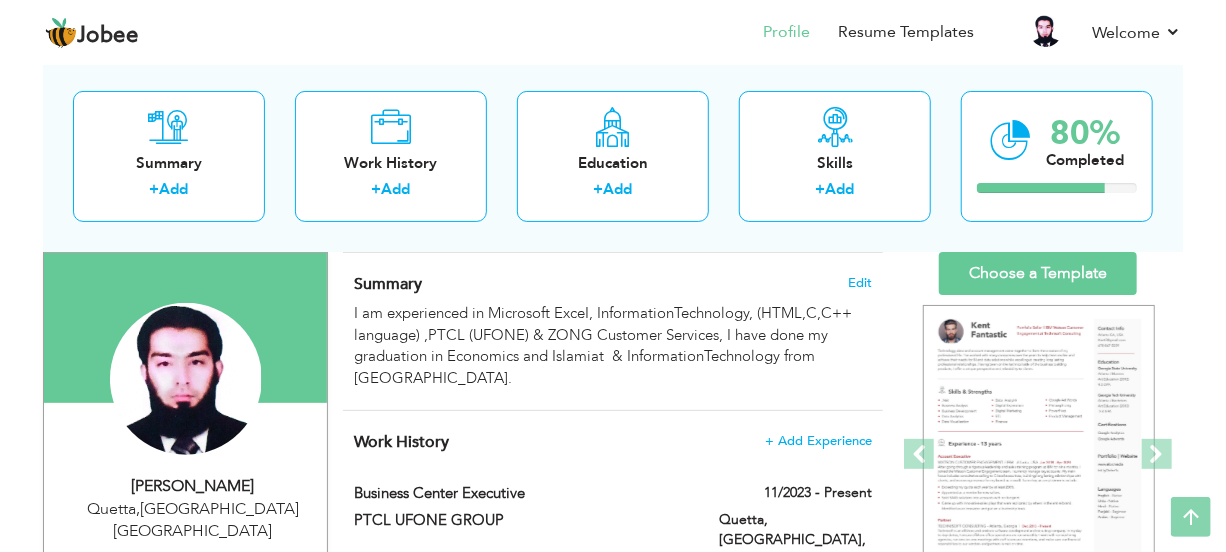 scroll, scrollTop: 0, scrollLeft: 0, axis: both 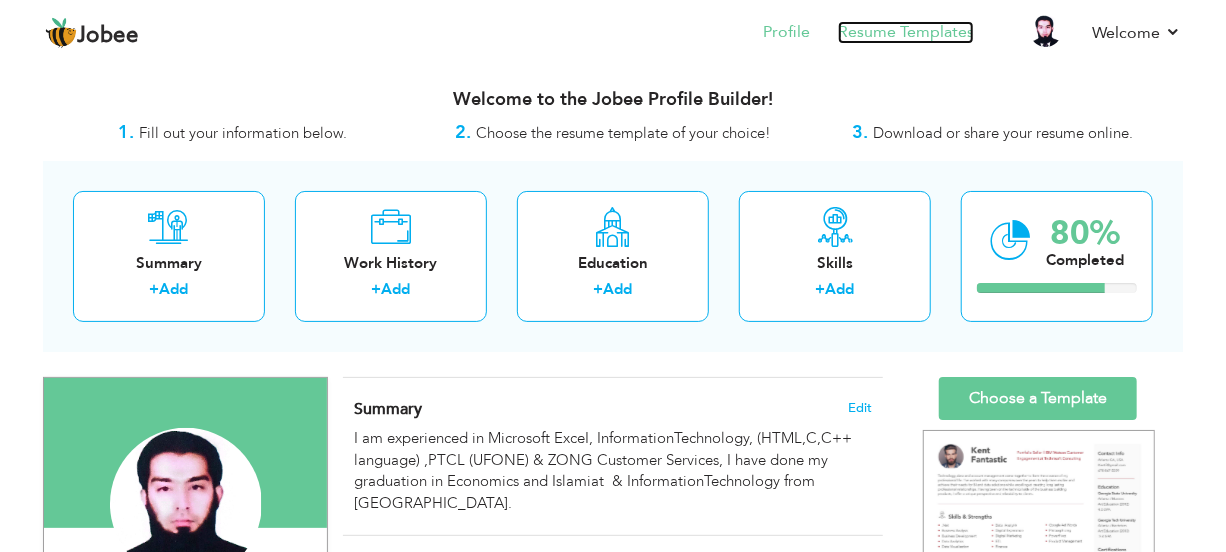 click on "Resume Templates" at bounding box center [906, 32] 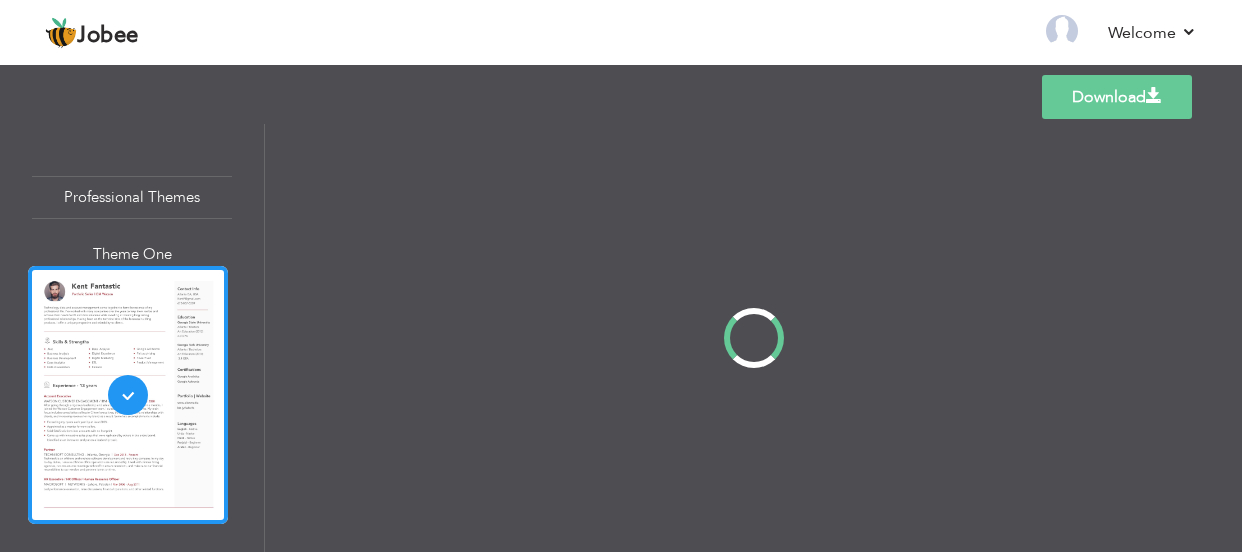 scroll, scrollTop: 0, scrollLeft: 0, axis: both 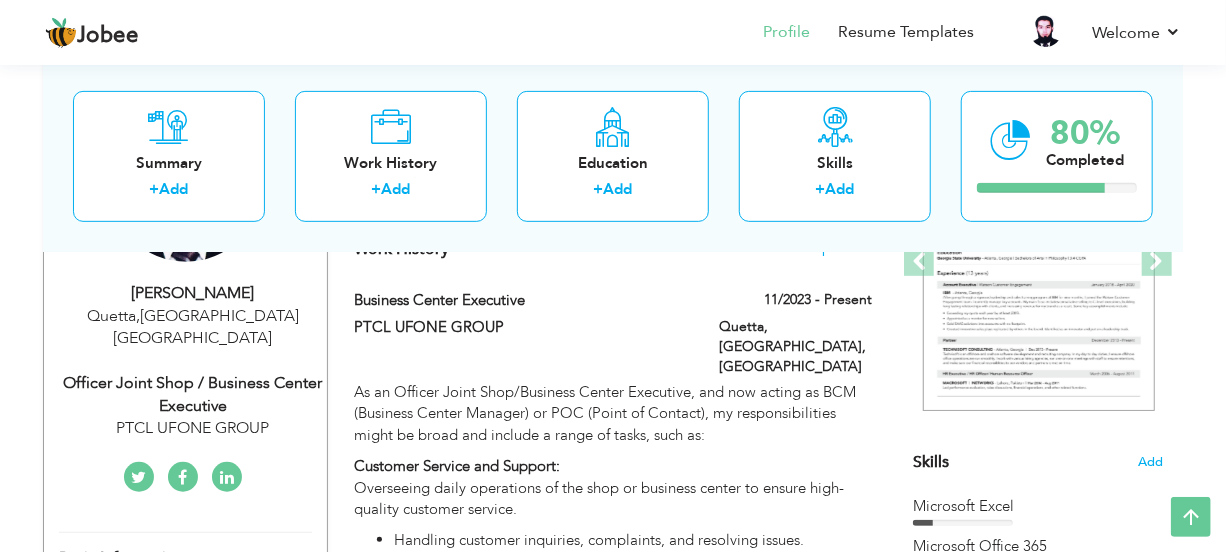 click on "Officer Joint Shop / Business Center Executive" at bounding box center [193, 395] 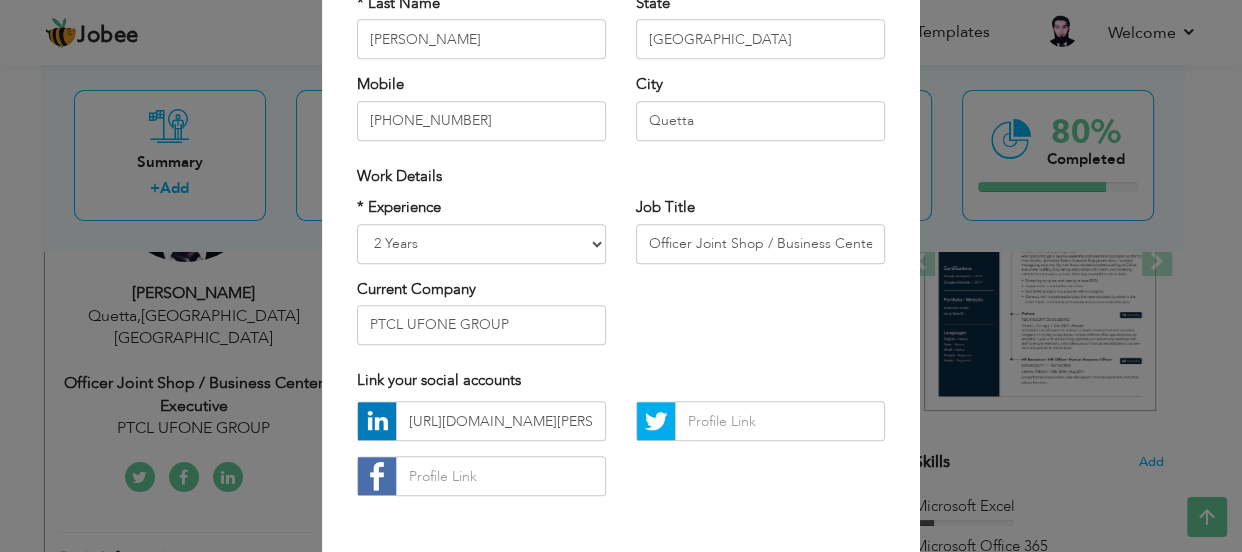 scroll, scrollTop: 262, scrollLeft: 0, axis: vertical 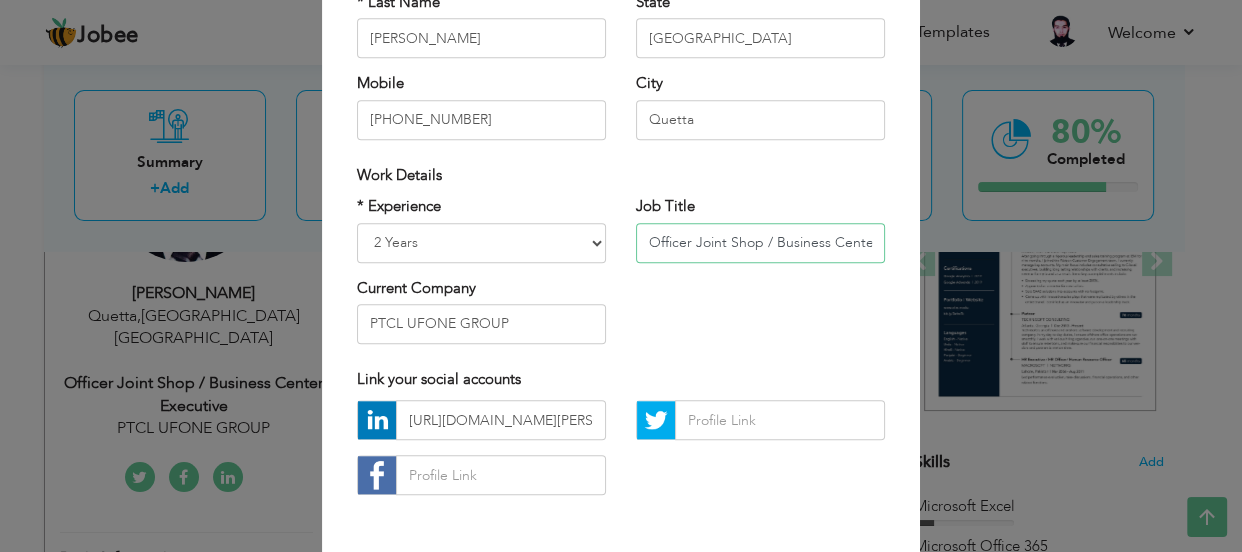 drag, startPoint x: 761, startPoint y: 239, endPoint x: 619, endPoint y: 245, distance: 142.12671 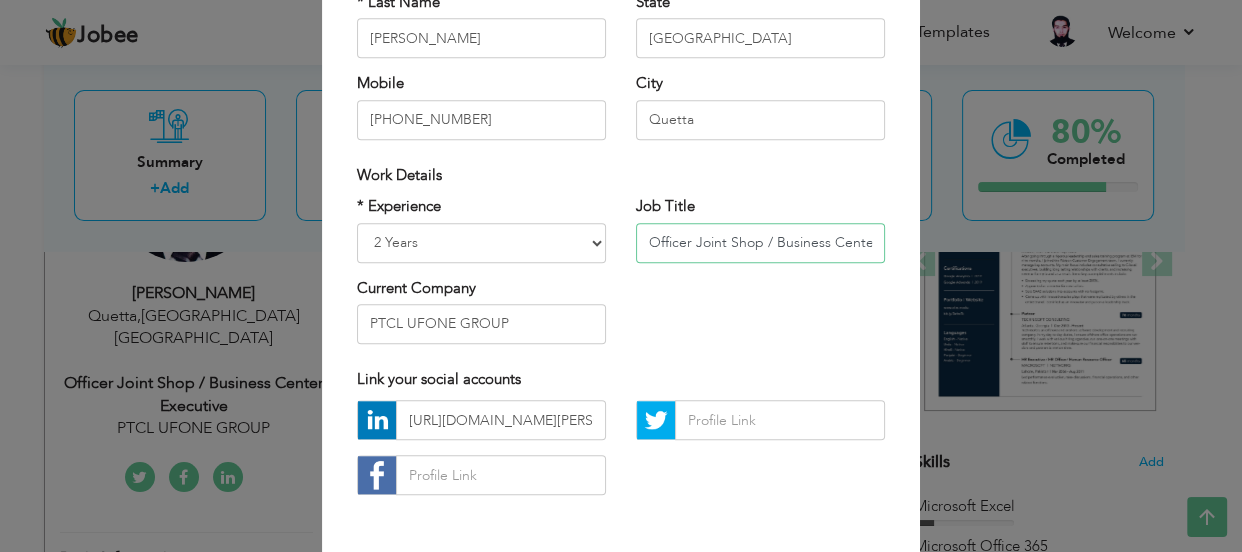click on "Job Title
Officer Joint Shop / Business Center Executive" at bounding box center (760, 236) 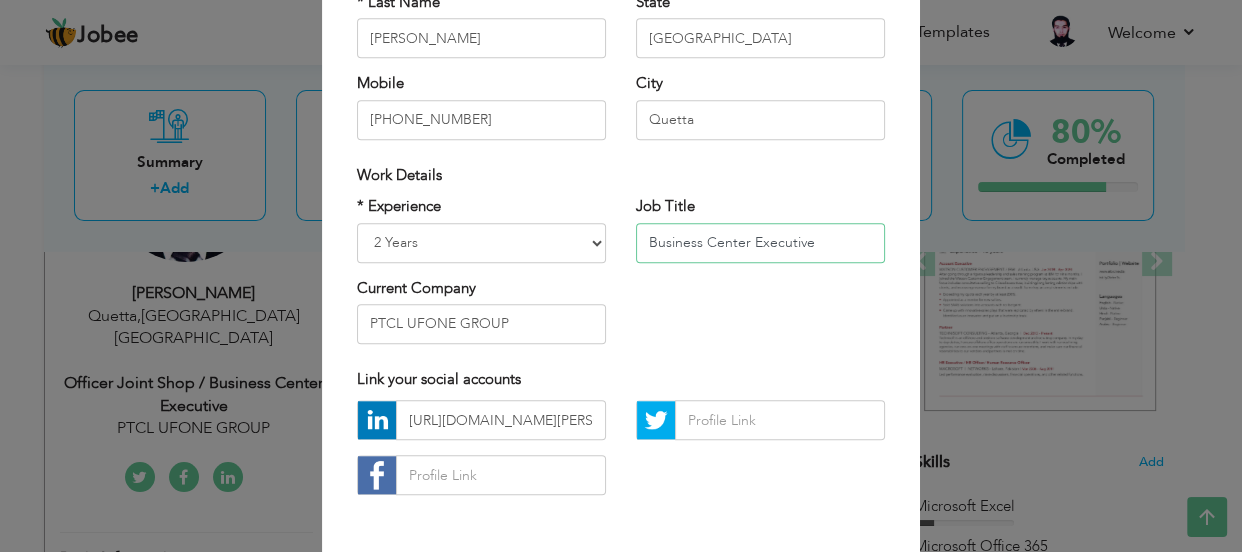 paste on "Officer Joint Shop /" 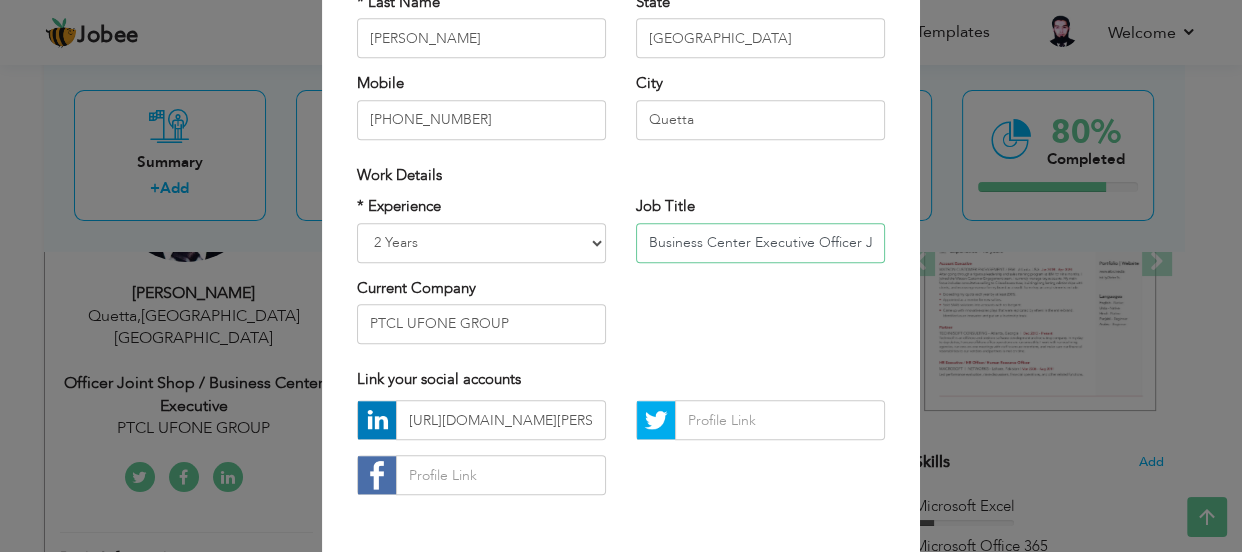 scroll, scrollTop: 0, scrollLeft: 64, axis: horizontal 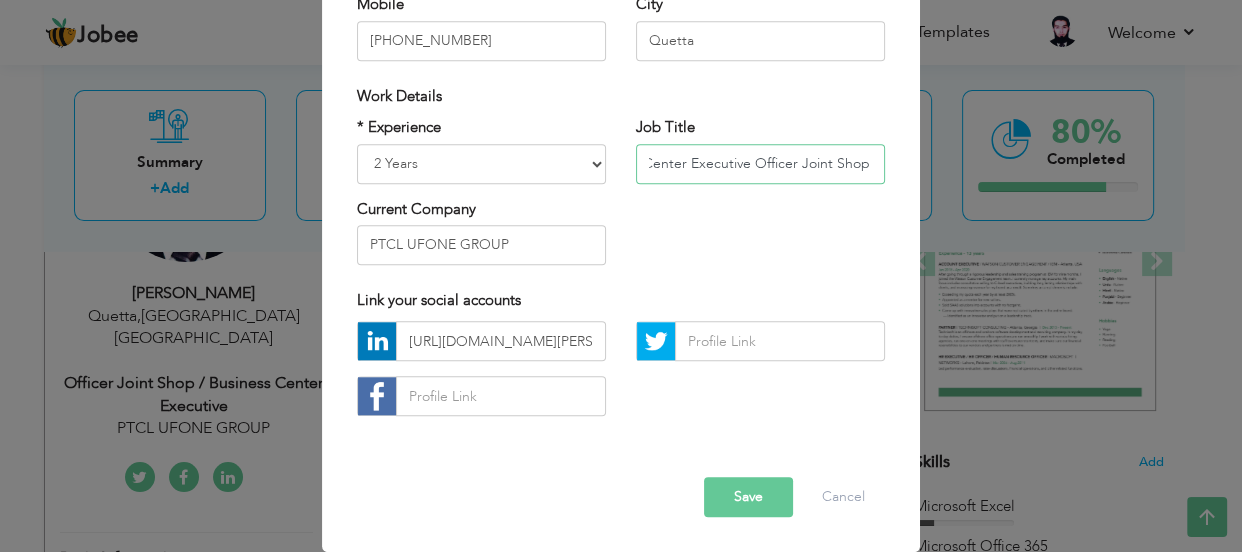 type on "Business Center Executive Officer Joint Shop /" 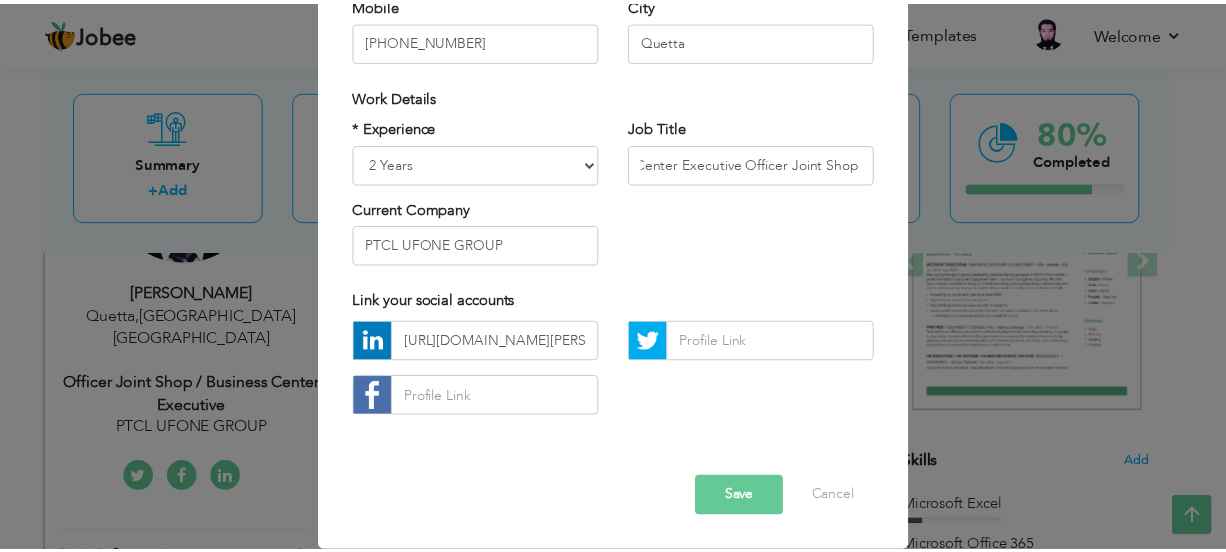 scroll, scrollTop: 0, scrollLeft: 0, axis: both 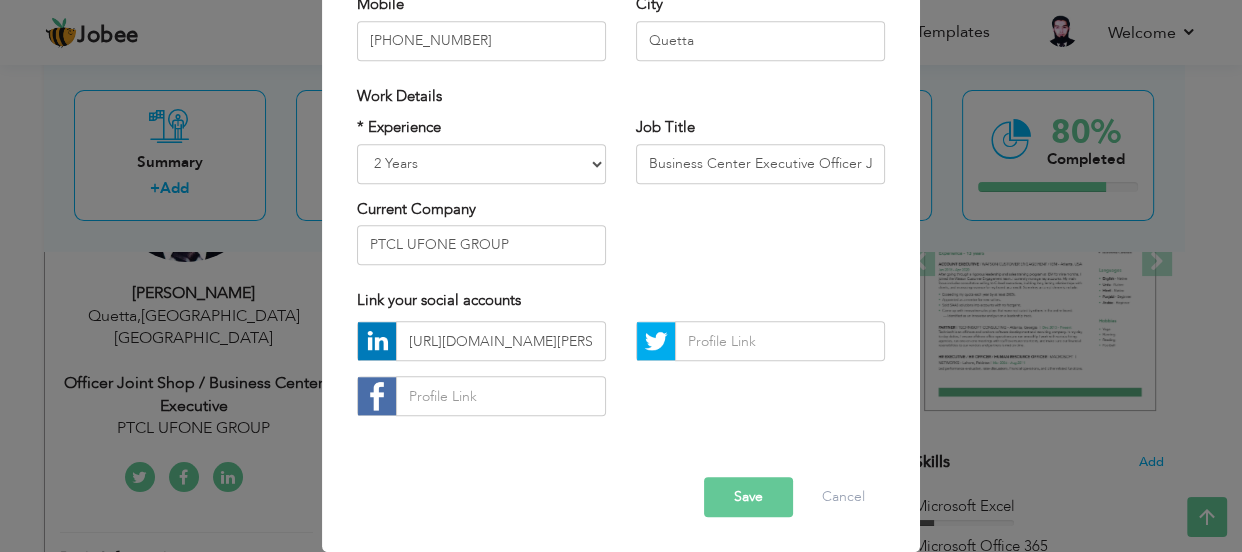 click on "Save" at bounding box center (748, 498) 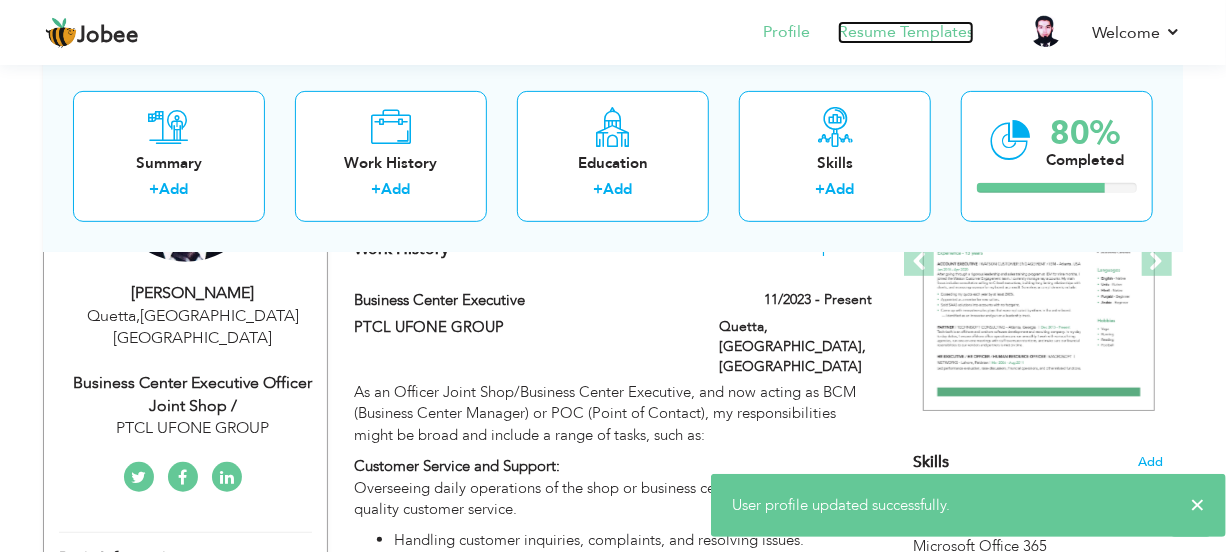 click on "Resume Templates" at bounding box center [906, 32] 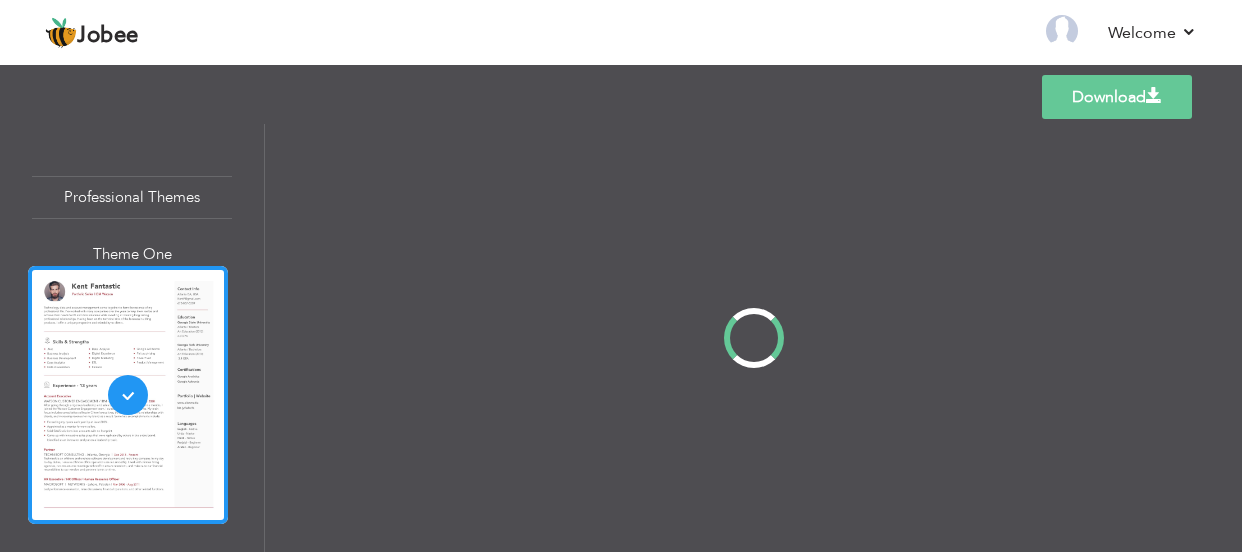 scroll, scrollTop: 0, scrollLeft: 0, axis: both 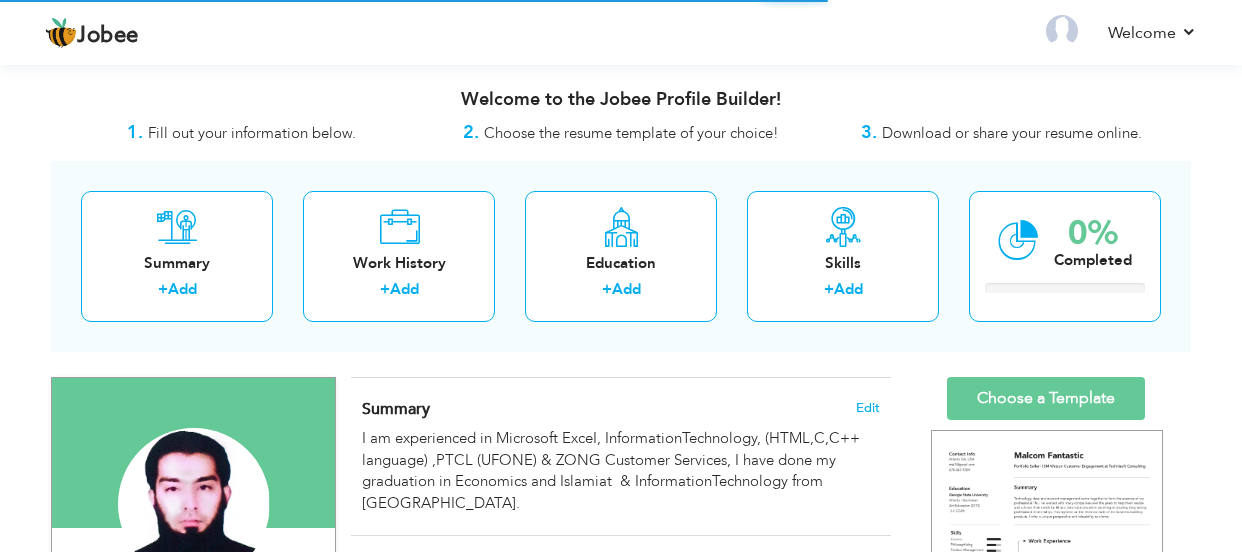 select 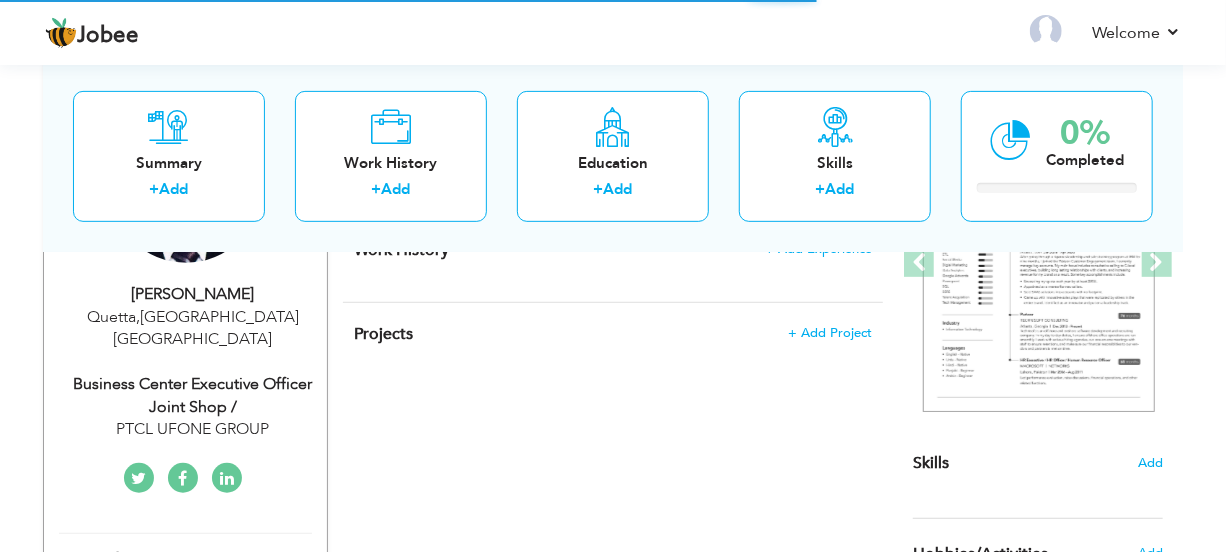 select on "?" 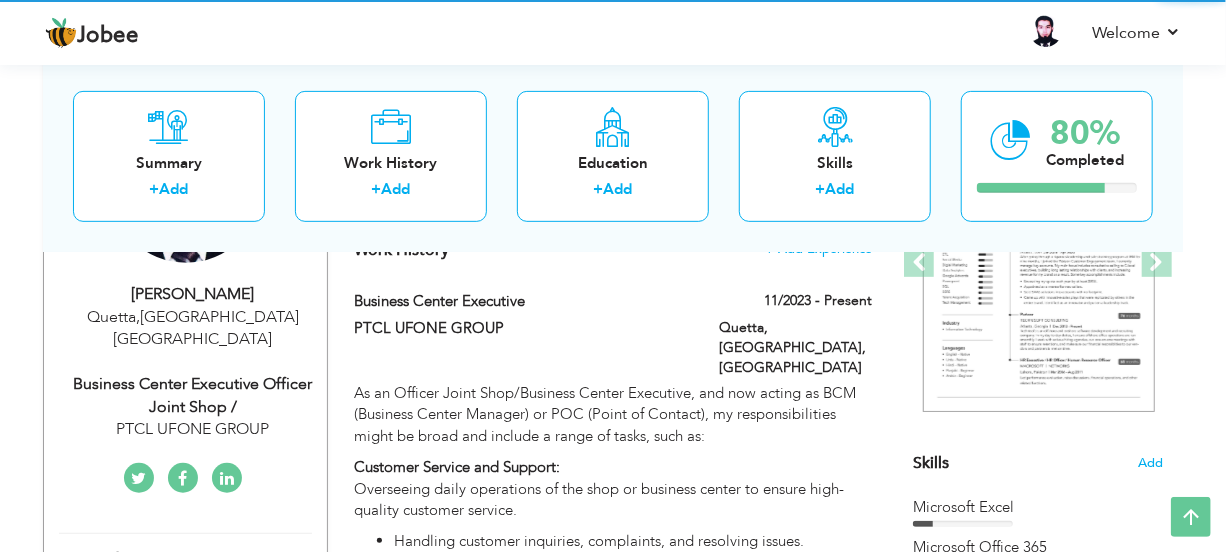 scroll, scrollTop: 317, scrollLeft: 0, axis: vertical 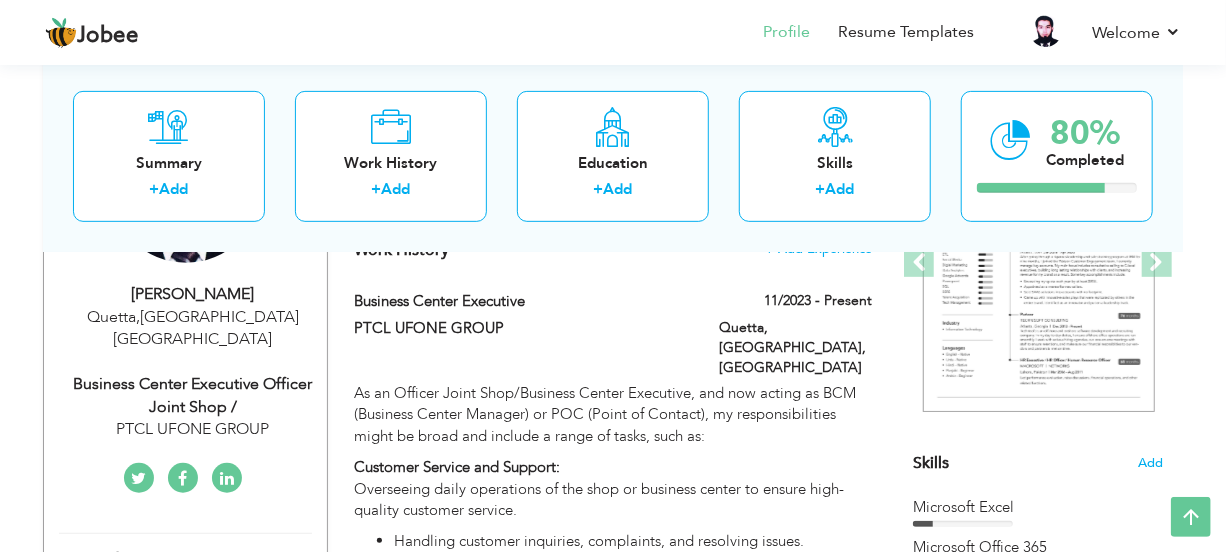 click on "Business Center Executive Officer Joint Shop /" at bounding box center (193, 396) 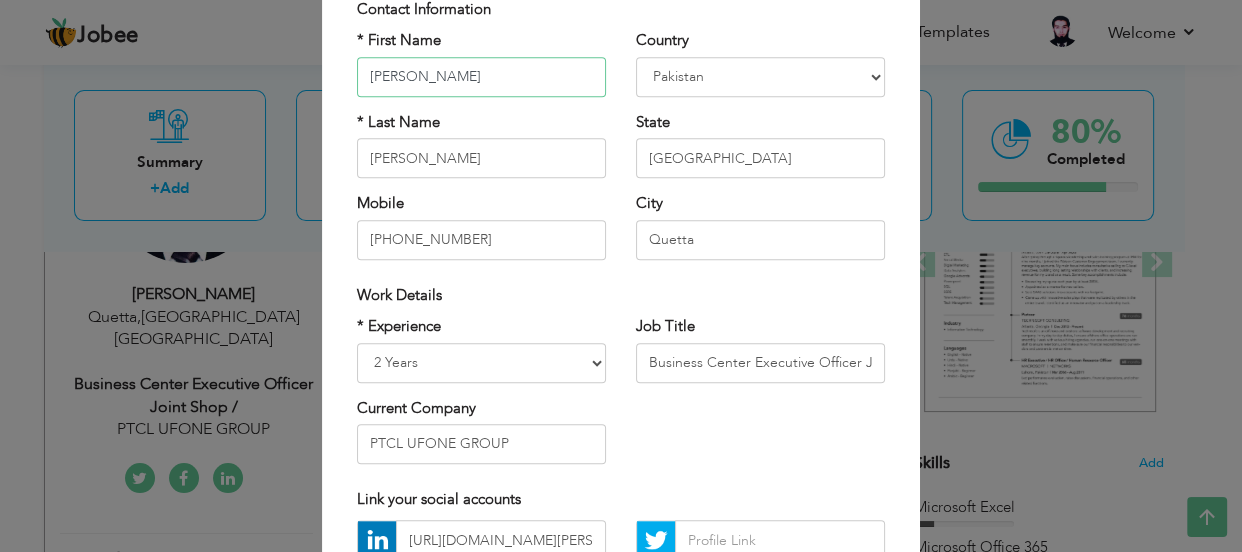 scroll, scrollTop: 147, scrollLeft: 0, axis: vertical 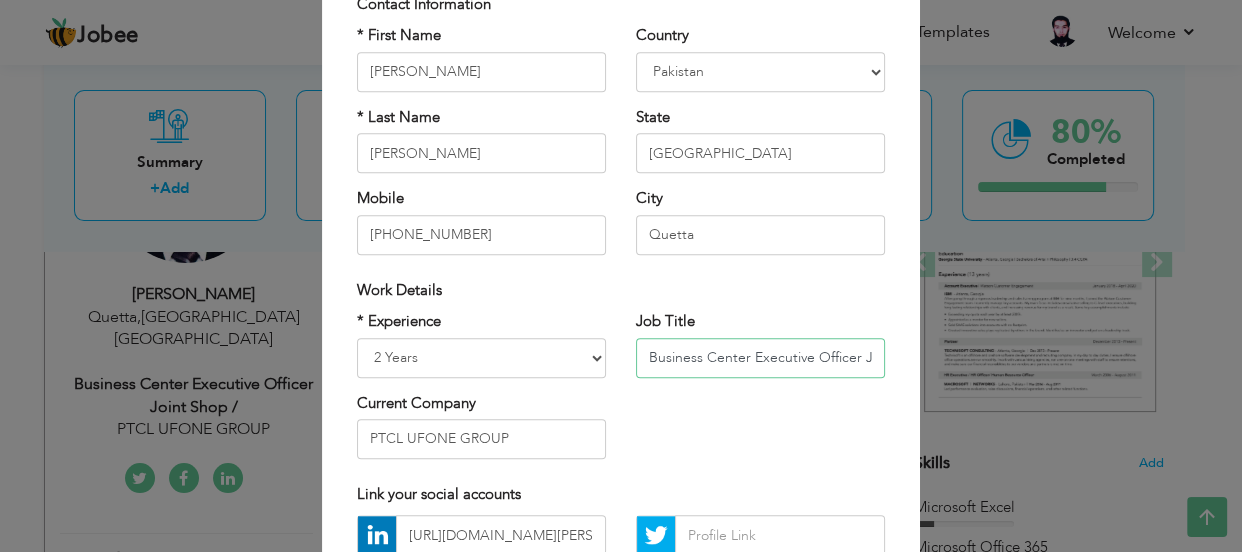 click on "Business Center Executive Officer Joint Shop /" at bounding box center [760, 358] 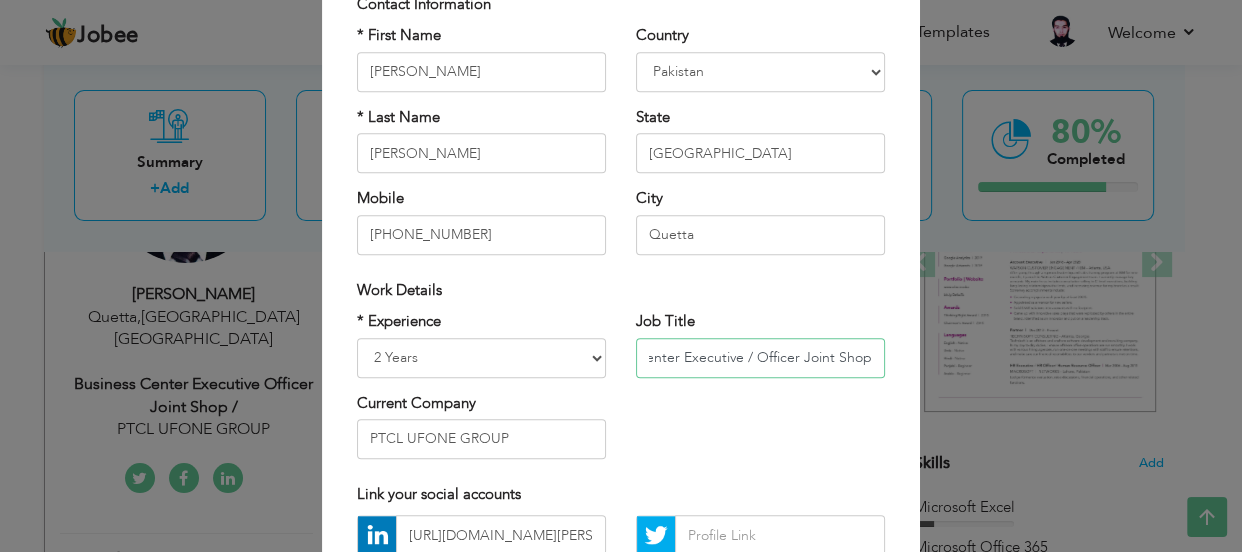 scroll, scrollTop: 0, scrollLeft: 68, axis: horizontal 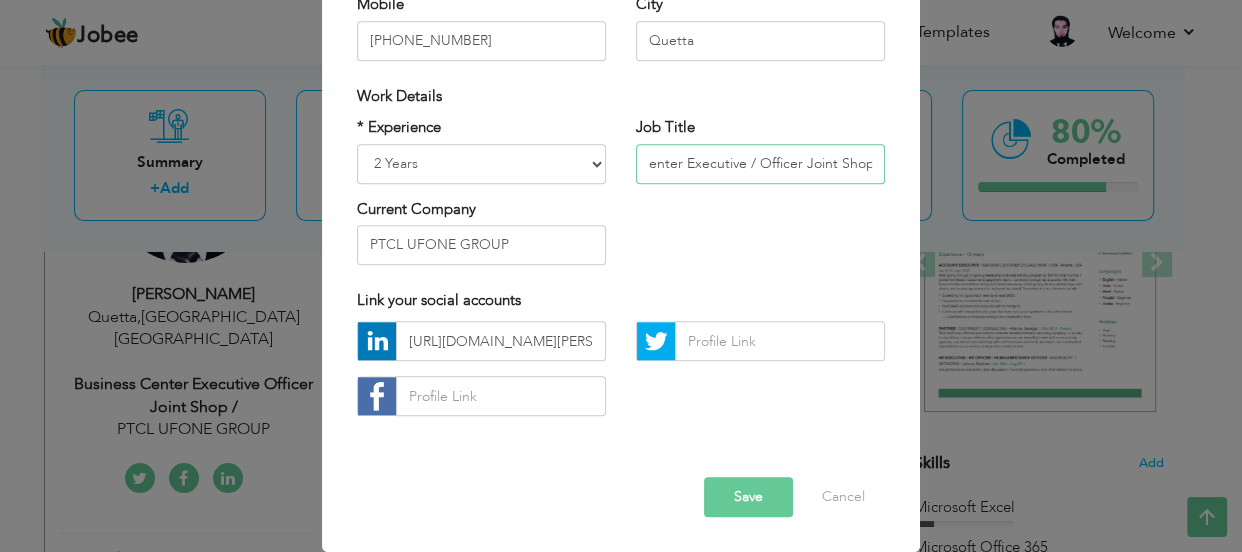 type on "Business Center Executive / Officer Joint Shop" 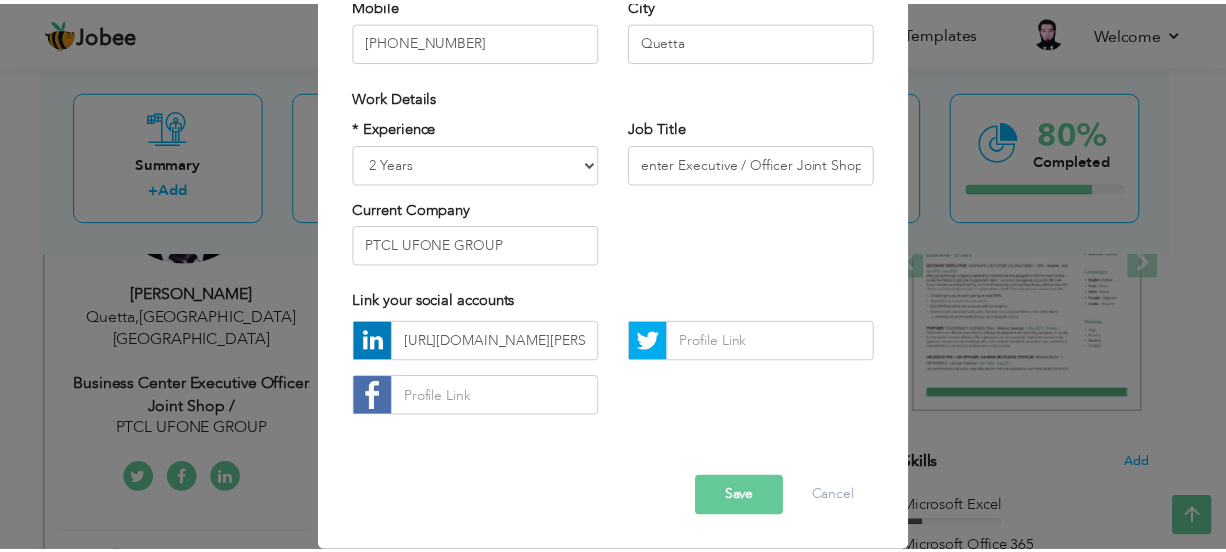 scroll, scrollTop: 0, scrollLeft: 0, axis: both 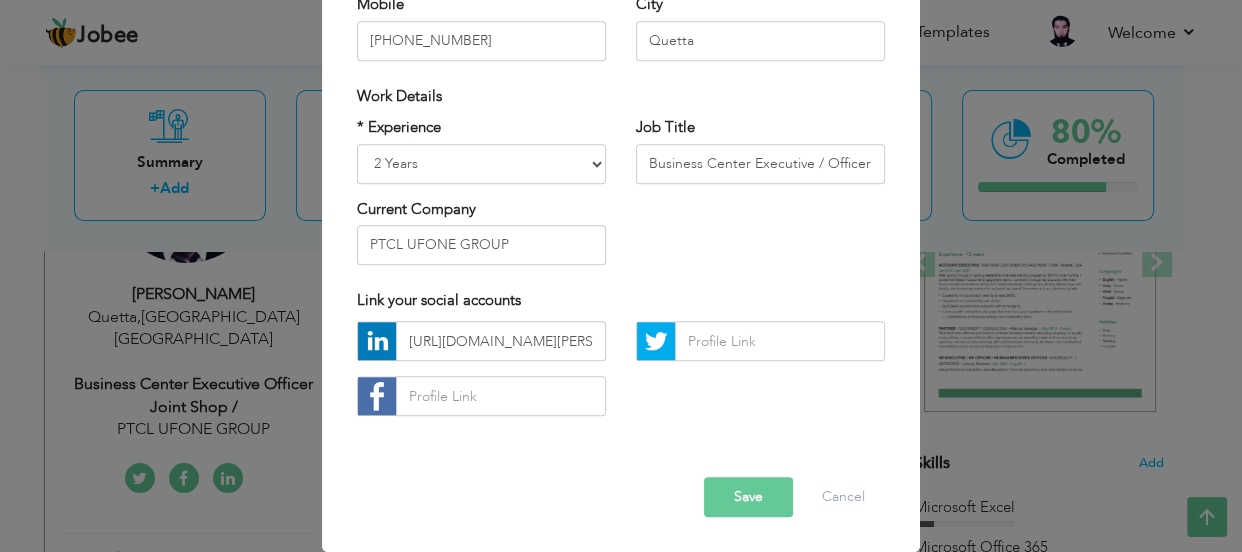 click on "Save" at bounding box center [748, 498] 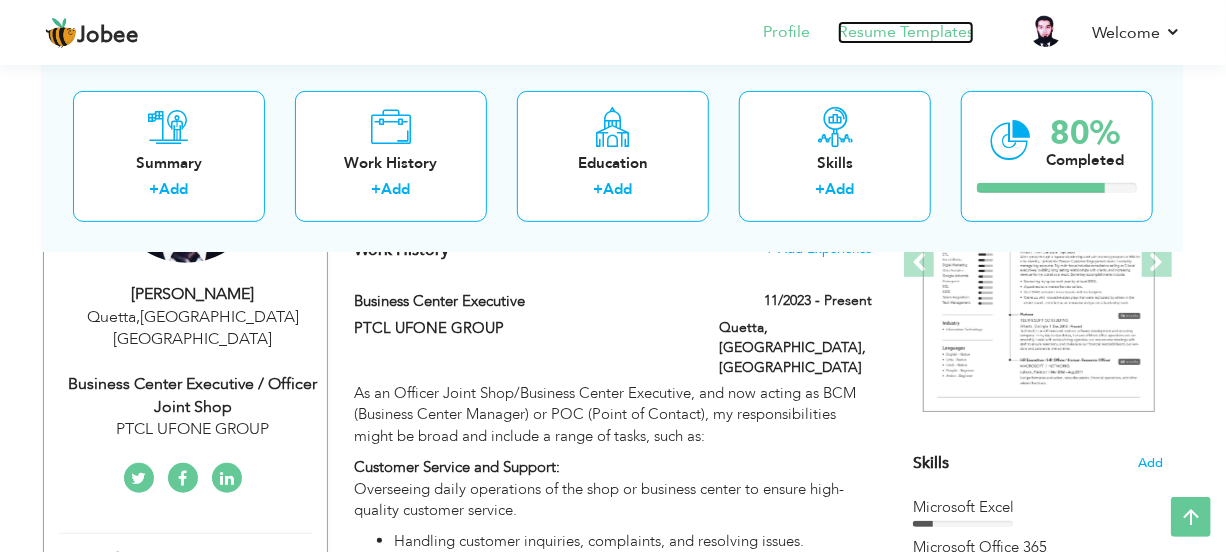click on "Resume Templates" at bounding box center (906, 32) 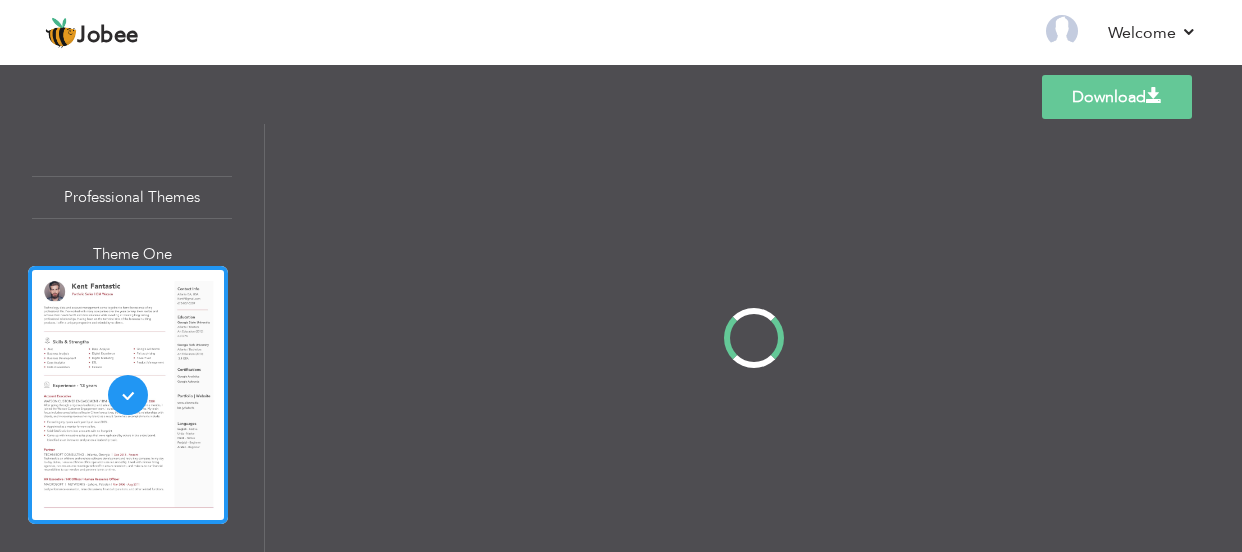 scroll, scrollTop: 0, scrollLeft: 0, axis: both 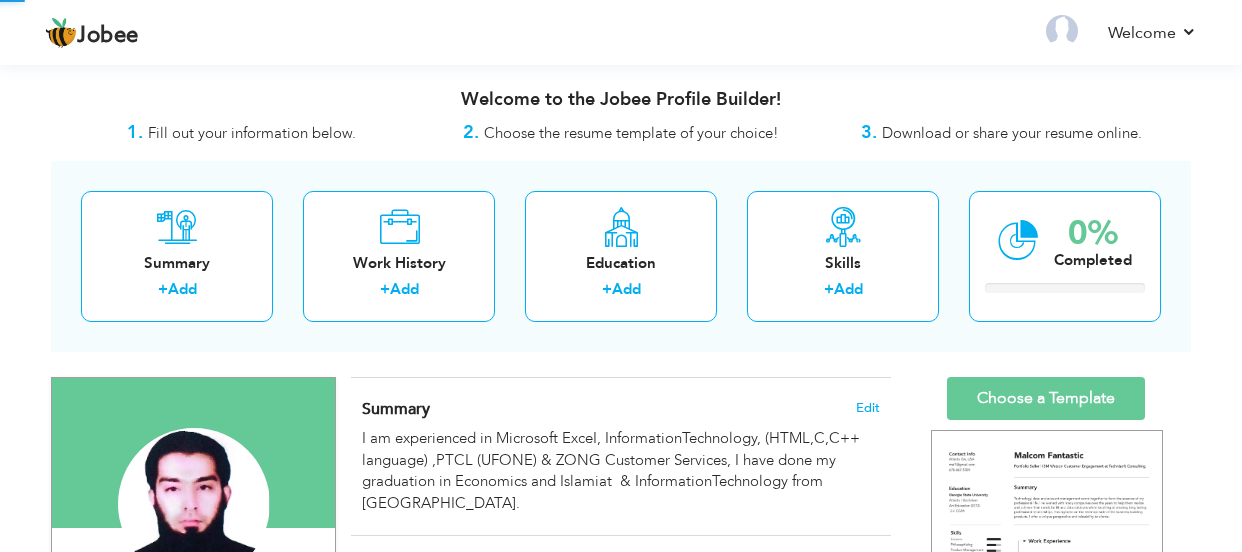 select 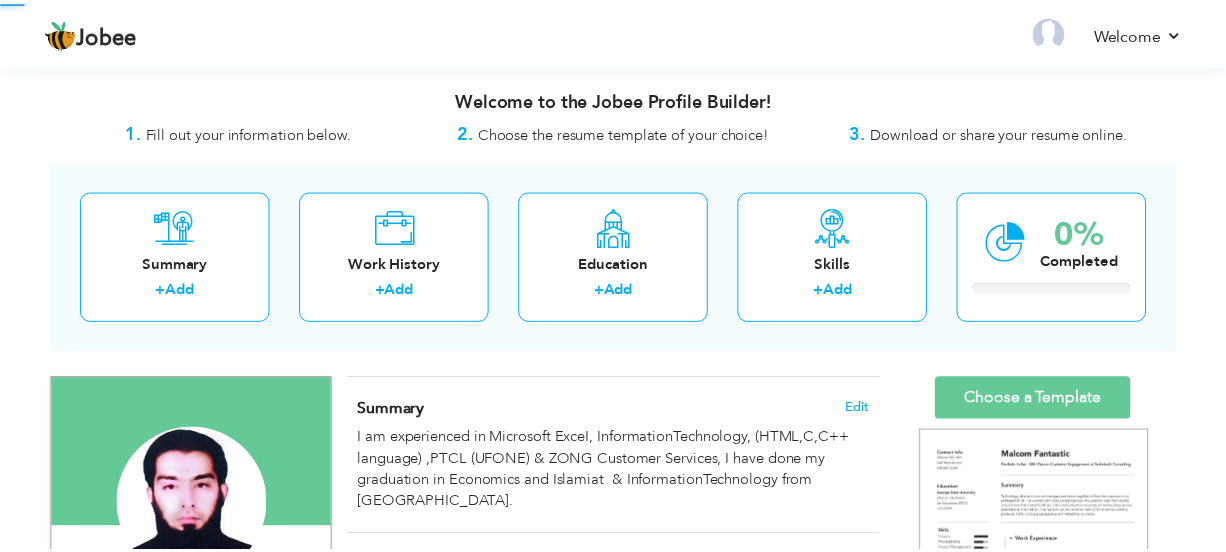 scroll, scrollTop: 316, scrollLeft: 0, axis: vertical 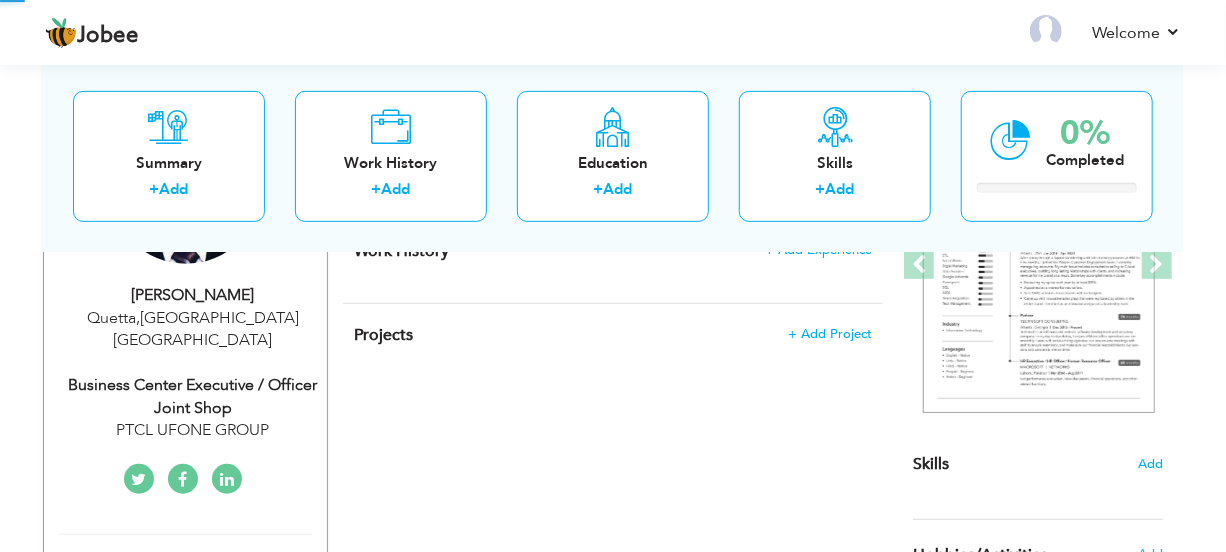 select on "?" 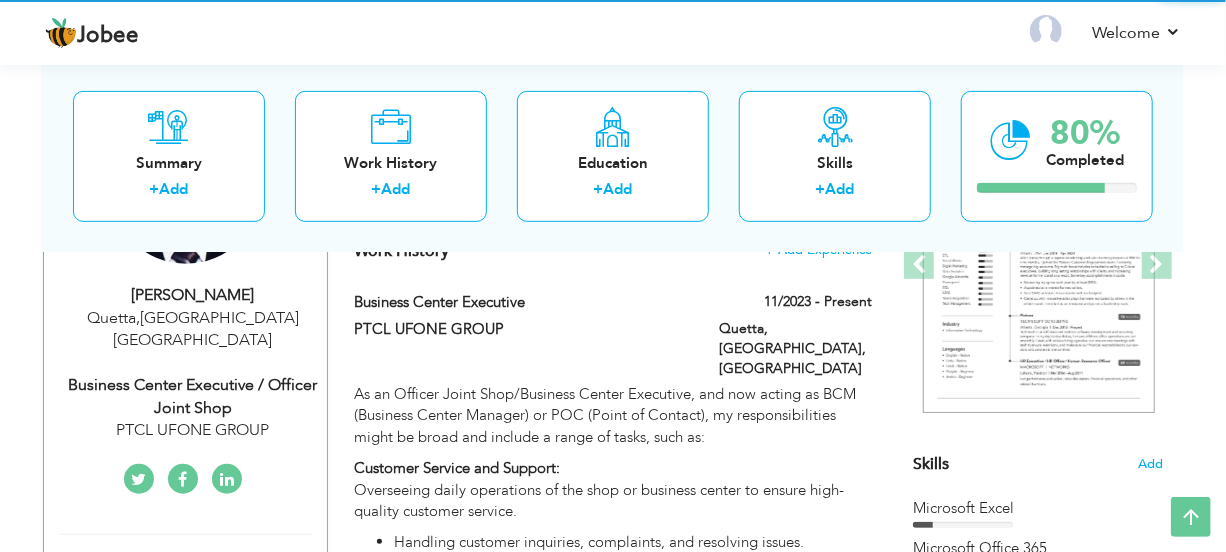 scroll, scrollTop: 0, scrollLeft: 0, axis: both 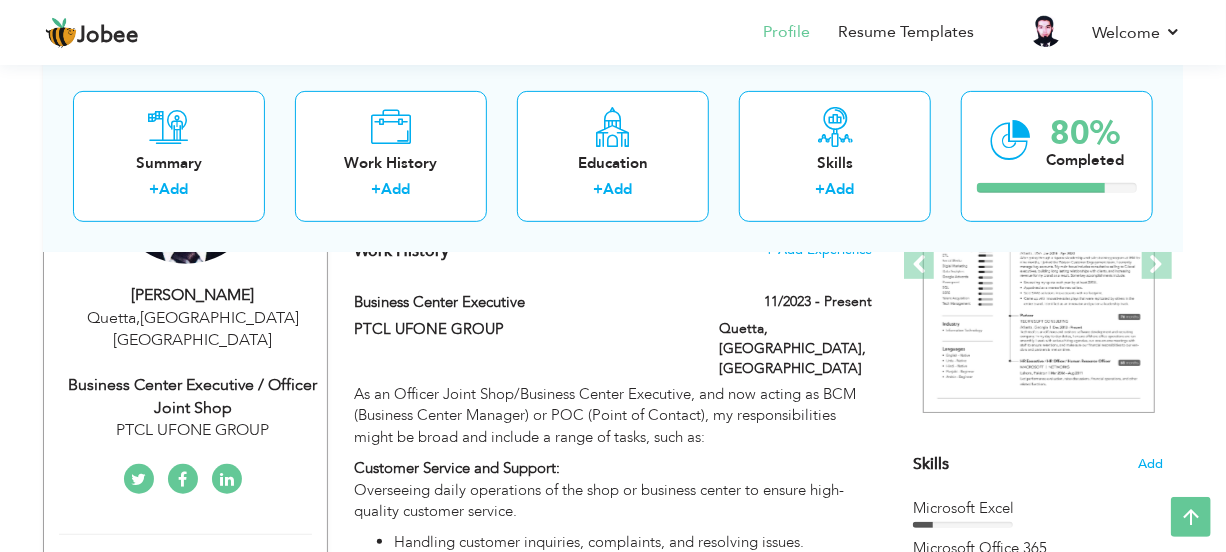 click on "Business Center Executive / Officer Joint Shop" at bounding box center (193, 397) 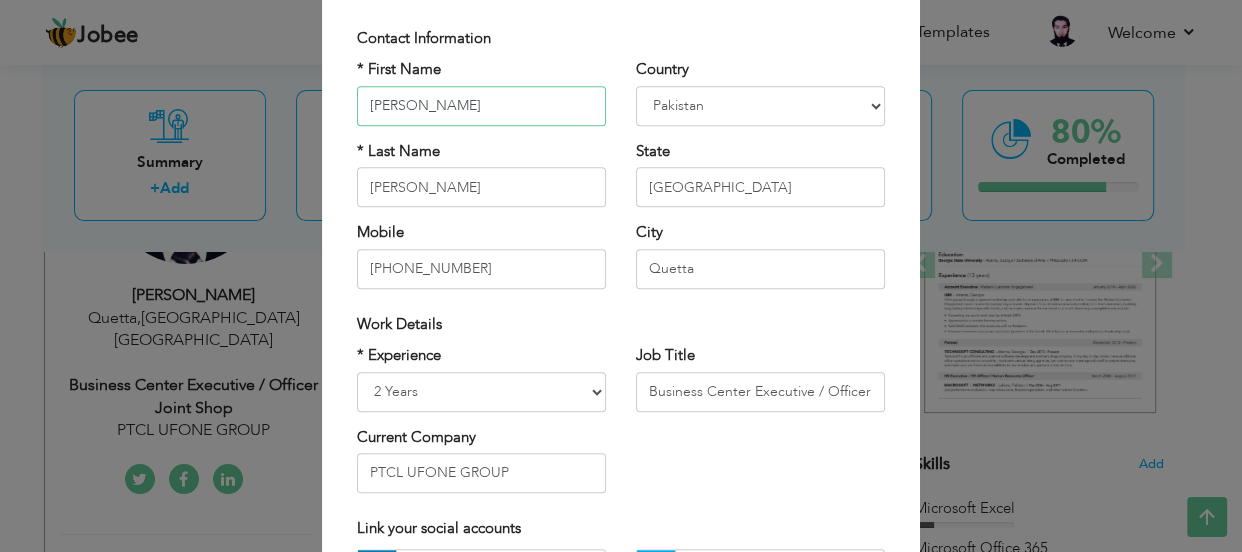 scroll, scrollTop: 117, scrollLeft: 0, axis: vertical 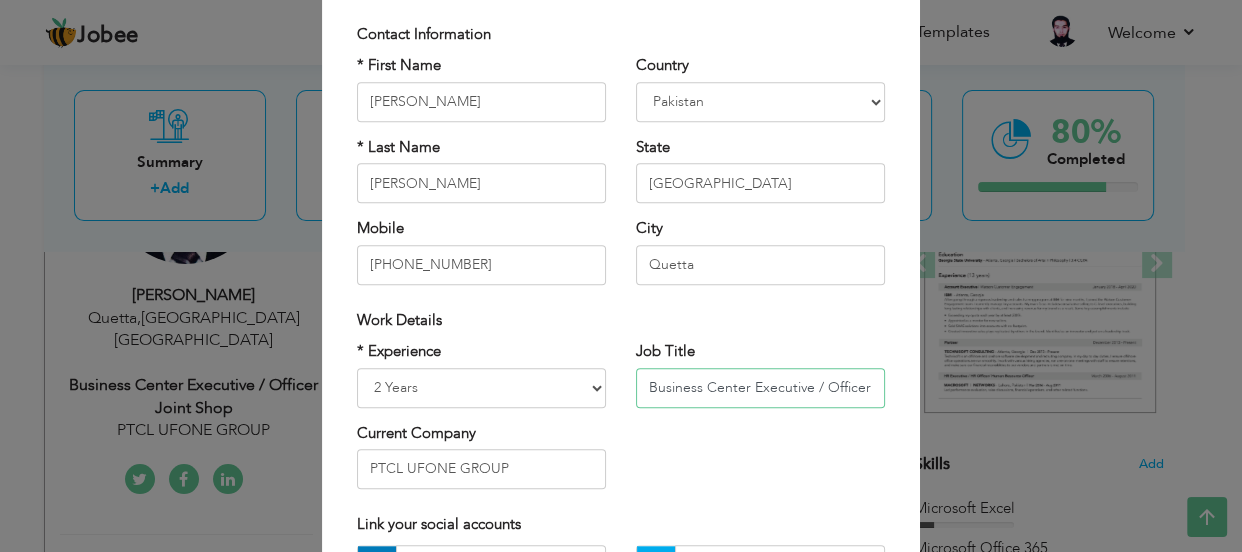 click on "Business Center Executive / Officer Joint Shop" at bounding box center (760, 388) 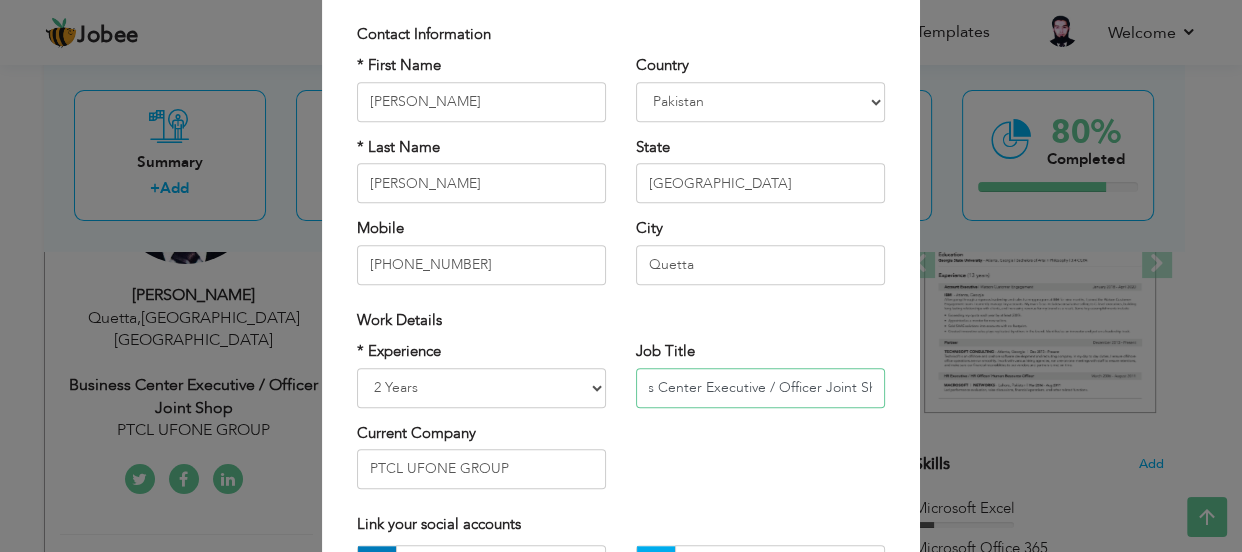 scroll, scrollTop: 0, scrollLeft: 64, axis: horizontal 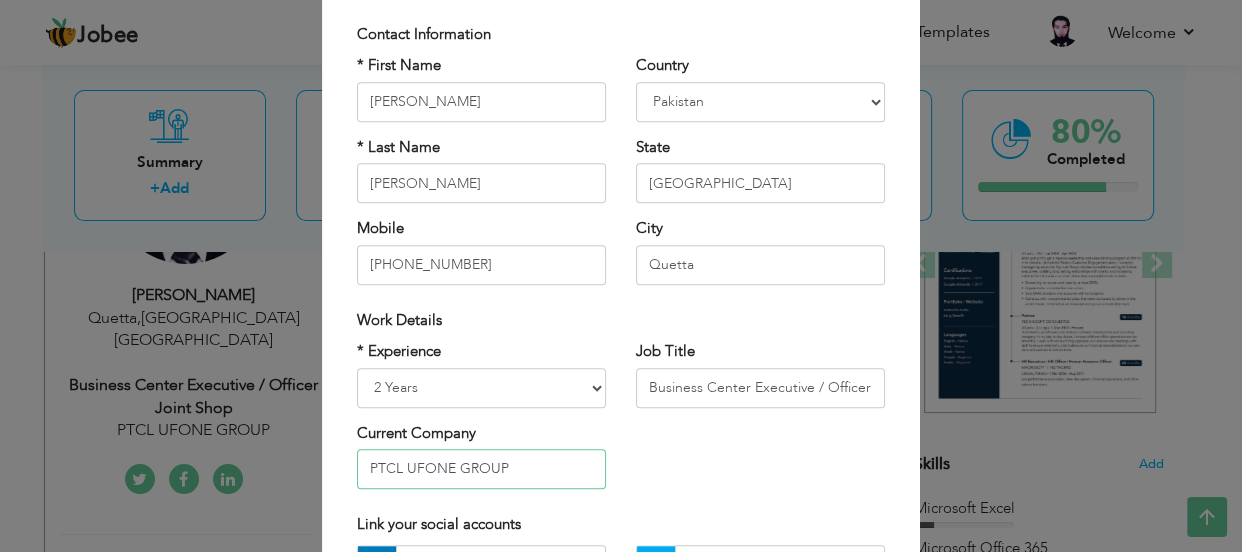 click on "PTCL UFONE GROUP" at bounding box center [481, 469] 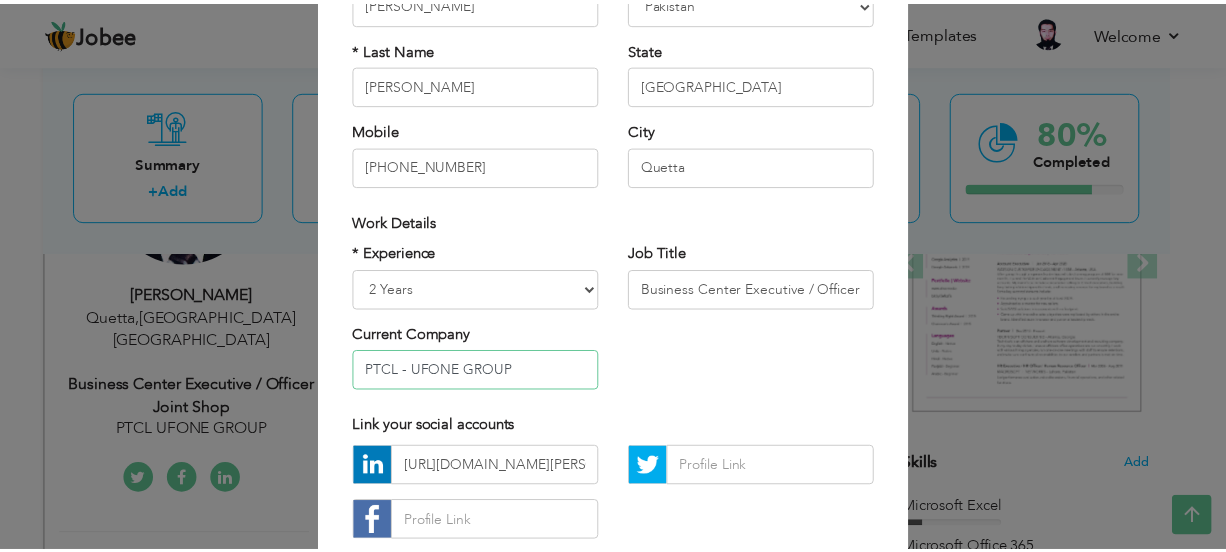 scroll, scrollTop: 341, scrollLeft: 0, axis: vertical 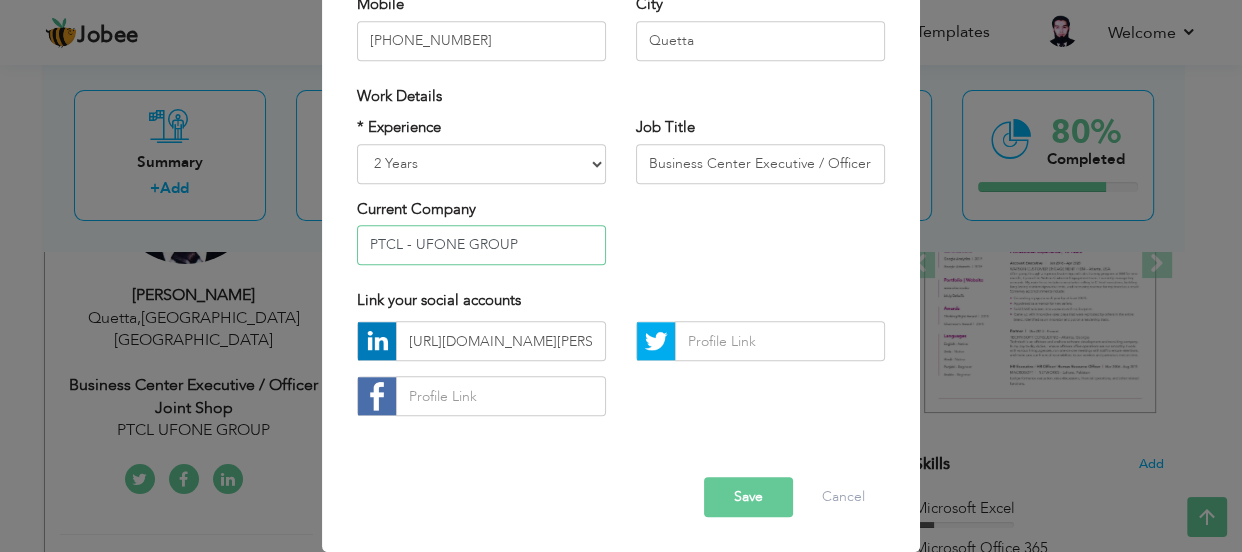 type on "PTCL - UFONE GROUP" 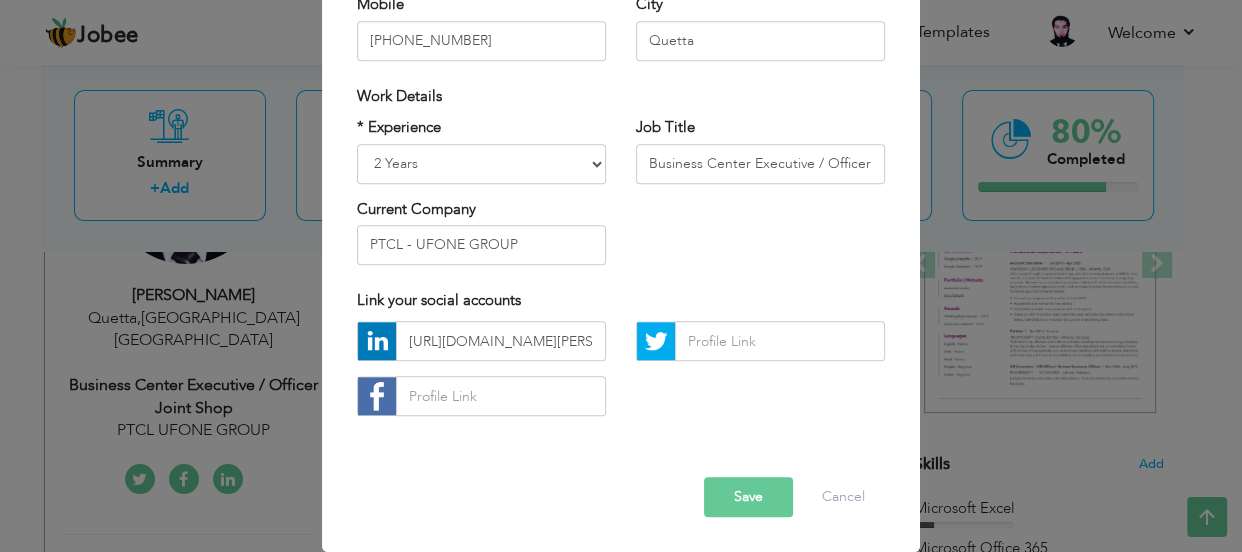 click on "Save" at bounding box center (748, 498) 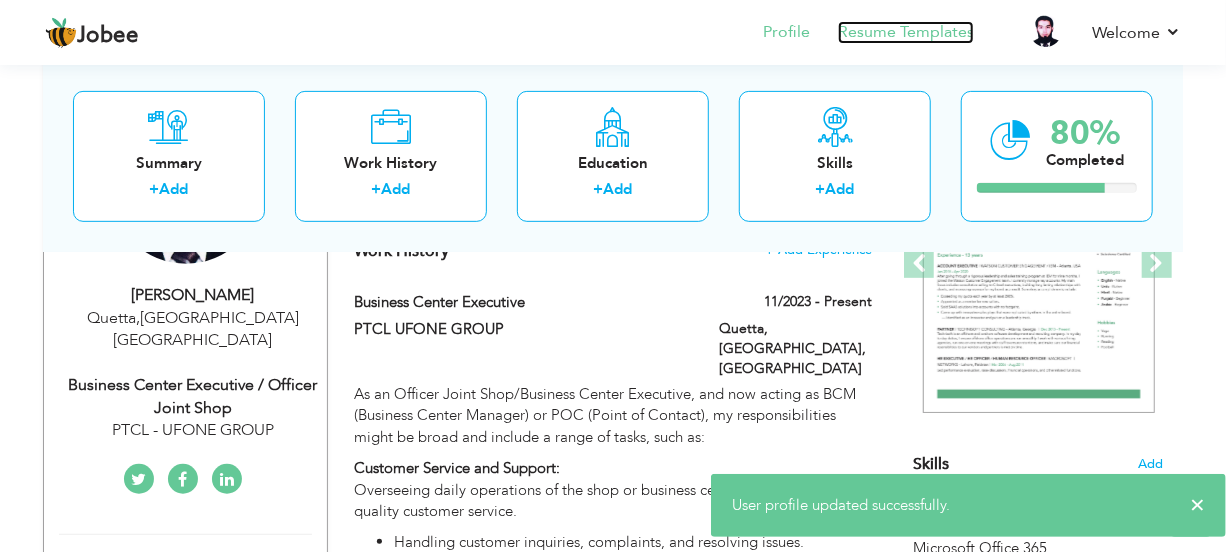 click on "Resume Templates" at bounding box center (906, 32) 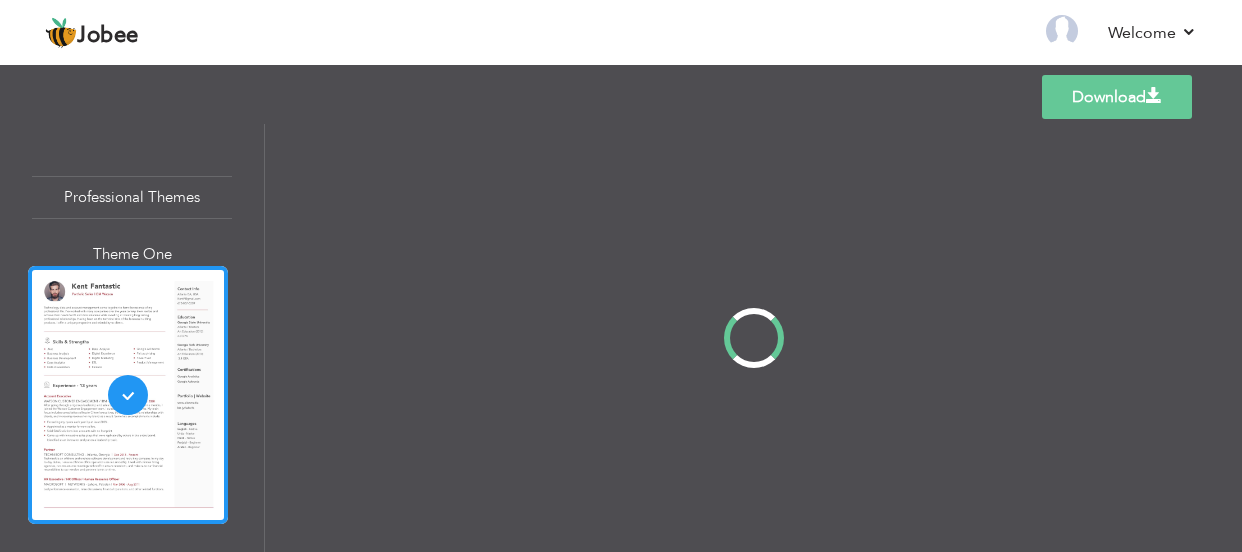 scroll, scrollTop: 0, scrollLeft: 0, axis: both 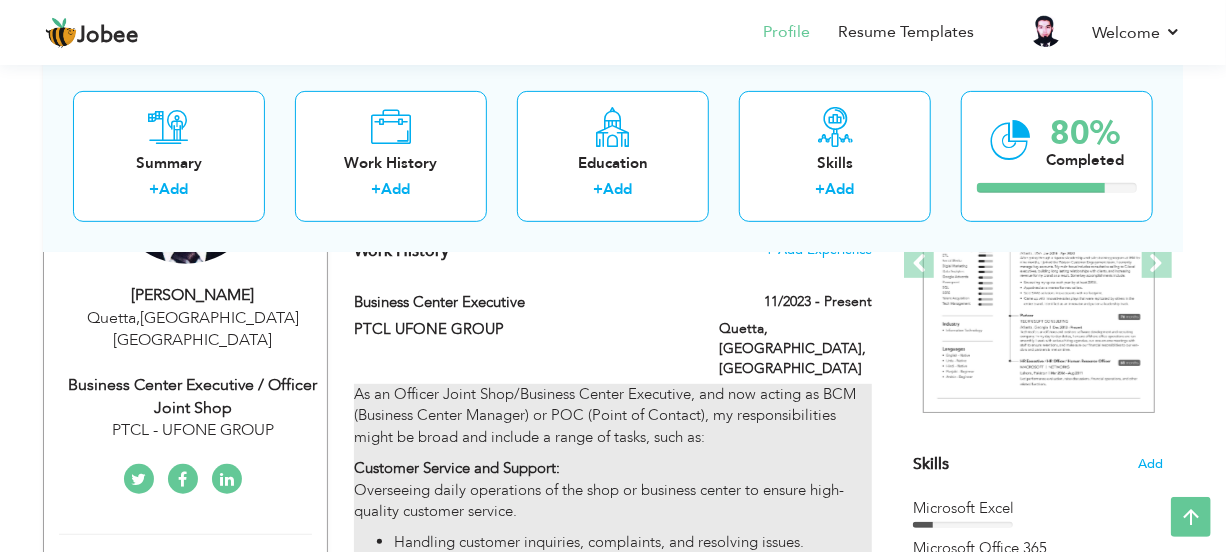 drag, startPoint x: 427, startPoint y: 382, endPoint x: 455, endPoint y: 459, distance: 81.9329 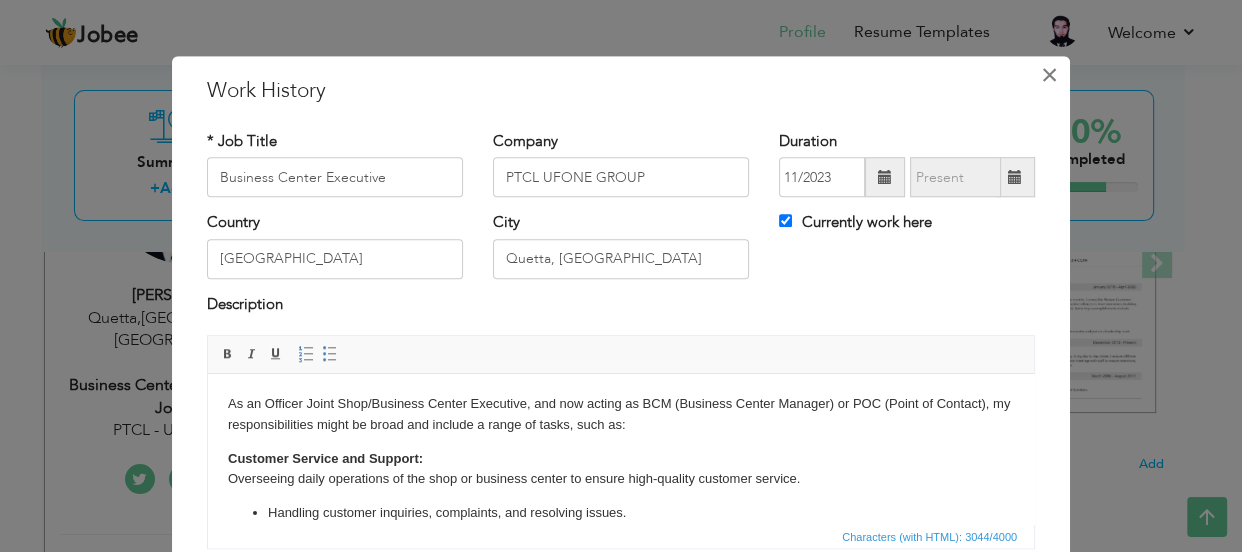 click on "×" at bounding box center [1049, 75] 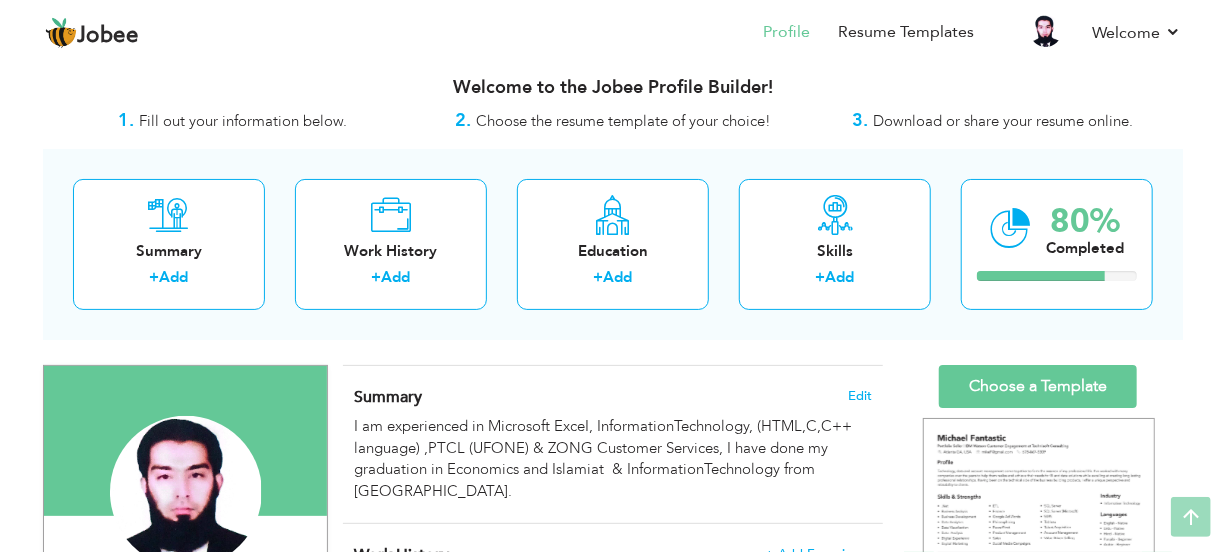 scroll, scrollTop: 0, scrollLeft: 0, axis: both 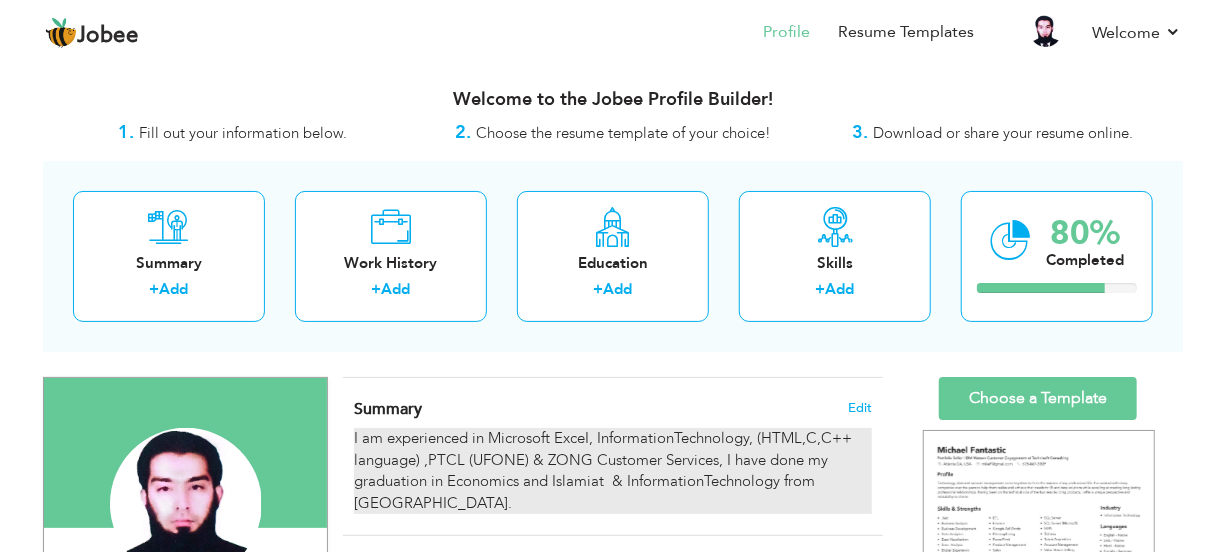 click on "I am experienced in Microsoft ExceI, InformationTechnology, (HTML,C,C++ language) ,PTCL (UFONE) & ZONG Customer Services, I have done my graduation in Economics and Islamiat  & InformationTechnology from University of Balochistan." at bounding box center [613, 471] 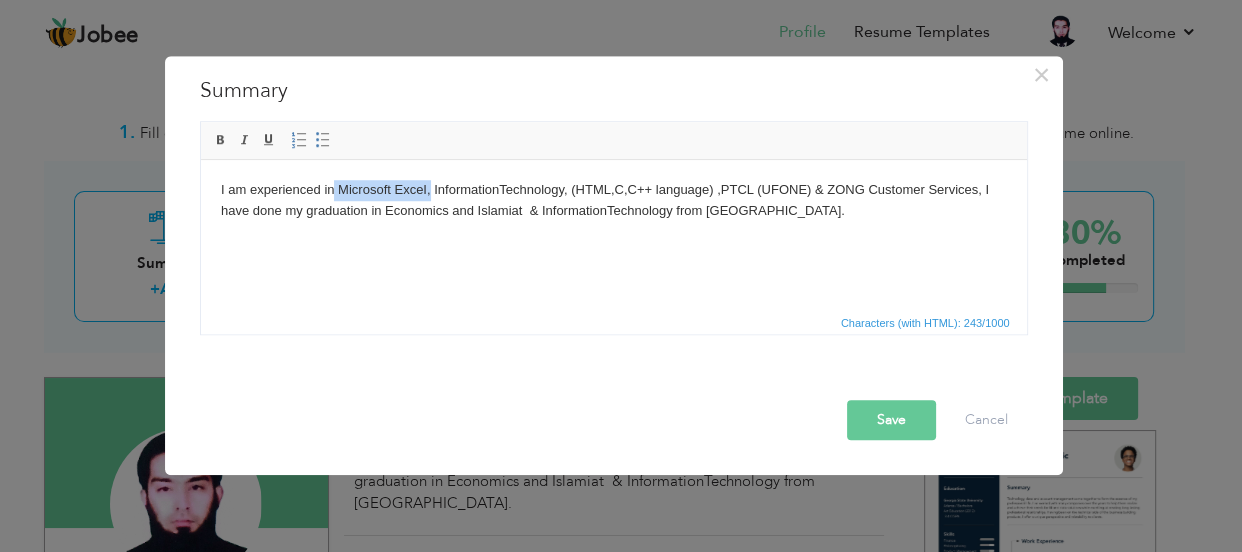 drag, startPoint x: 329, startPoint y: 186, endPoint x: 430, endPoint y: 186, distance: 101 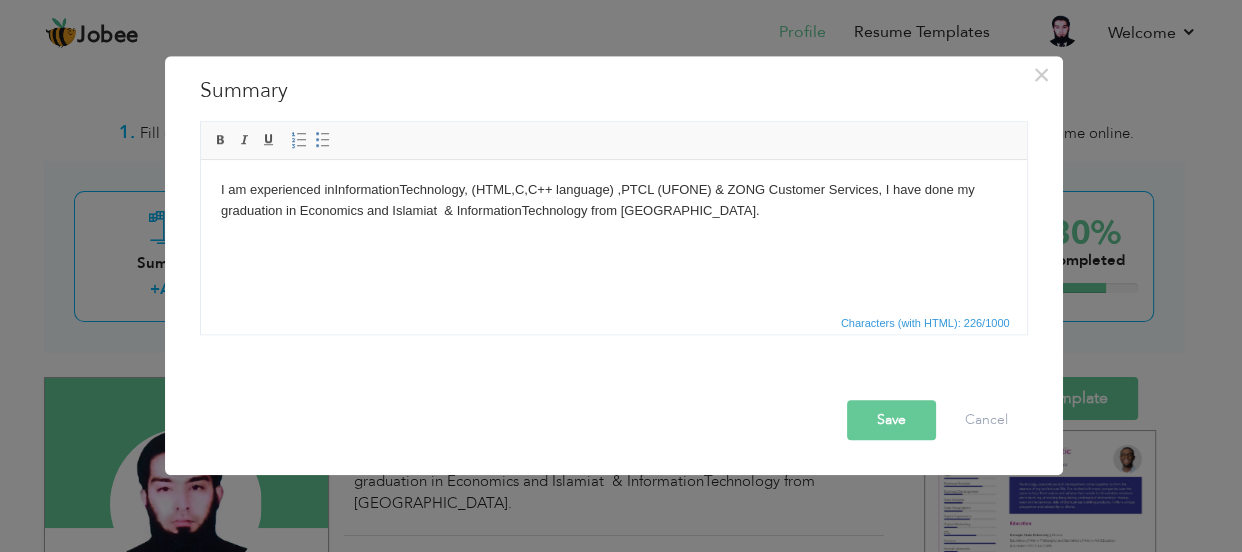 click on "I am experienced in  InformationTechnology, (HTML,C,C++ language) ,PTCL (UFONE) & ZONG Customer Services, I have done my graduation in Economics and Islamiat  & InformationTechnology from University of Balochistan." at bounding box center (613, 201) 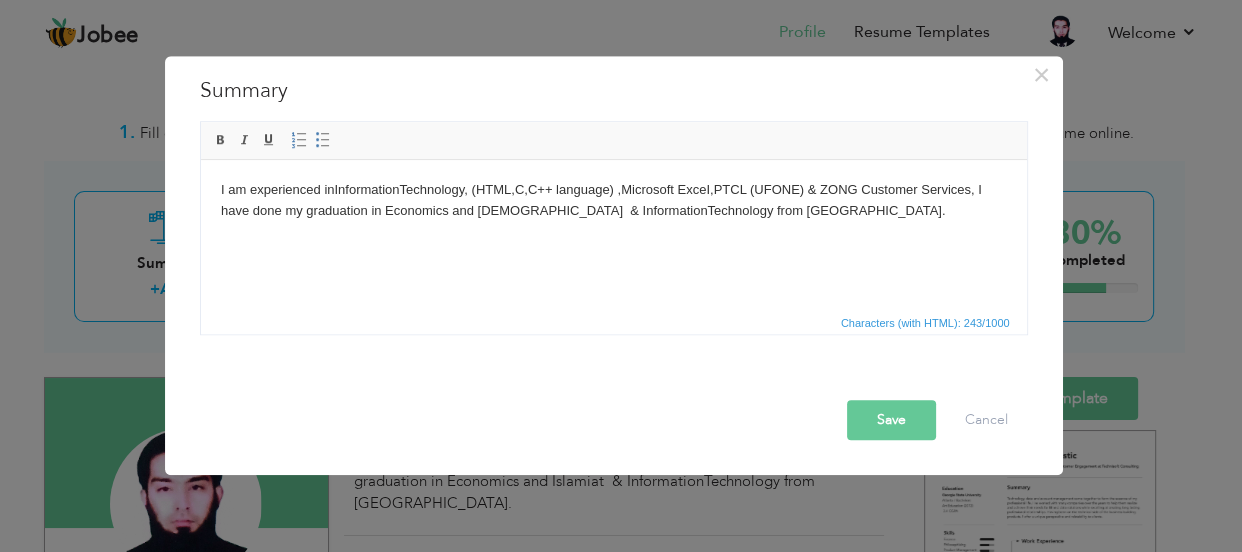 type 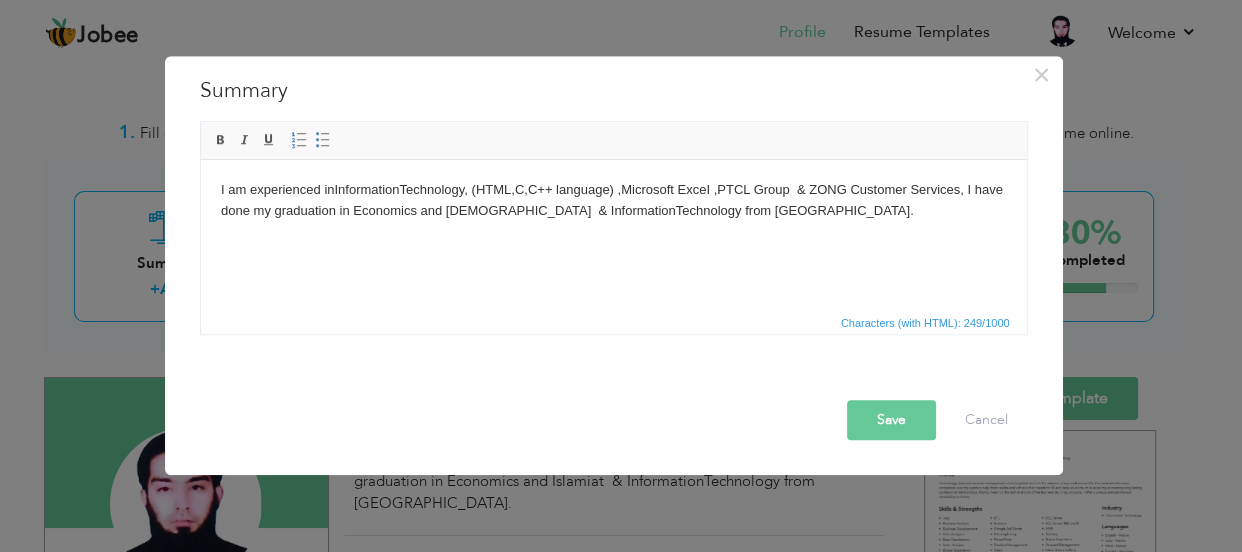 click on "Save" at bounding box center (891, 420) 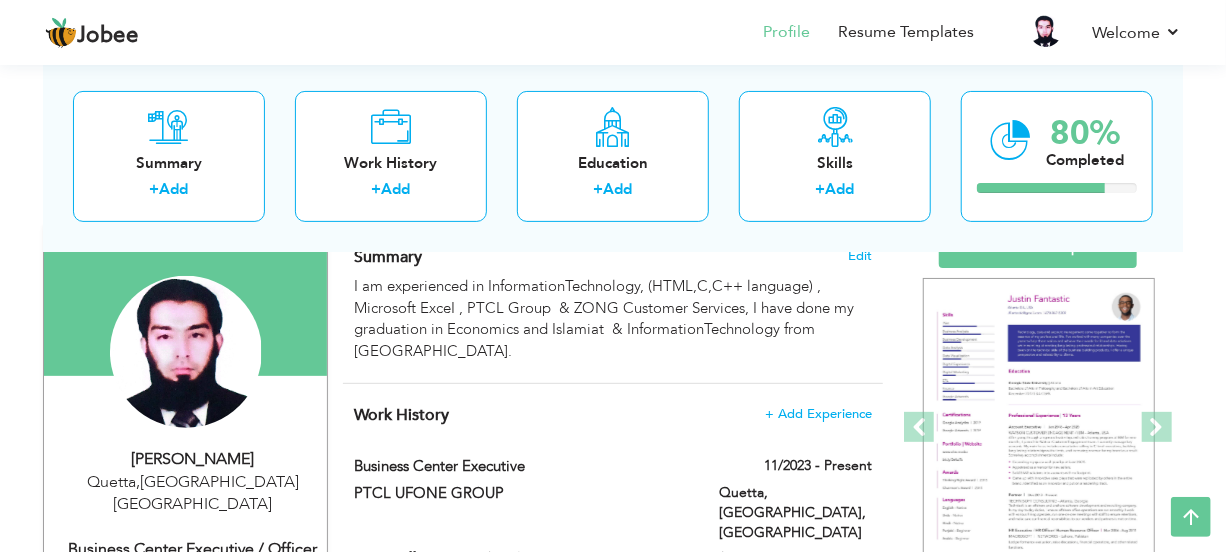 scroll, scrollTop: 153, scrollLeft: 0, axis: vertical 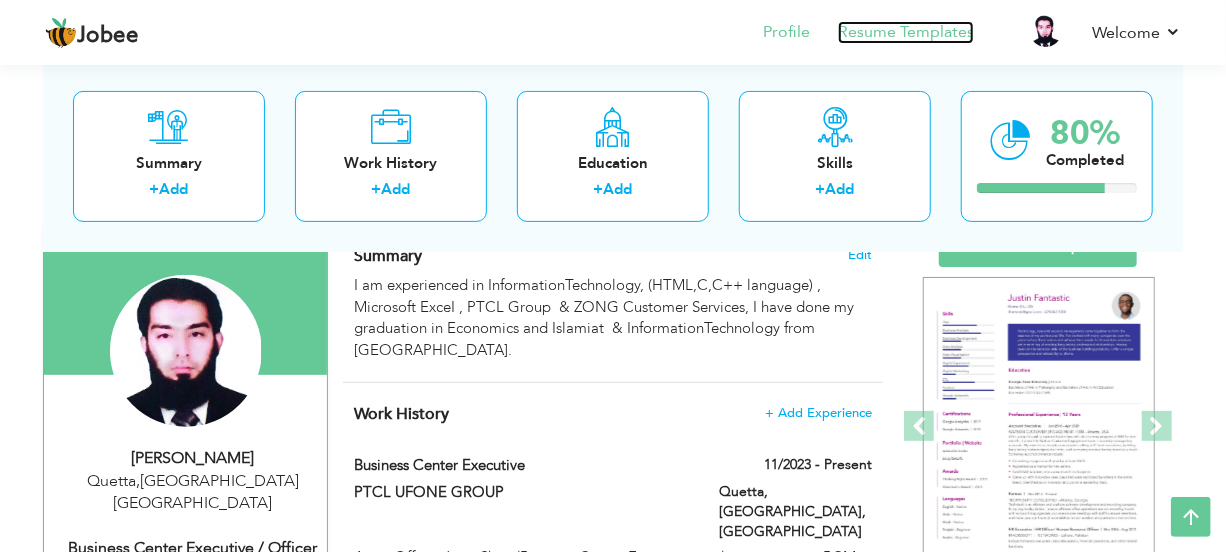 click on "Resume Templates" at bounding box center (906, 32) 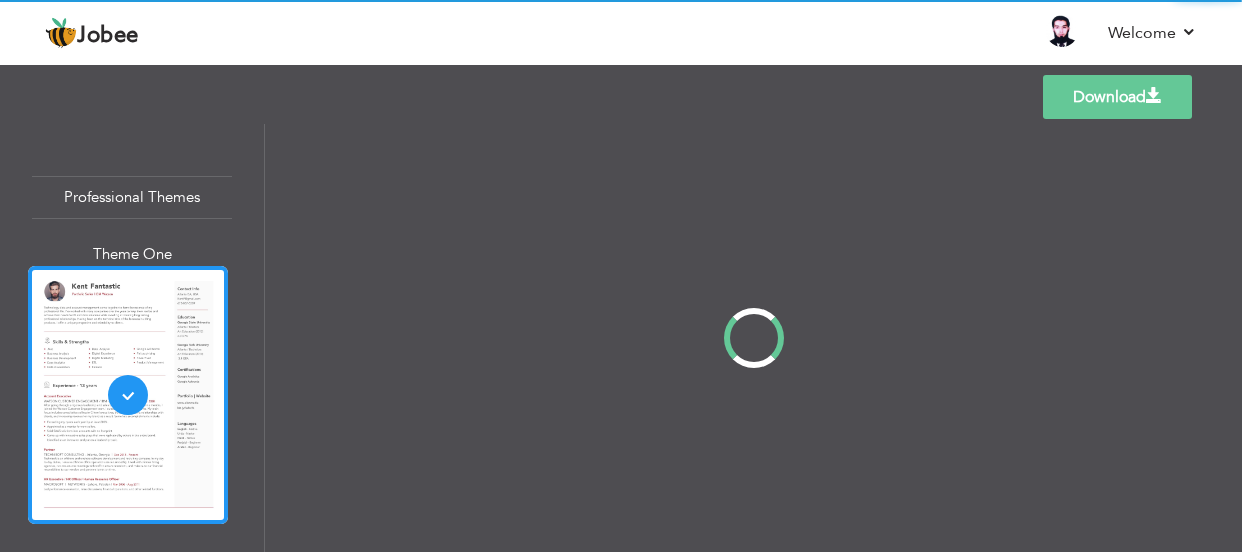 scroll, scrollTop: 0, scrollLeft: 0, axis: both 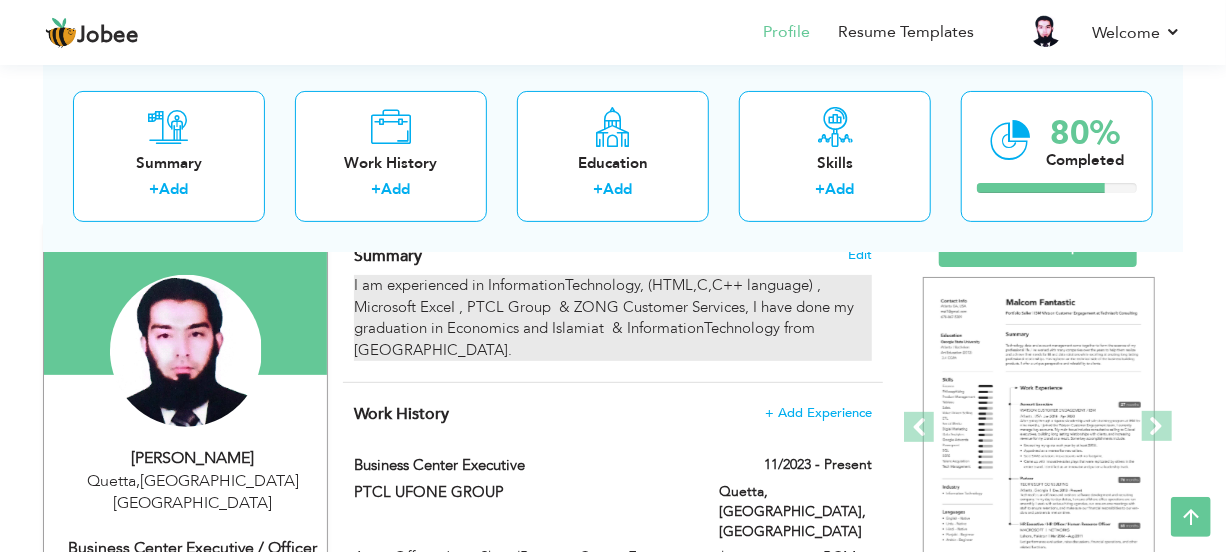 click on "I am experienced in InformationTechnology, (HTML,C,C++ language) , Microsoft ExceI , PTCL Group  & ZONG Customer Services, I have done my graduation in Economics and Islamiat  & InformationTechnology from University of Balochistan." at bounding box center (613, 318) 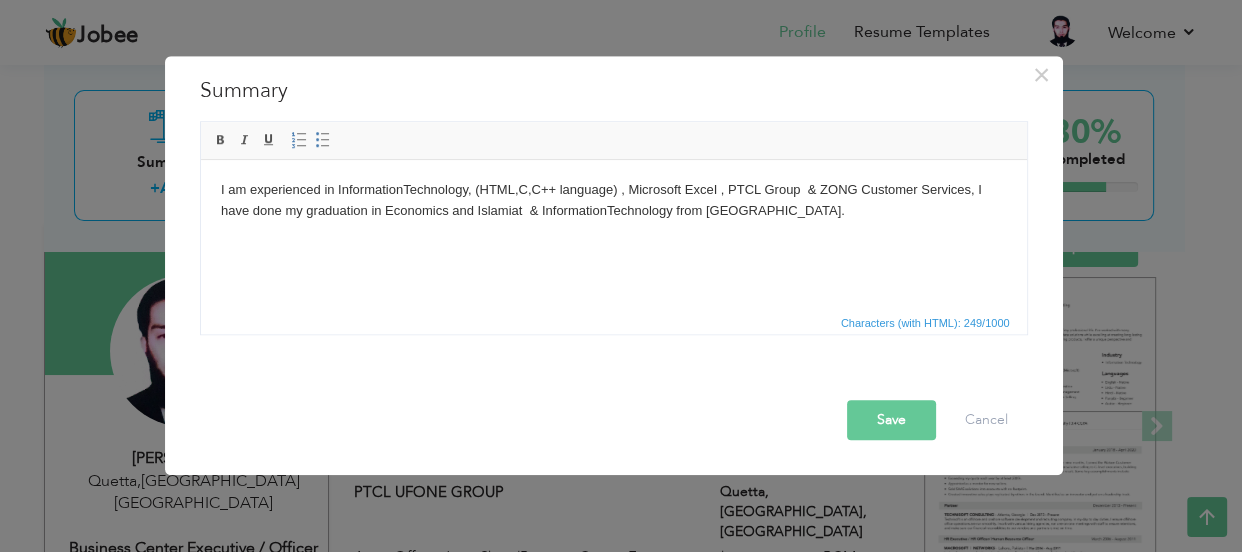 click on "I am experienced in InformationTechnology, (HTML,C,C++ language) , Microsoft ExceI , PTCL Group  & ZONG Customer Services, I have done my graduation in Economics and Islamiat  & InformationTechnology from University of Balochistan." at bounding box center [613, 201] 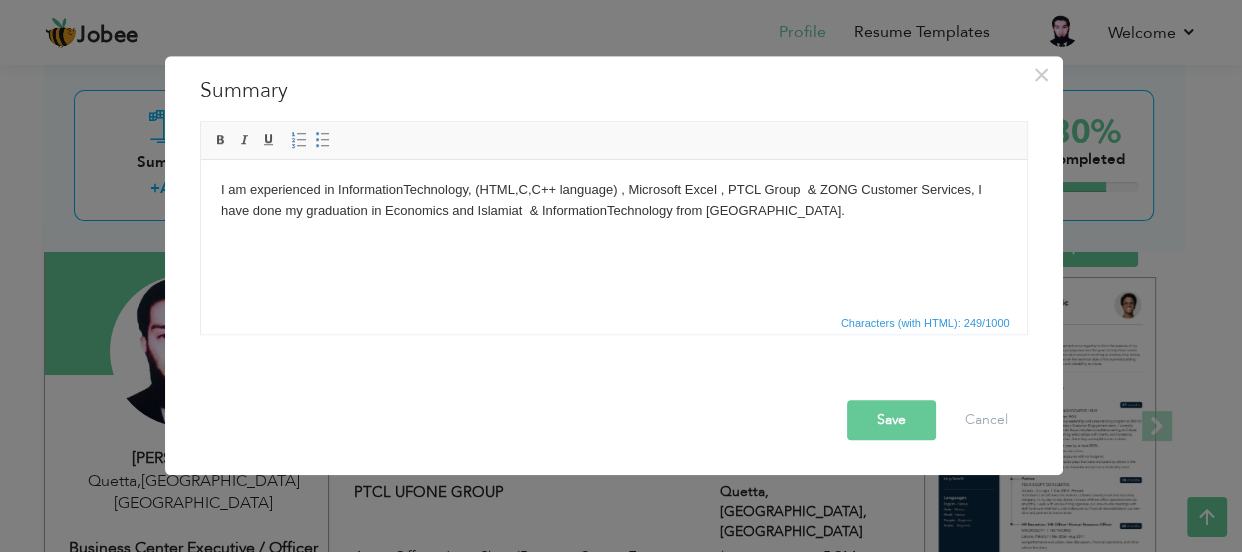 type 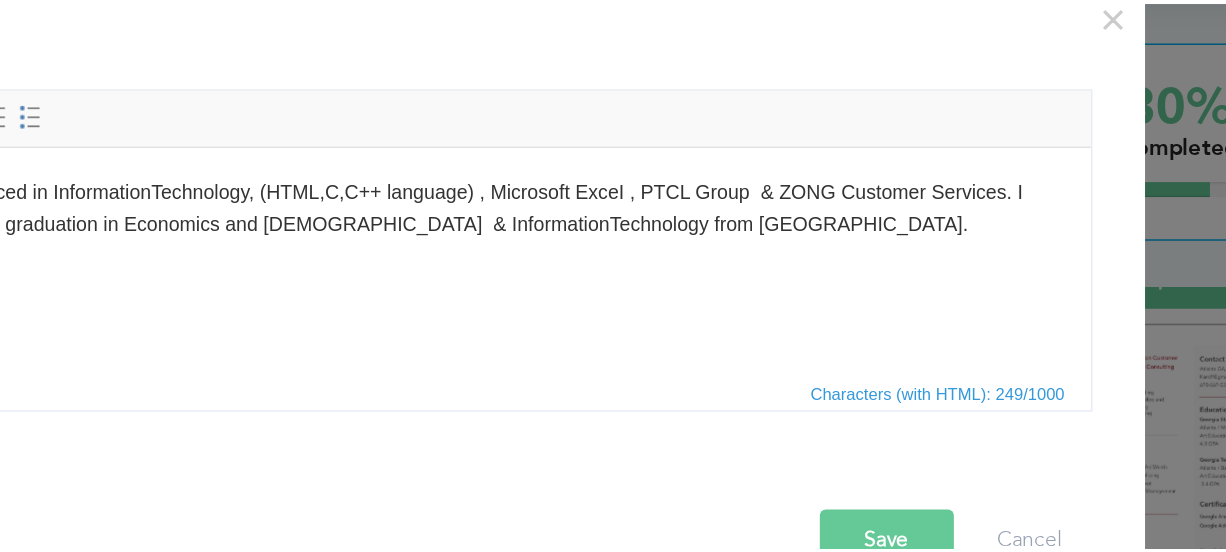 scroll, scrollTop: 153, scrollLeft: 0, axis: vertical 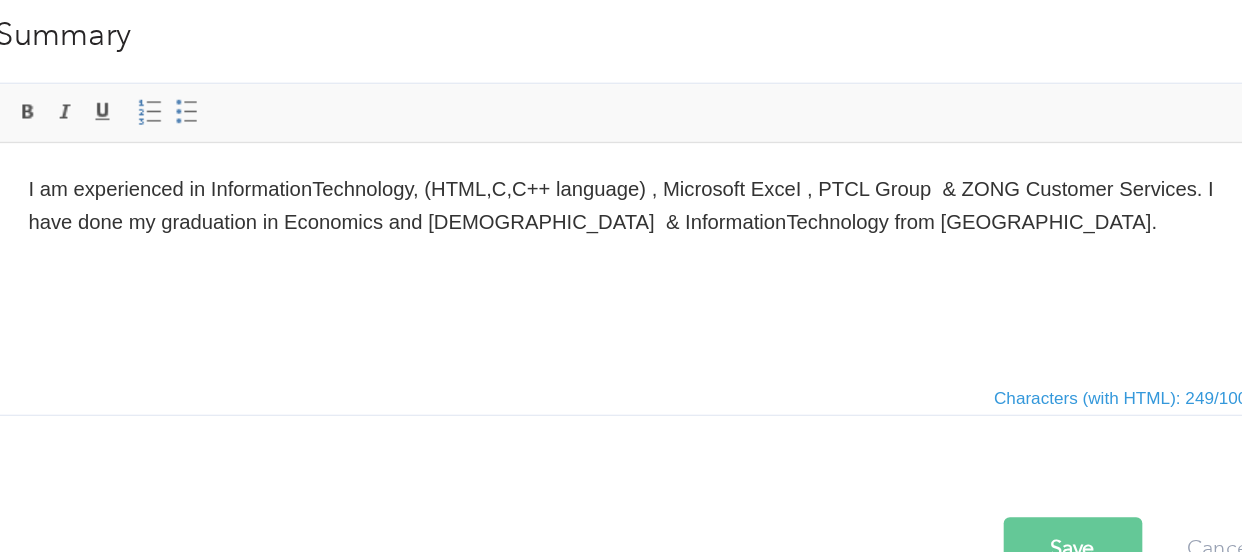 click on "I am experienced in InformationTechnology, (HTML,C,C++ language) , Microsoft ExceI , PTCL Group  & ZONG Customer Services. I have done my graduation in Economics and Islamiat  & InformationTechnology from University of Balochistan." at bounding box center (410, 184) 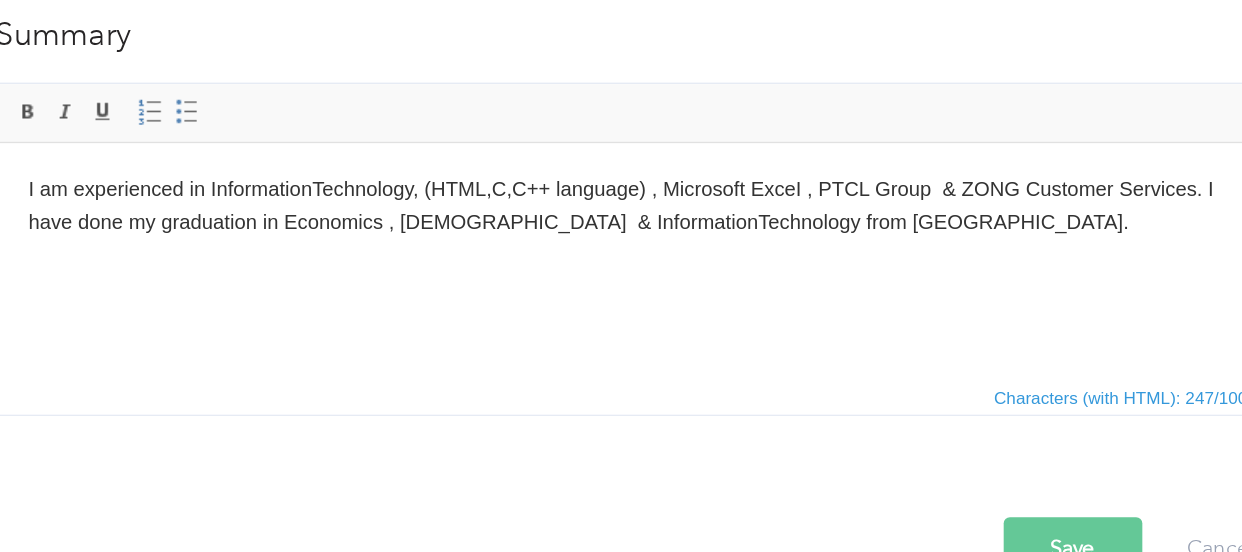 click on "I am experienced in InformationTechnology, (HTML,C,C++ language) , Microsoft ExceI , PTCL Group  & ZONG Customer Services. I have done my graduation in Economics , Islamiat  & InformationTechnology from University of Balochistan." at bounding box center [410, 184] 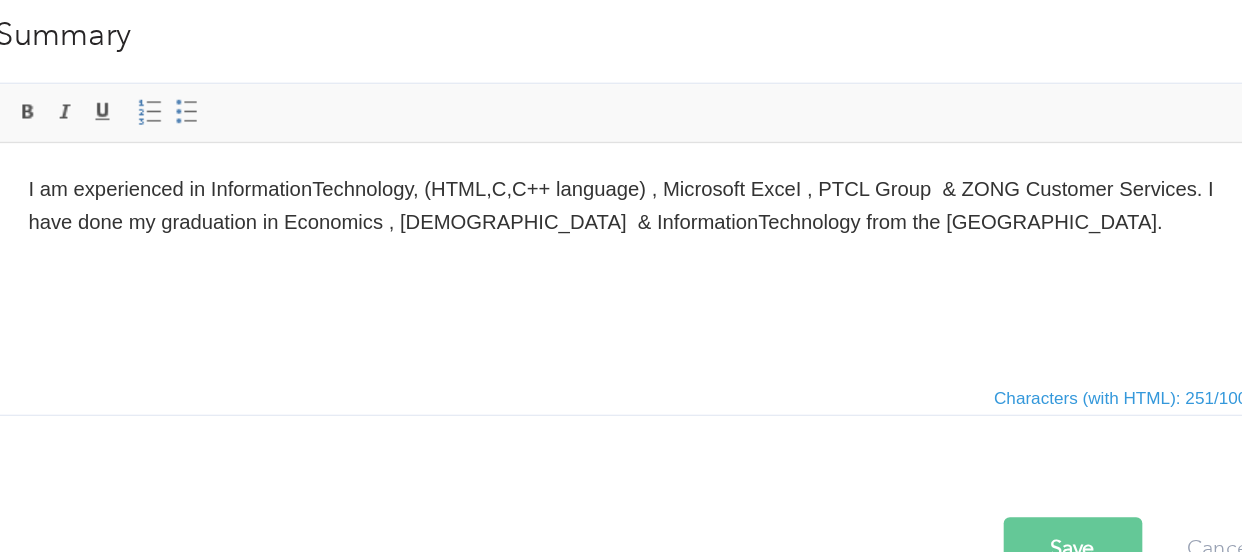 click on "Save" at bounding box center [891, 420] 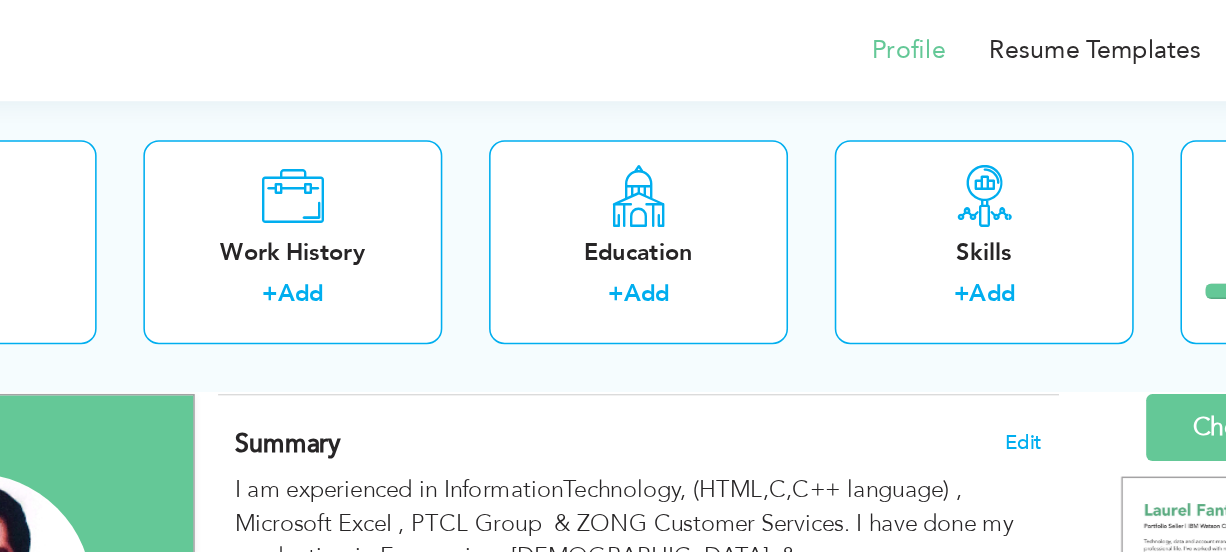 scroll, scrollTop: 98, scrollLeft: 0, axis: vertical 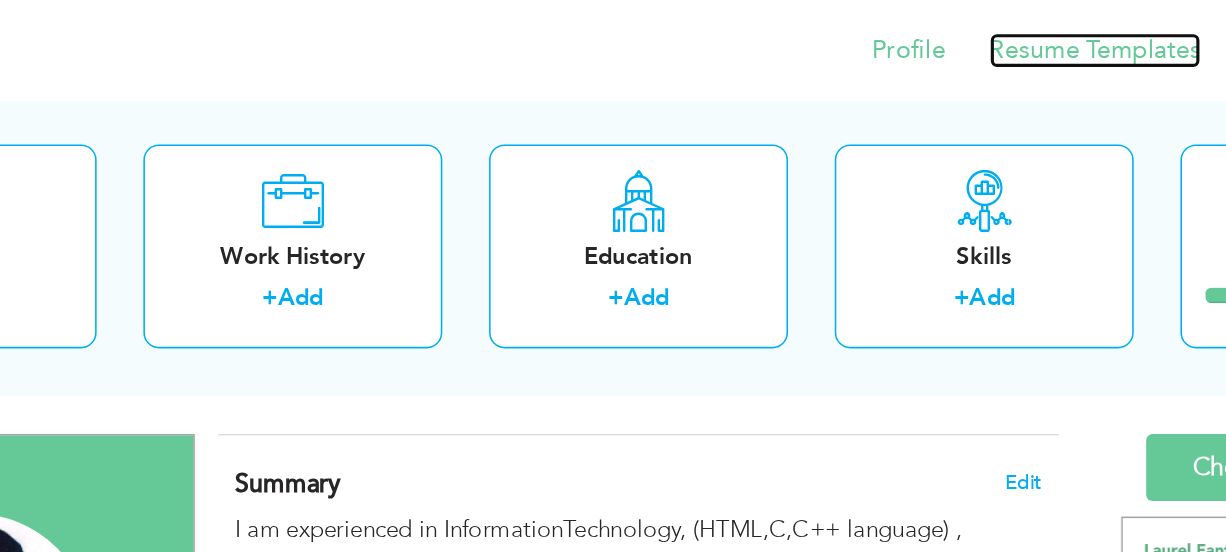click on "Resume Templates" at bounding box center (906, 32) 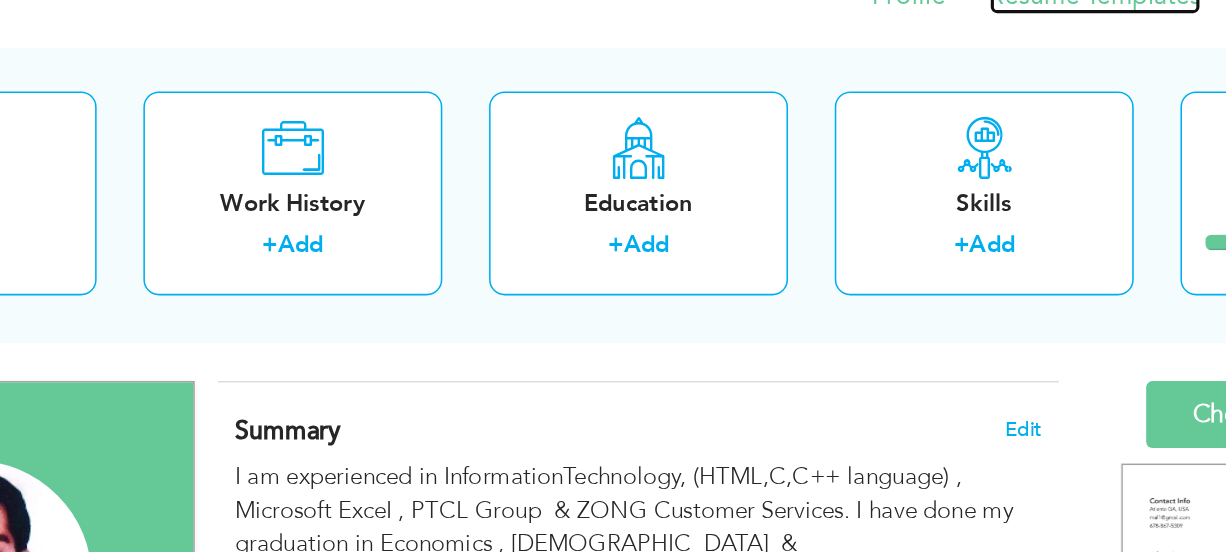 scroll, scrollTop: 98, scrollLeft: 0, axis: vertical 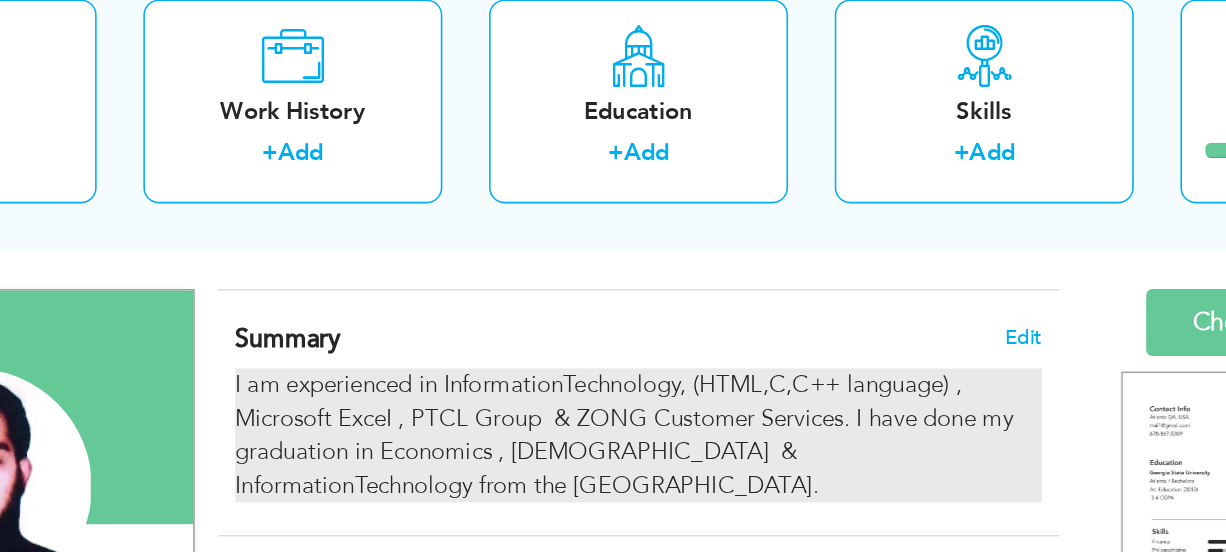 click on "I am experienced in InformationTechnology, (HTML,C,C++ language) , Microsoft ExceI , PTCL Group  & ZONG Customer Services. I have done my graduation in Economics , [DEMOGRAPHIC_DATA]  & InformationTechnology from the [GEOGRAPHIC_DATA]." at bounding box center (613, 373) 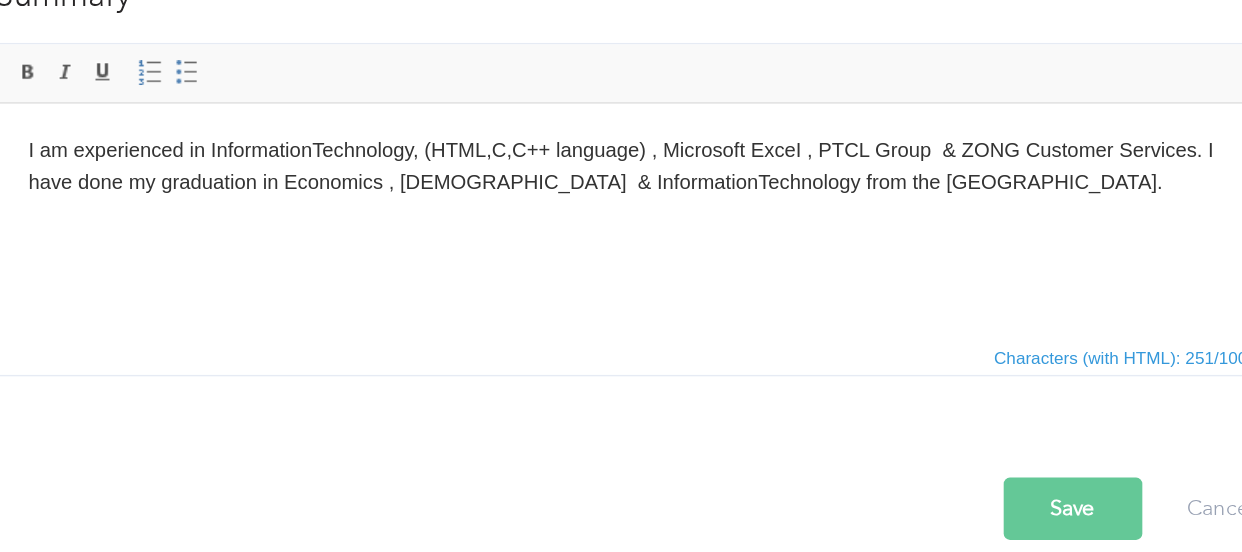 click on "I am experienced in InformationTechnology, (HTML,C,C++ language) , Microsoft ExceI , PTCL Group  & ZONG Customer Services. I have done my graduation in Economics , [DEMOGRAPHIC_DATA]  & InformationTechnology from the [GEOGRAPHIC_DATA]." at bounding box center (410, 144) 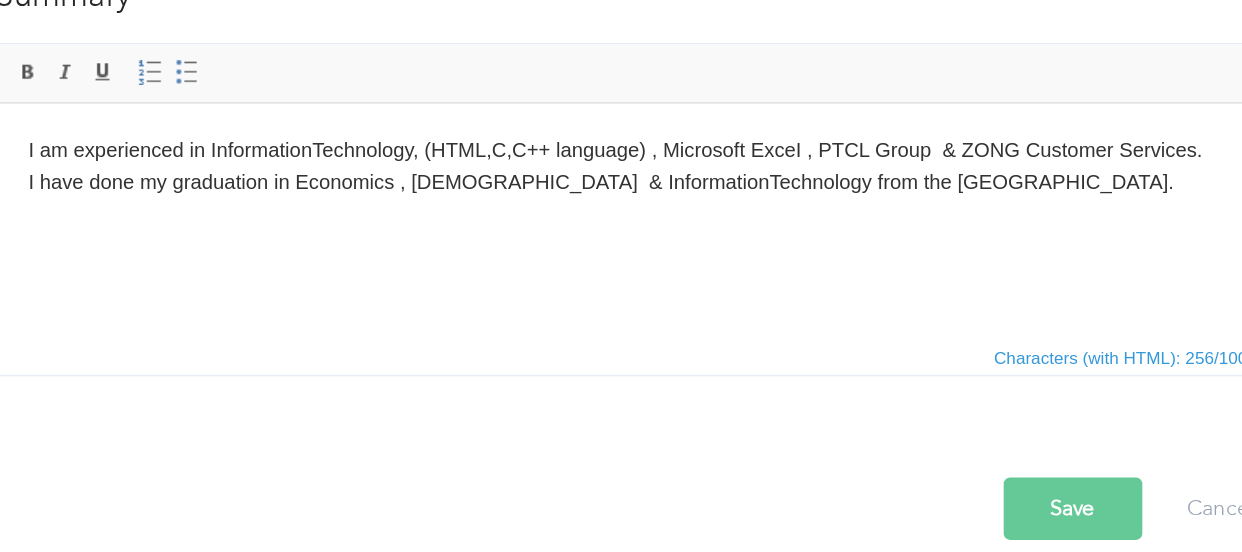 click on "Save" at bounding box center (891, 420) 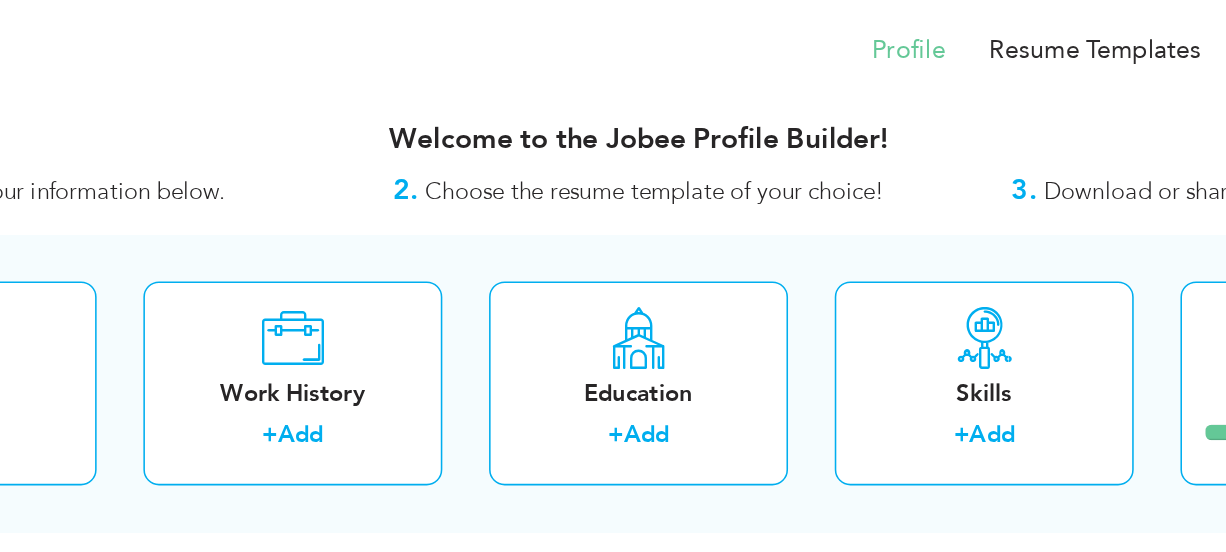 scroll, scrollTop: 0, scrollLeft: 0, axis: both 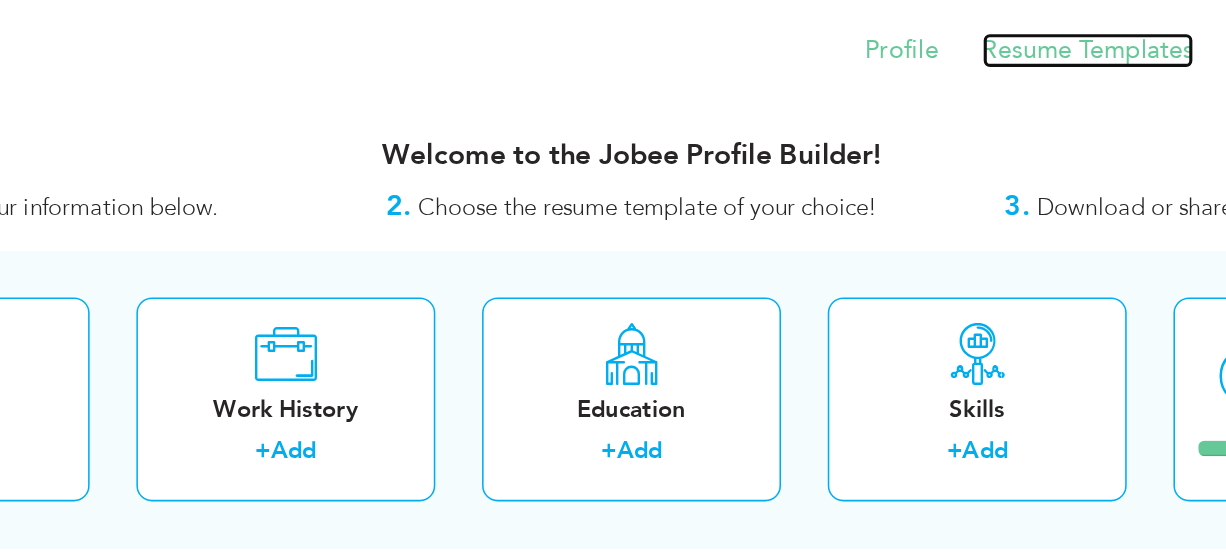 click on "Resume Templates" at bounding box center (906, 32) 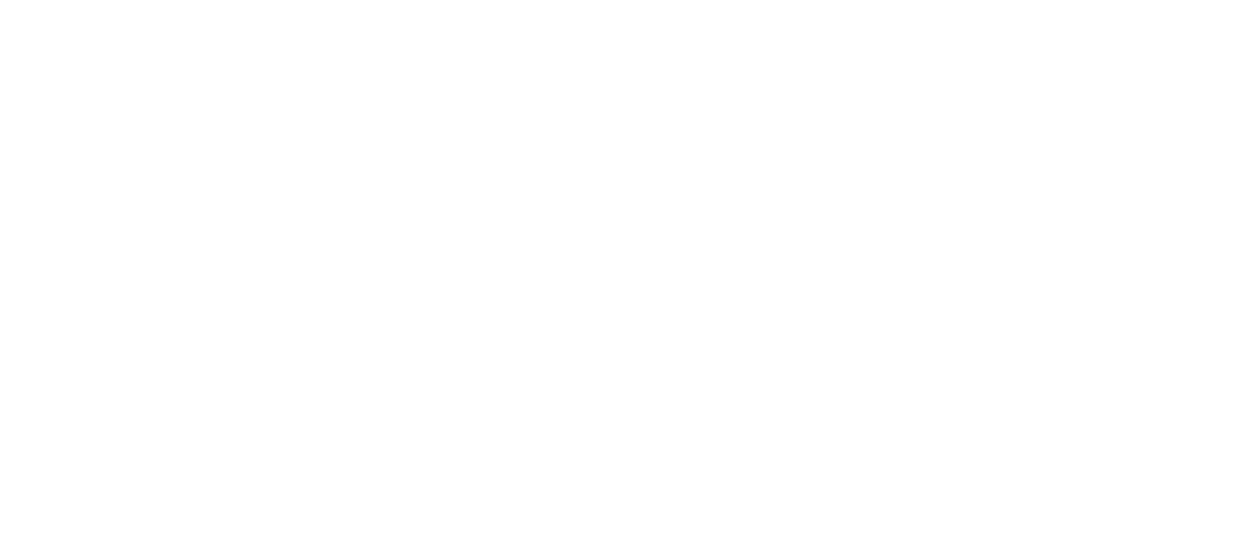 scroll, scrollTop: 0, scrollLeft: 0, axis: both 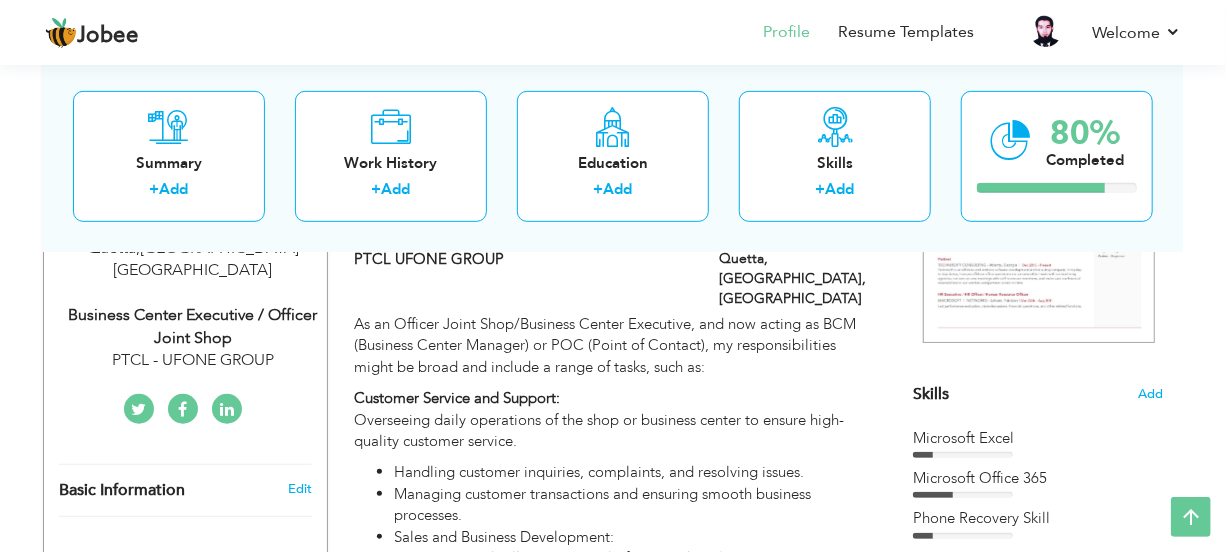 click on "Skills" at bounding box center (931, 394) 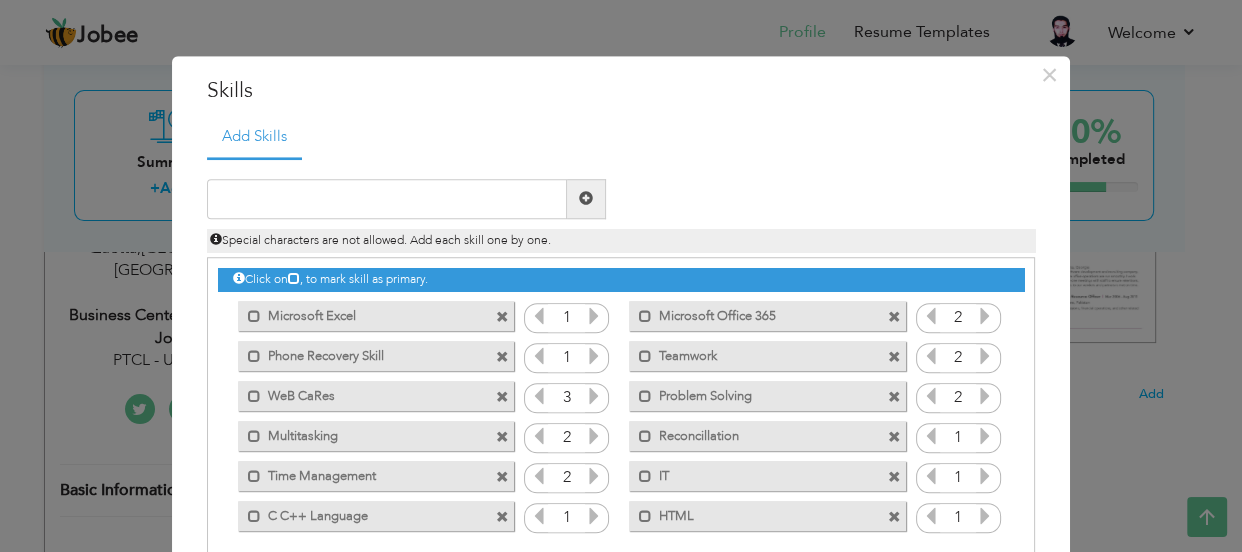 drag, startPoint x: 669, startPoint y: 479, endPoint x: 330, endPoint y: 317, distance: 375.7193 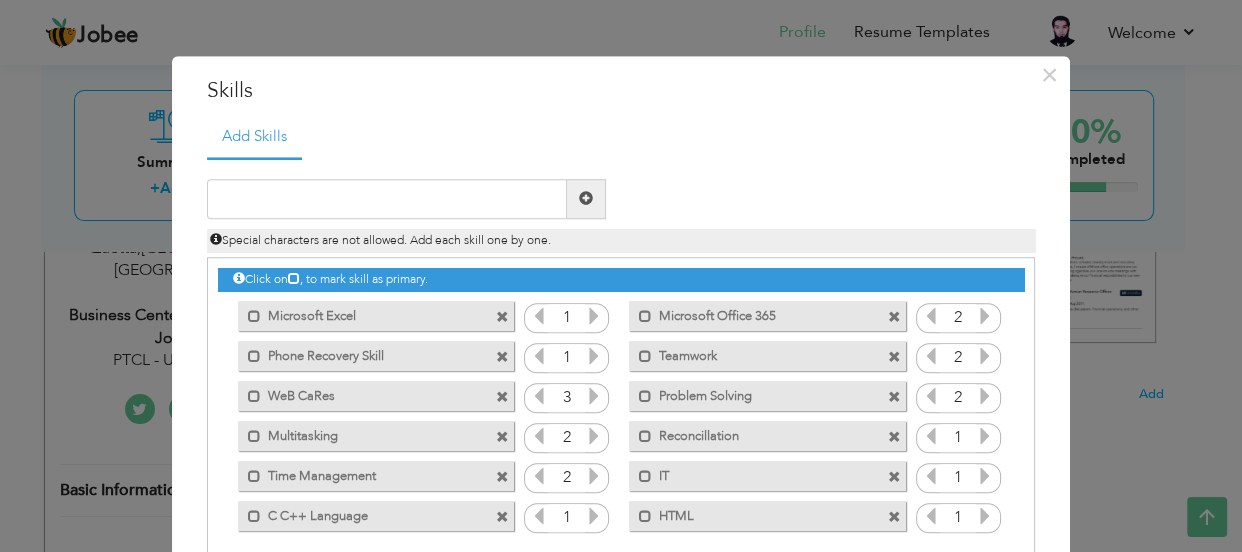 scroll, scrollTop: 4, scrollLeft: 0, axis: vertical 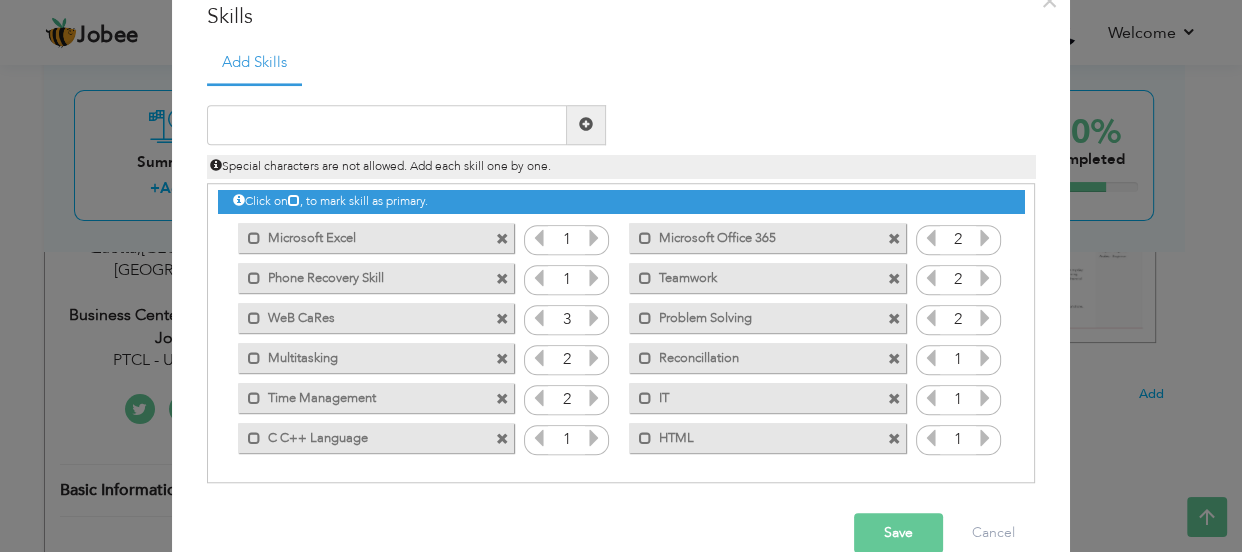 click at bounding box center [502, 239] 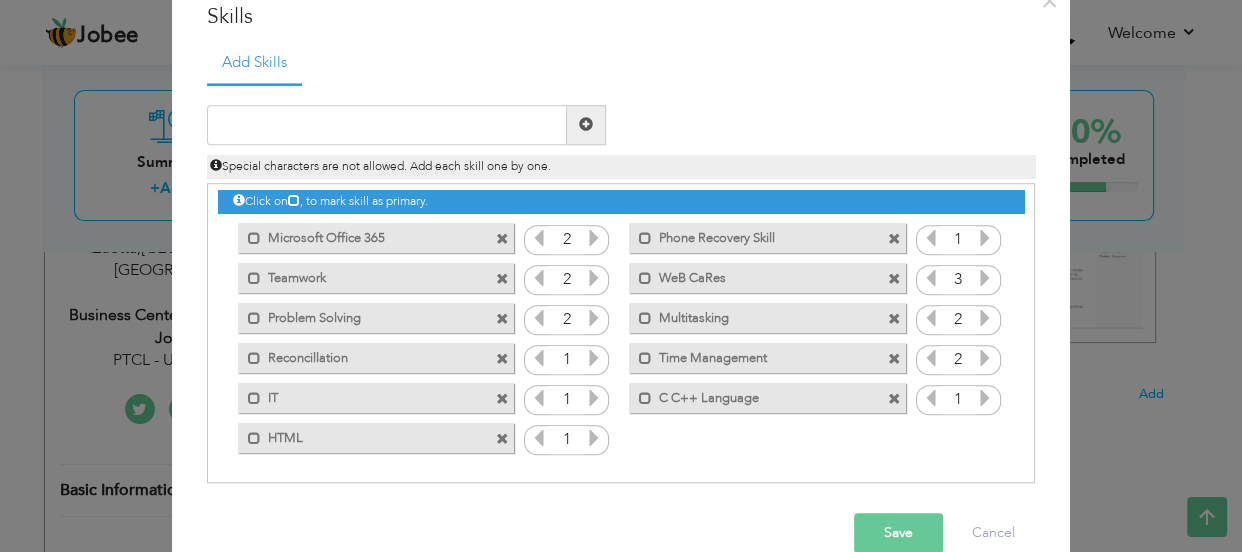click at bounding box center (502, 239) 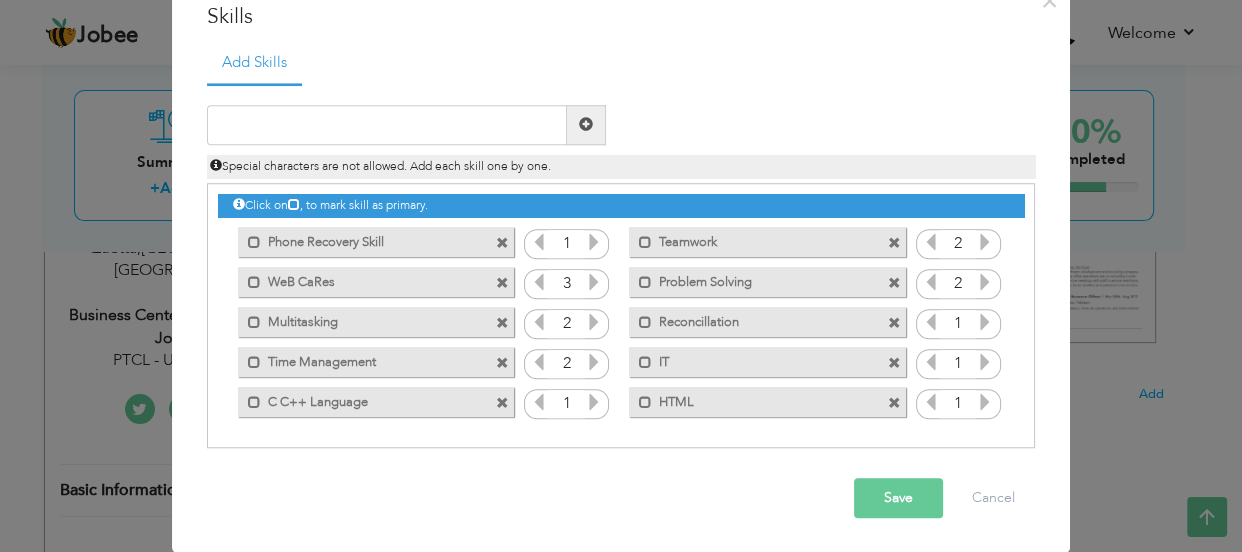 click at bounding box center (502, 243) 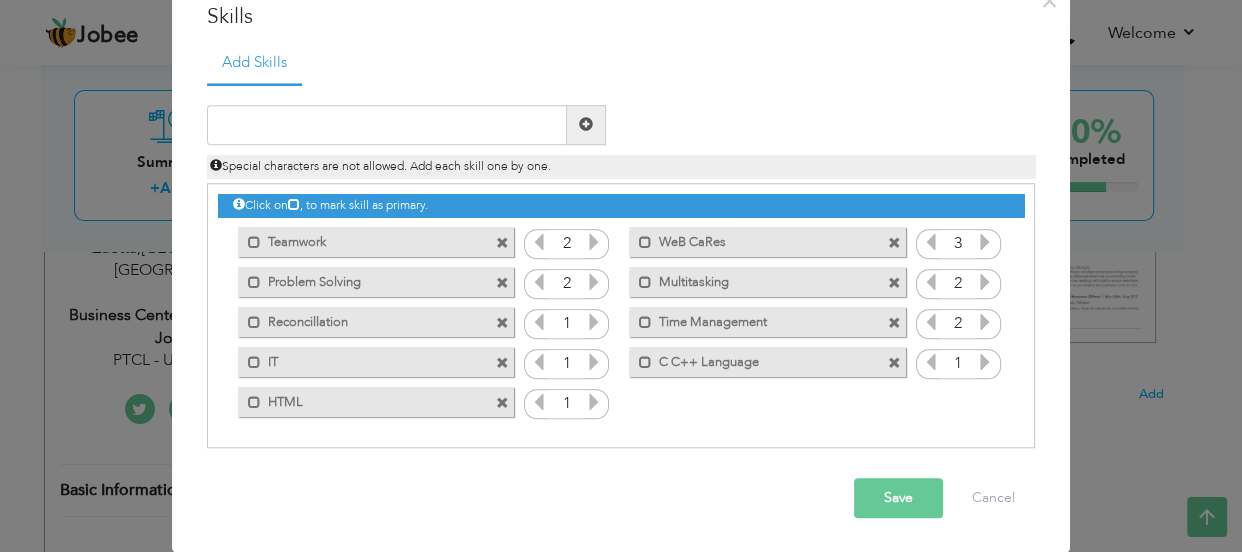 click at bounding box center (502, 243) 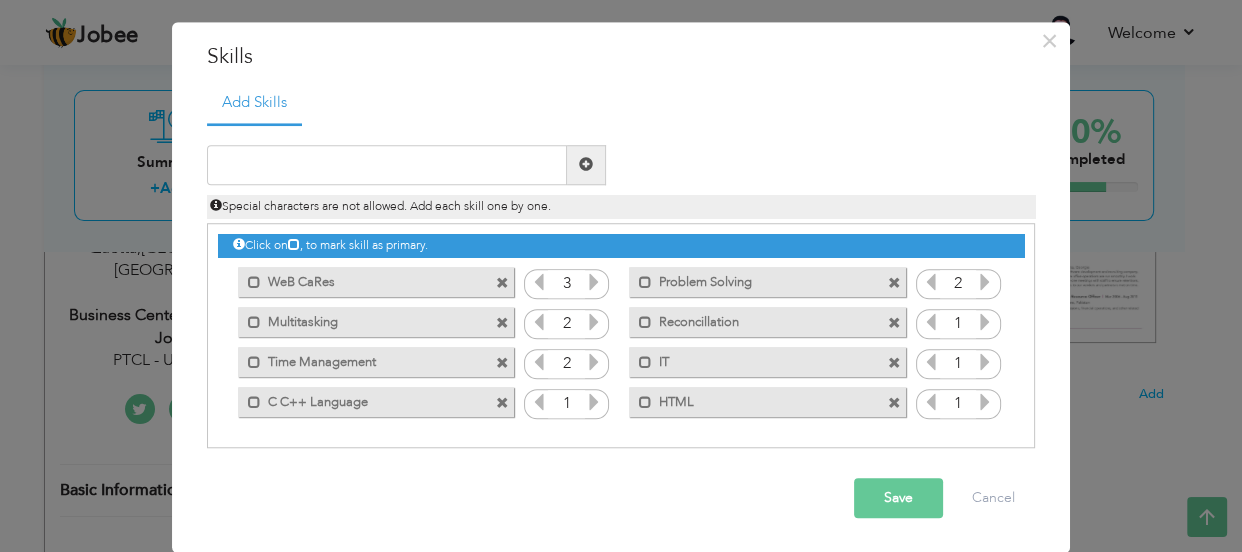click on "Click on  , to mark skill as primary." at bounding box center (621, 245) 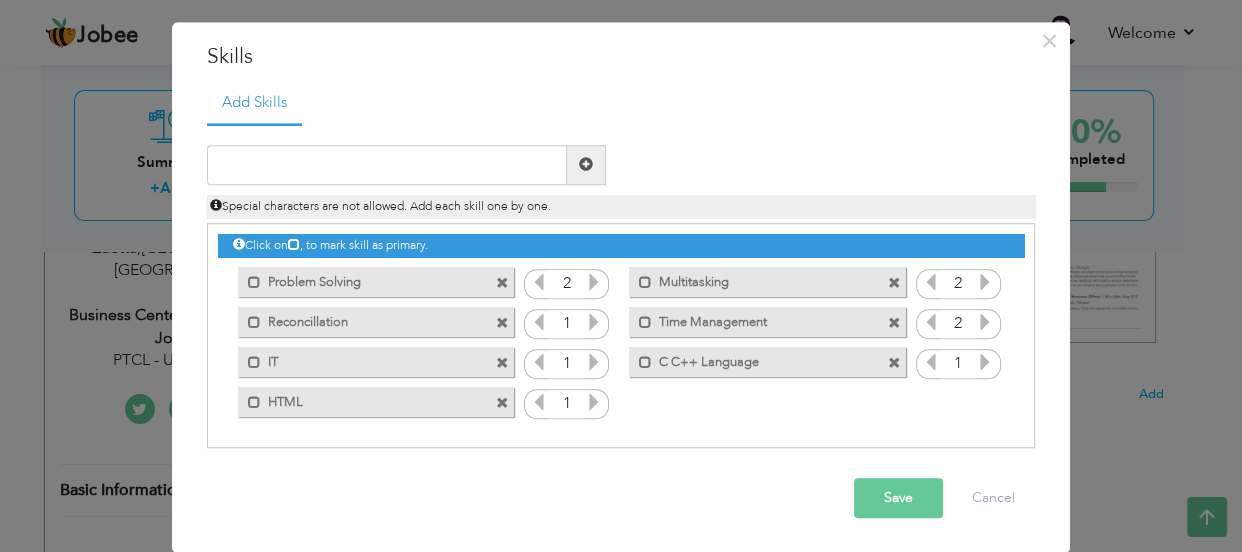 click at bounding box center (502, 283) 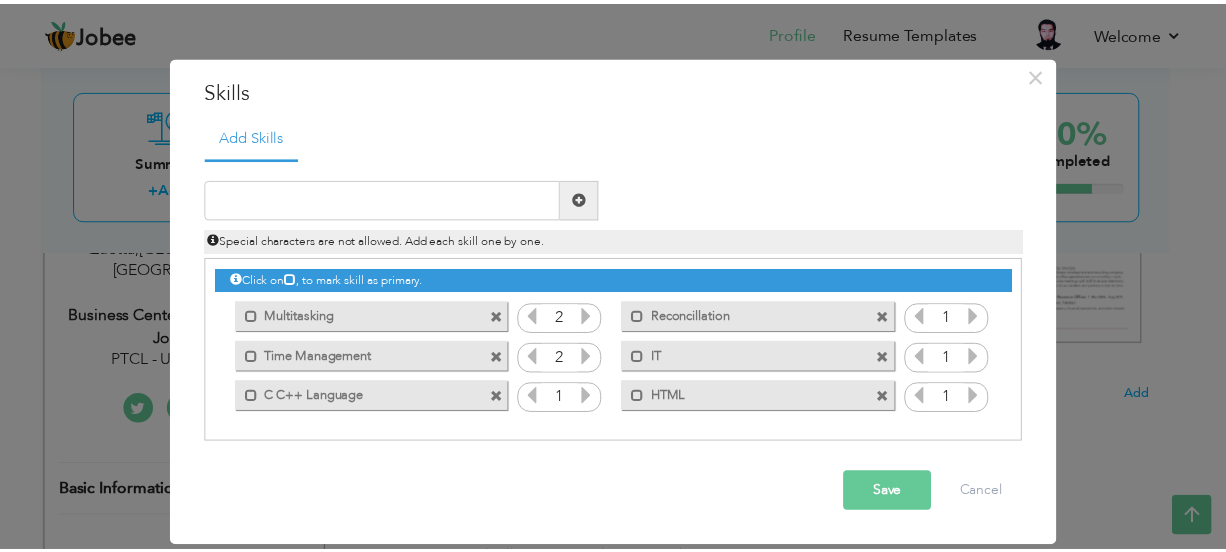 scroll, scrollTop: 0, scrollLeft: 0, axis: both 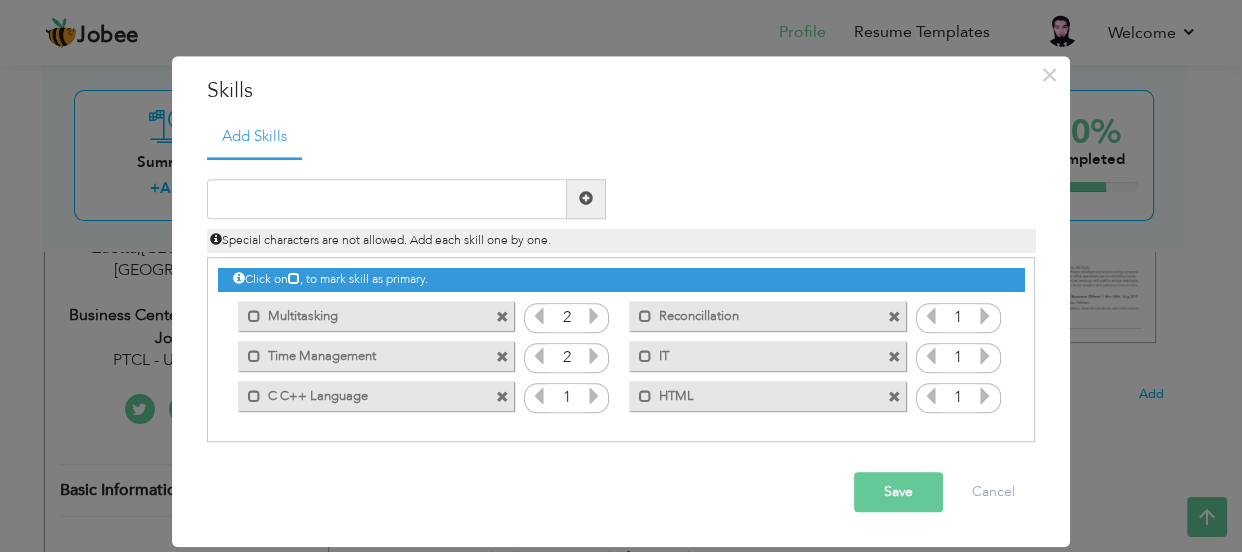click on "Click on  , to mark skill as primary." at bounding box center (621, 279) 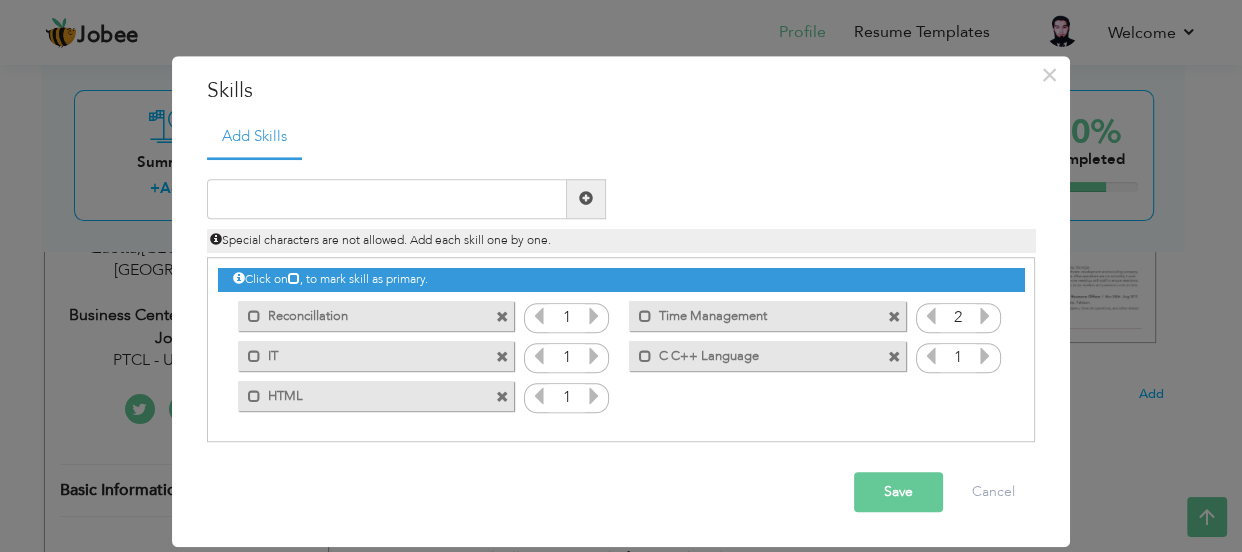 click at bounding box center [502, 317] 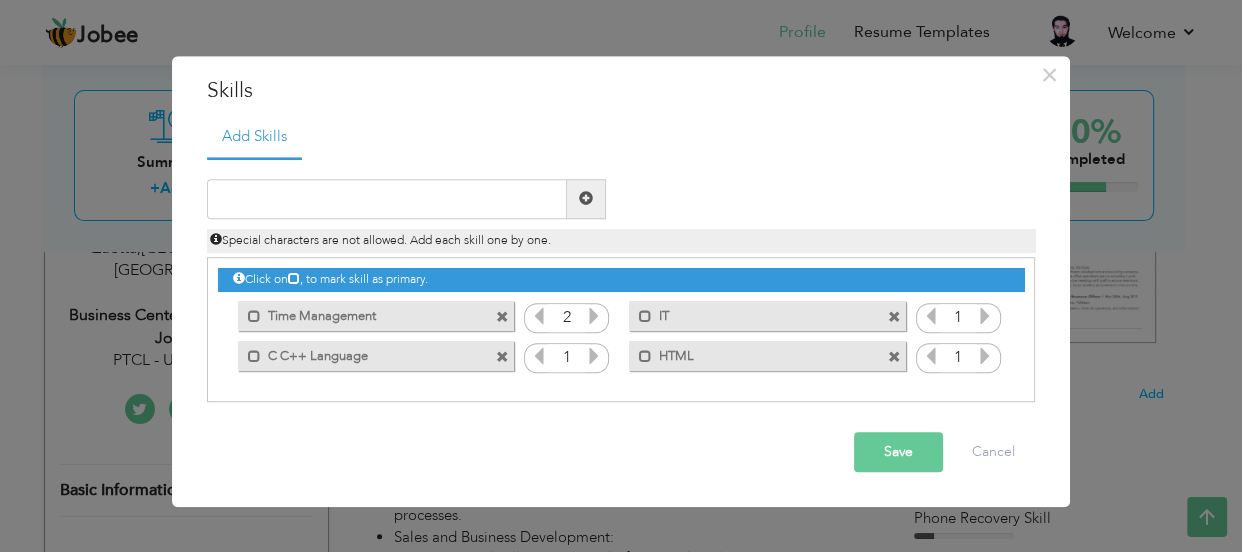 click at bounding box center (502, 317) 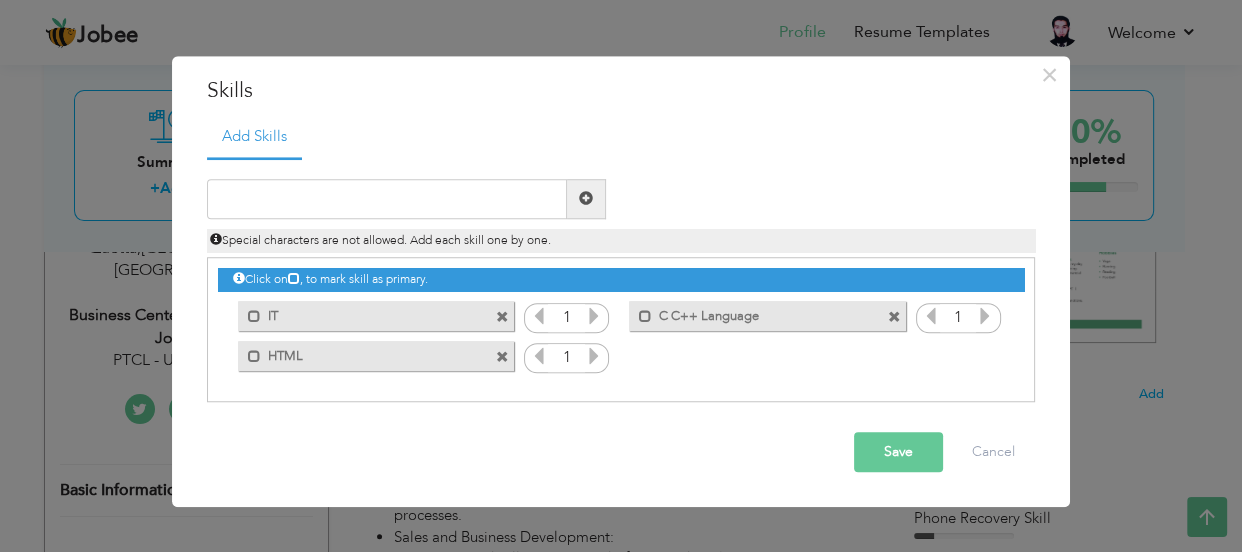 click at bounding box center (502, 317) 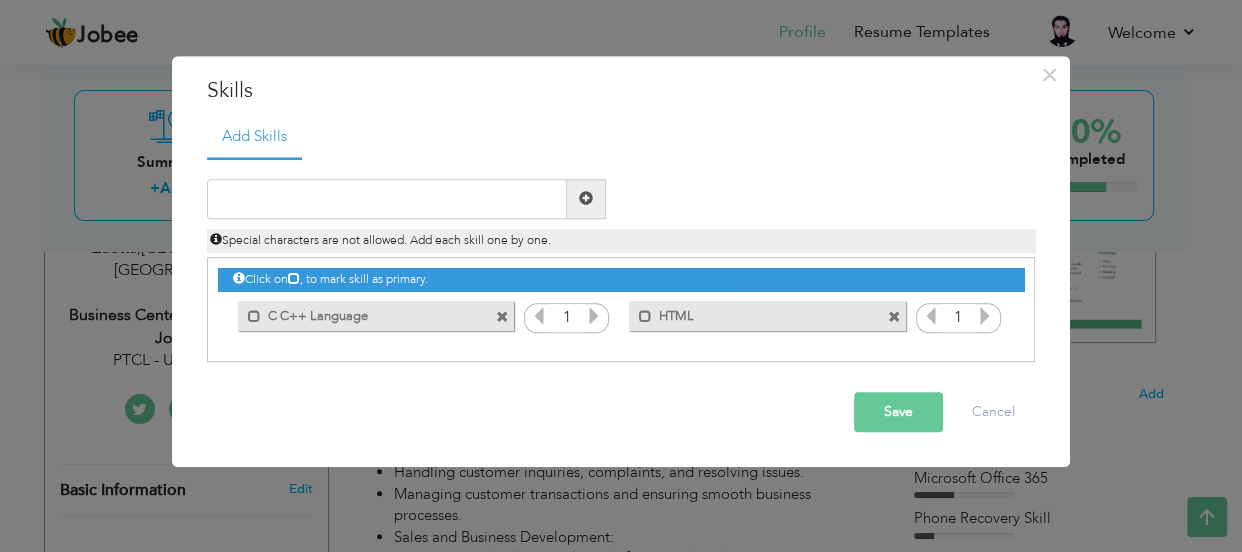 click at bounding box center (502, 317) 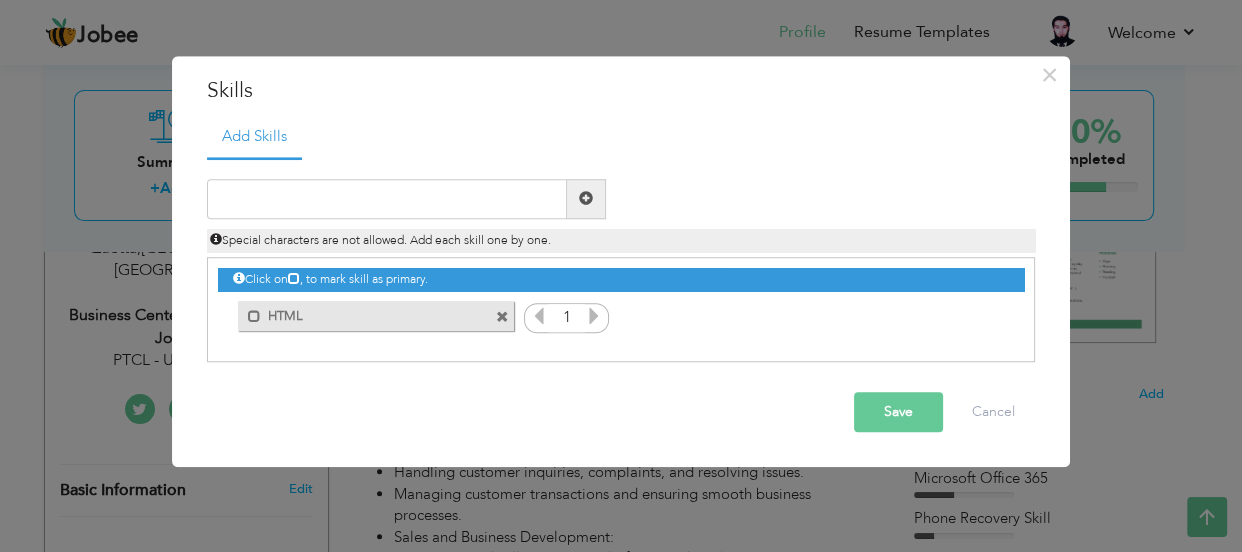 click at bounding box center [502, 317] 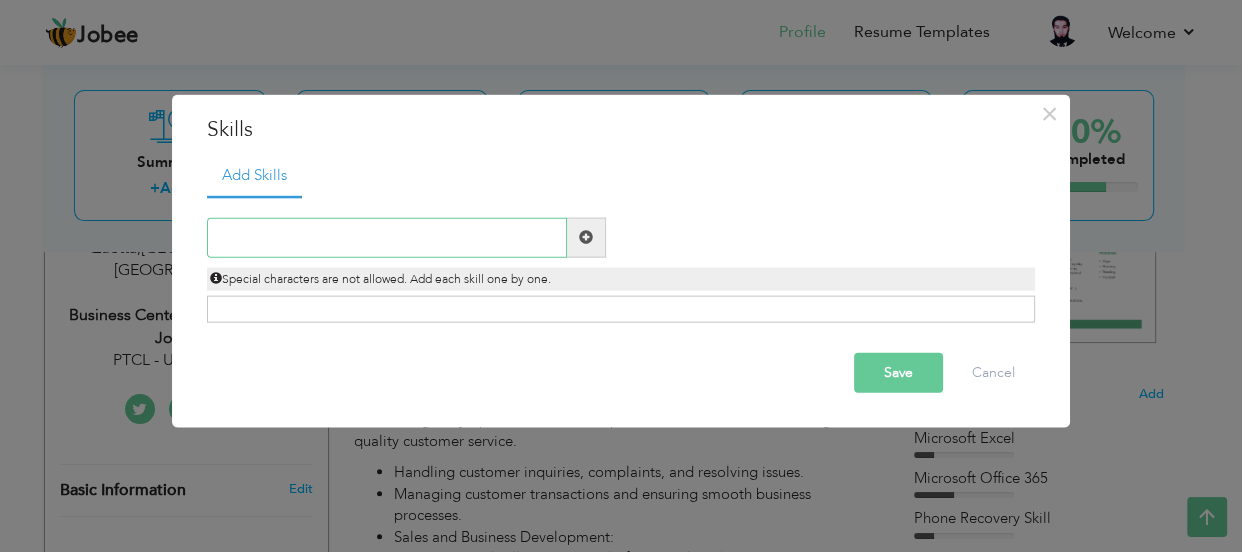 click at bounding box center [387, 237] 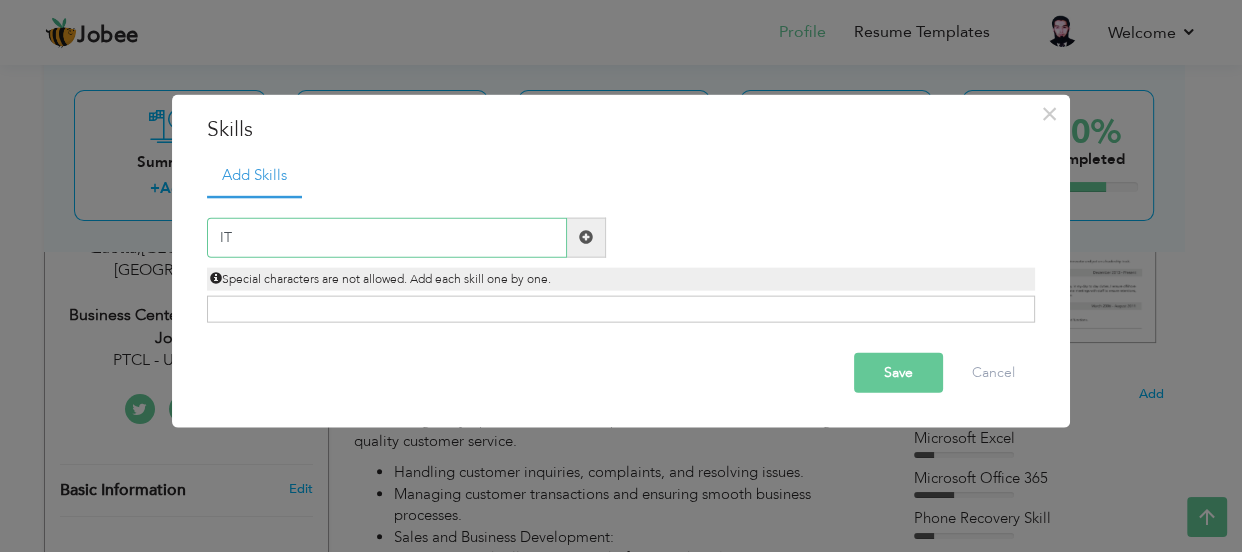 type on "IT" 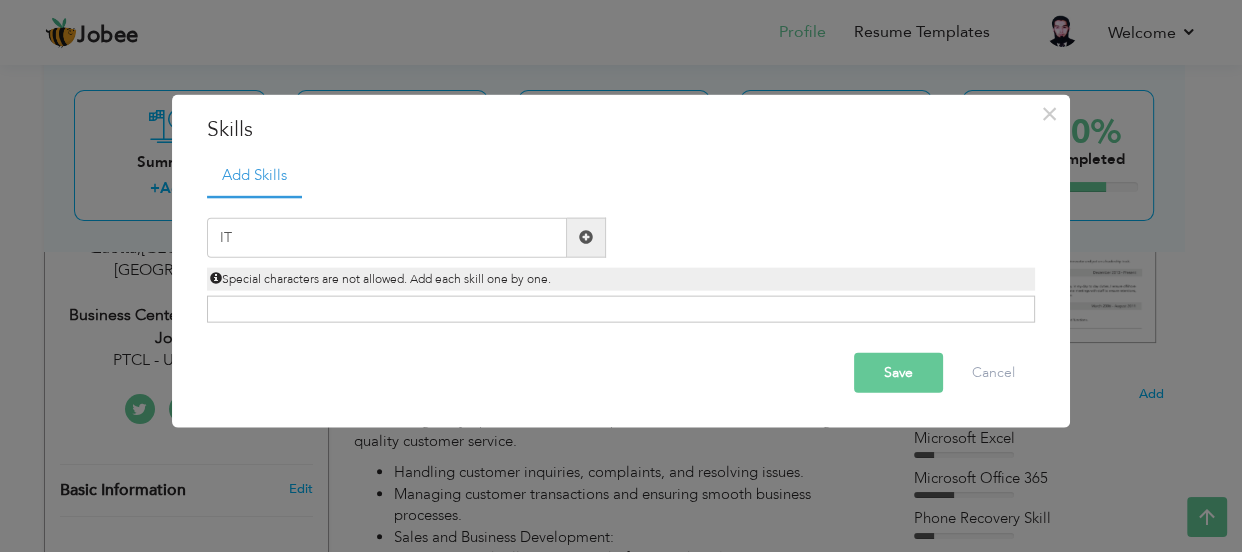 click at bounding box center [586, 237] 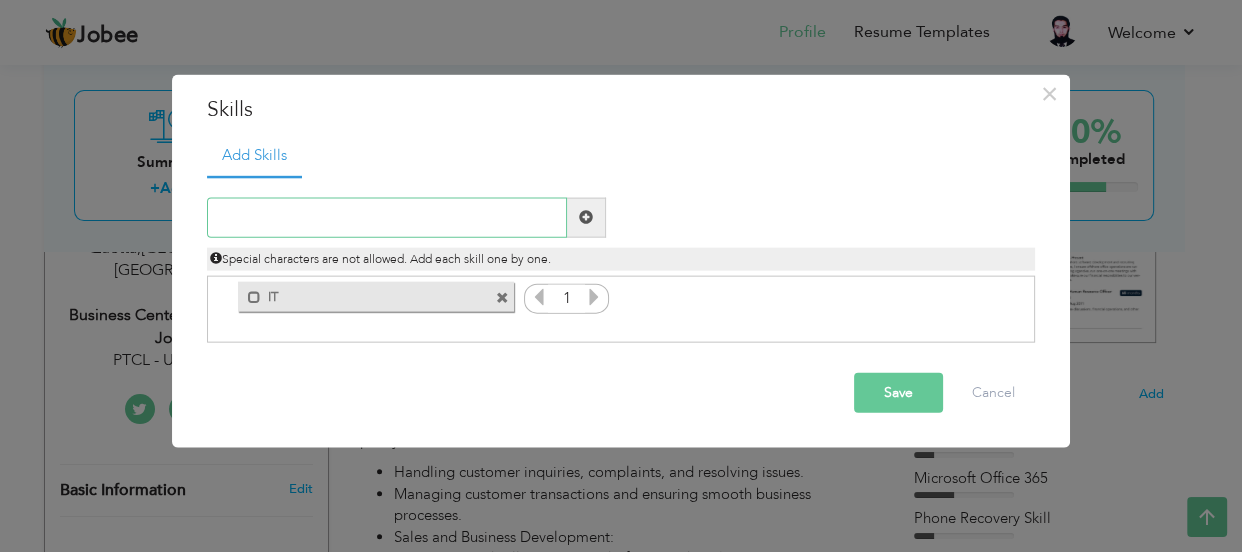 click at bounding box center [387, 217] 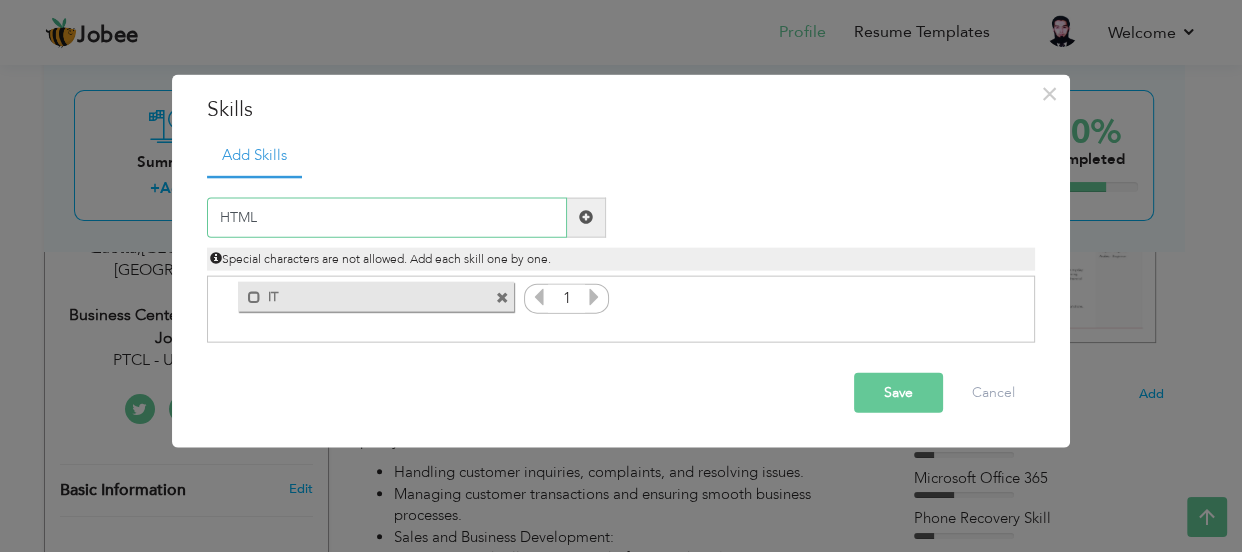 type on "HTML" 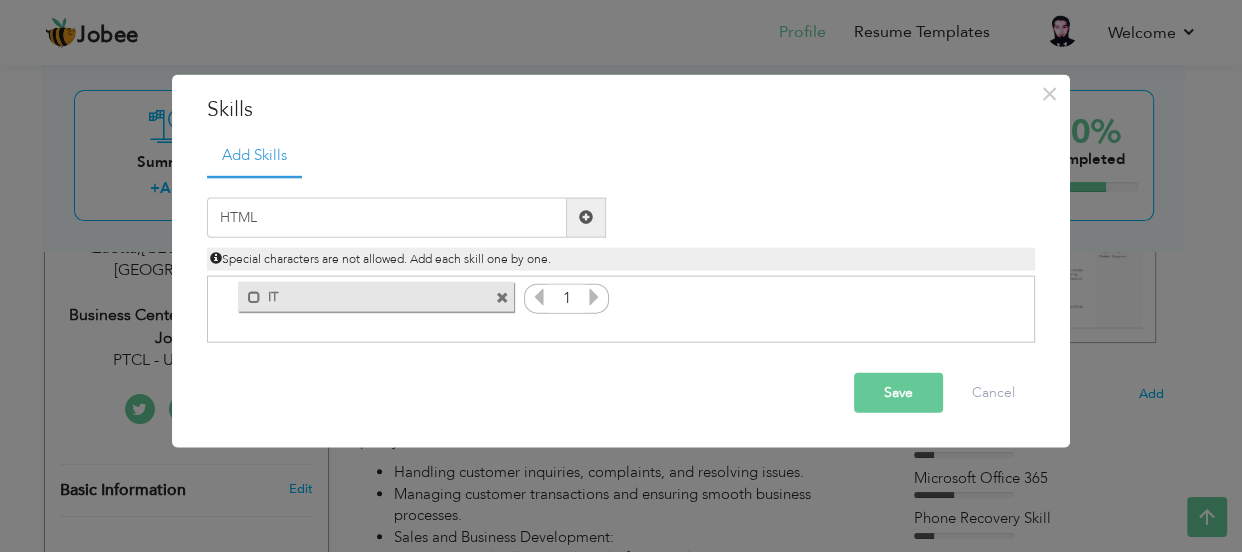 click at bounding box center [586, 217] 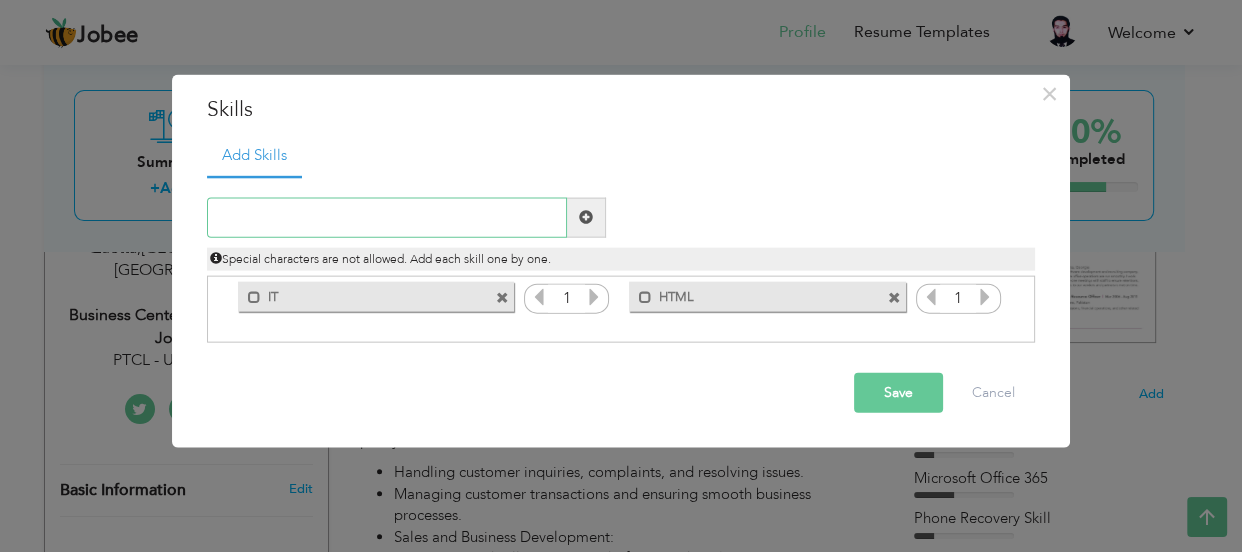 click at bounding box center [387, 217] 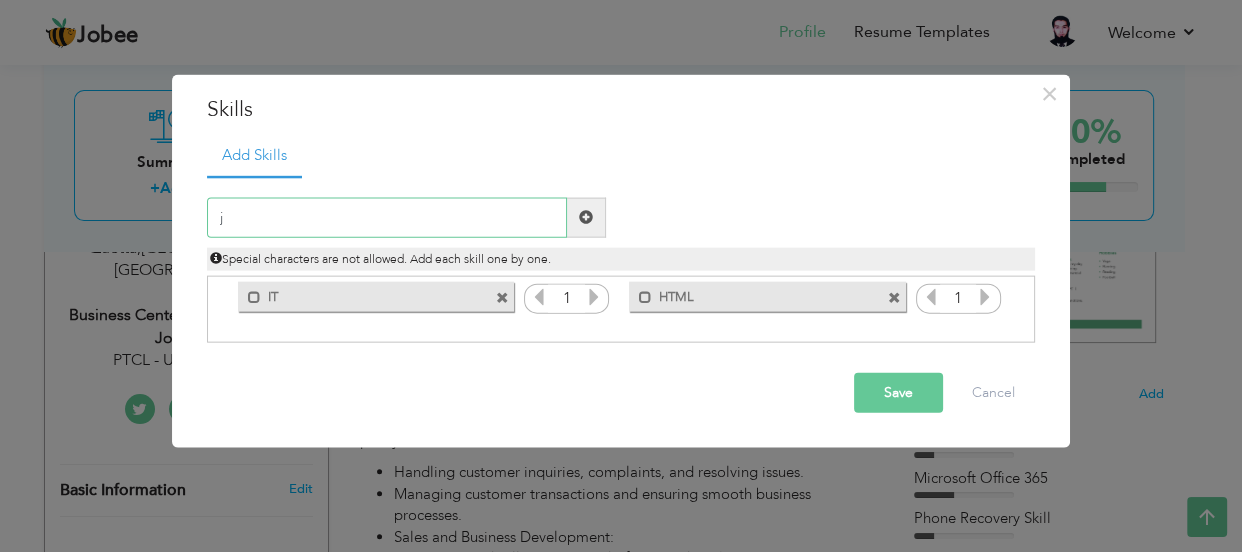 type on "j" 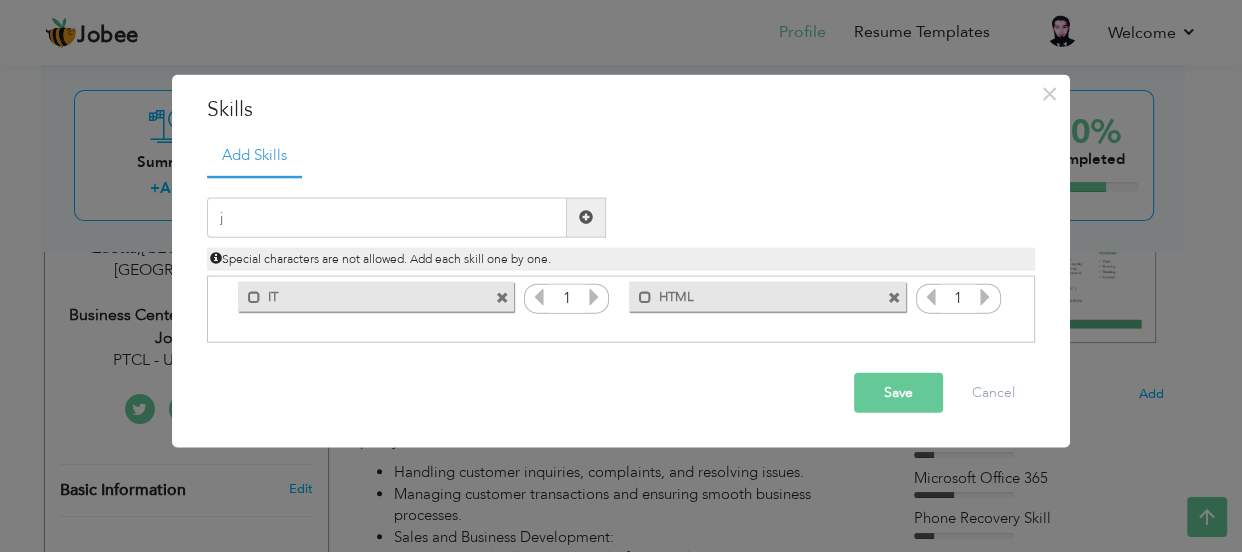 click at bounding box center [586, 217] 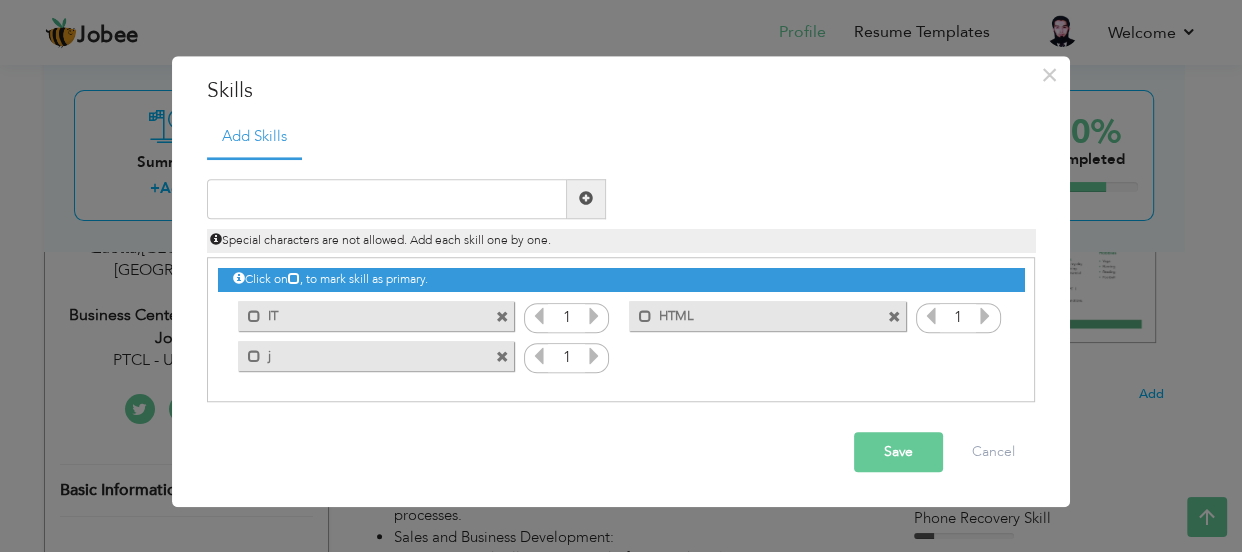 click on "Mark as primary skill.
j" at bounding box center (376, 356) 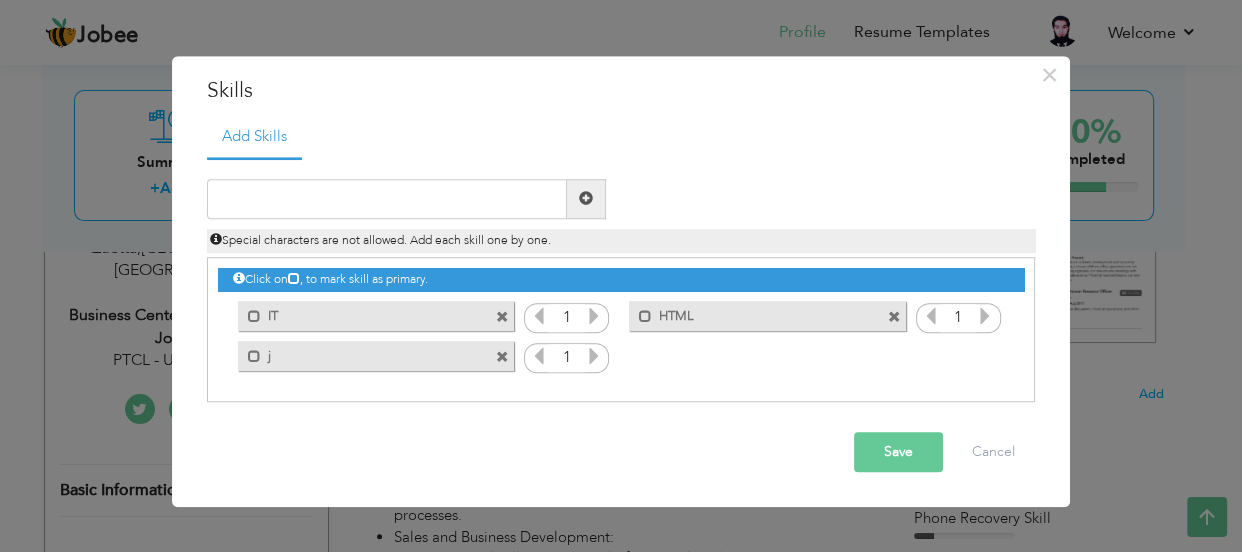 click at bounding box center [502, 357] 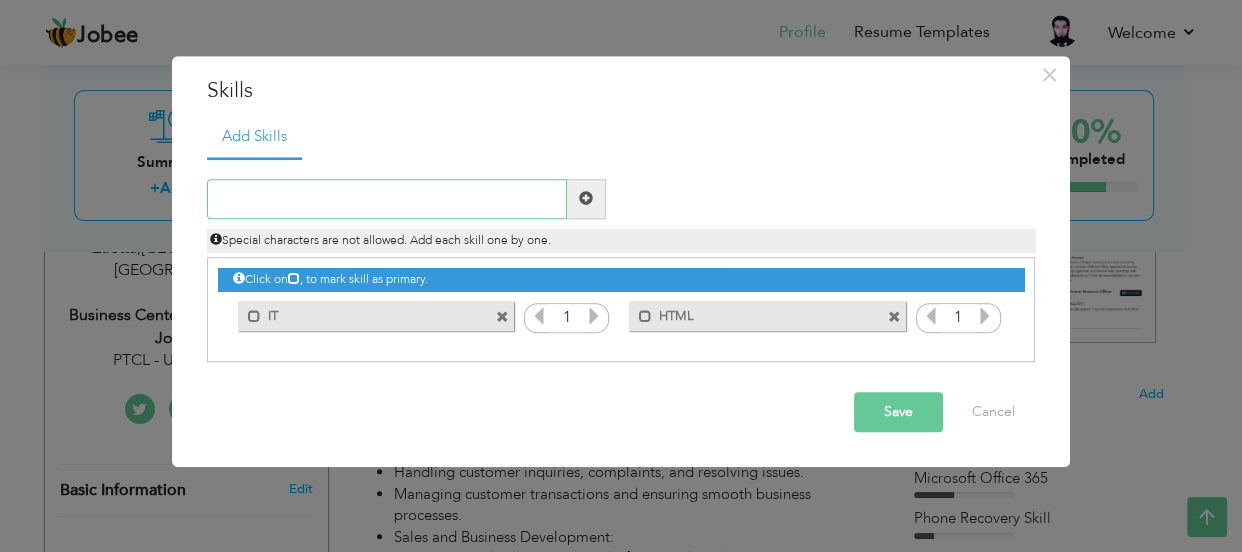 click at bounding box center [387, 199] 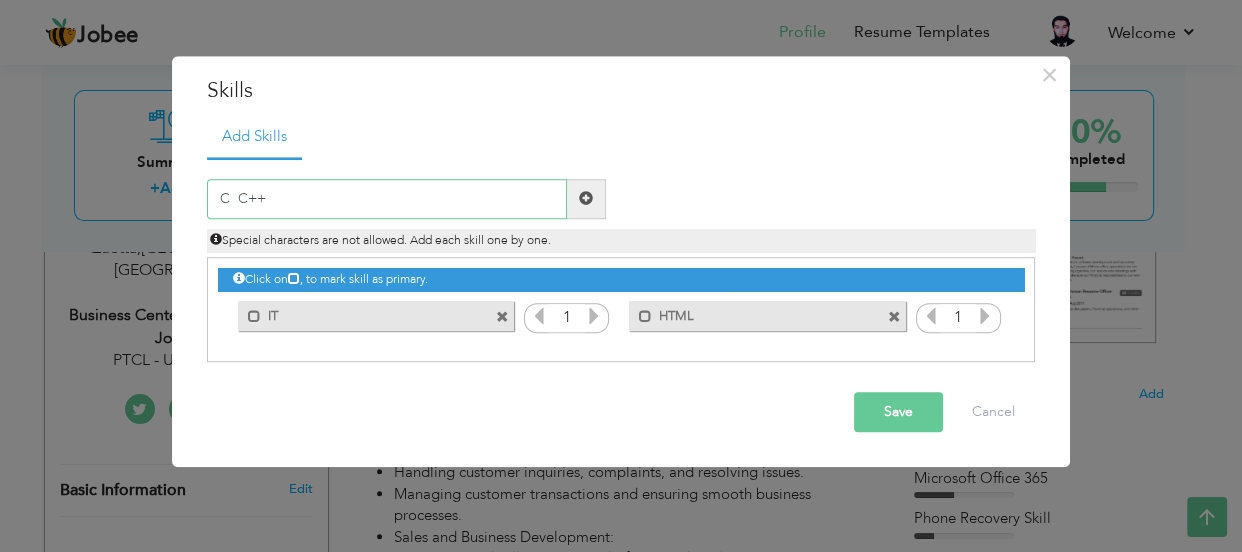 type on "C  C++" 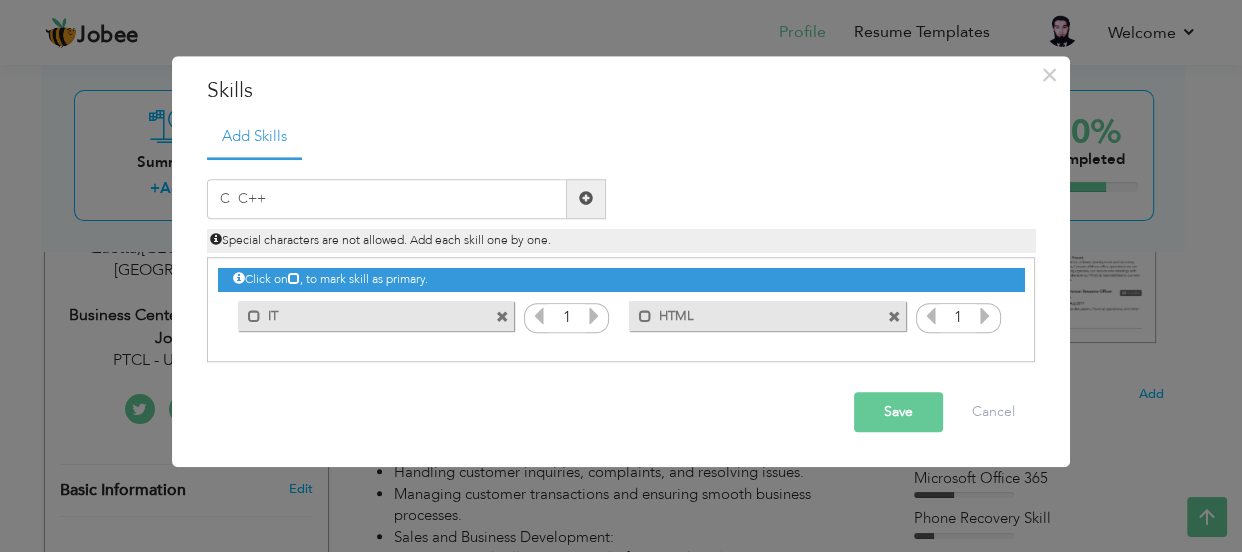 click at bounding box center [586, 199] 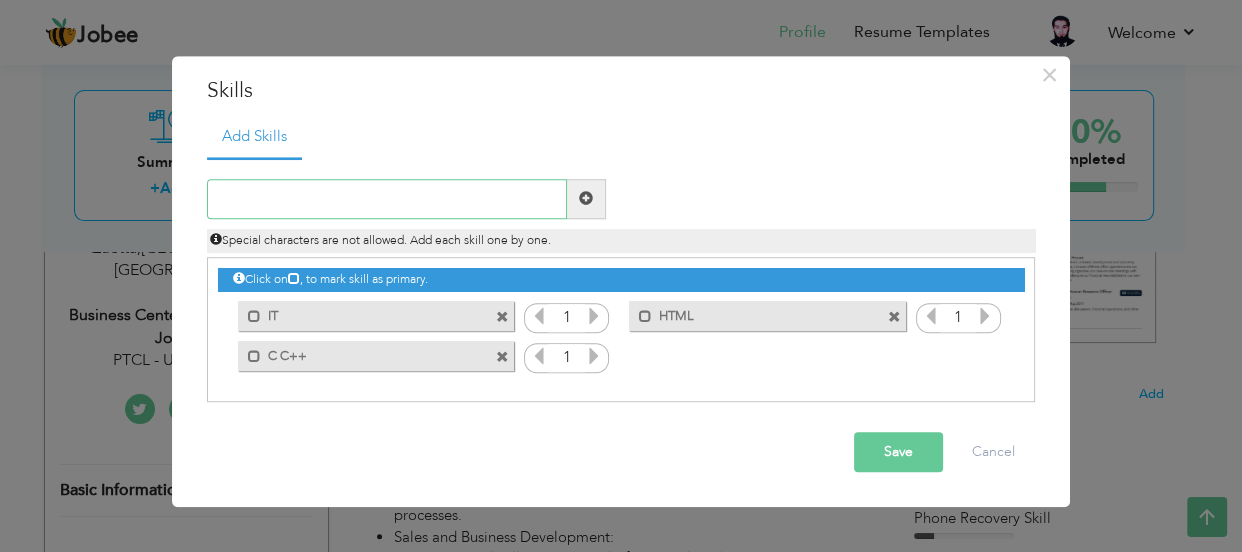 click at bounding box center [387, 199] 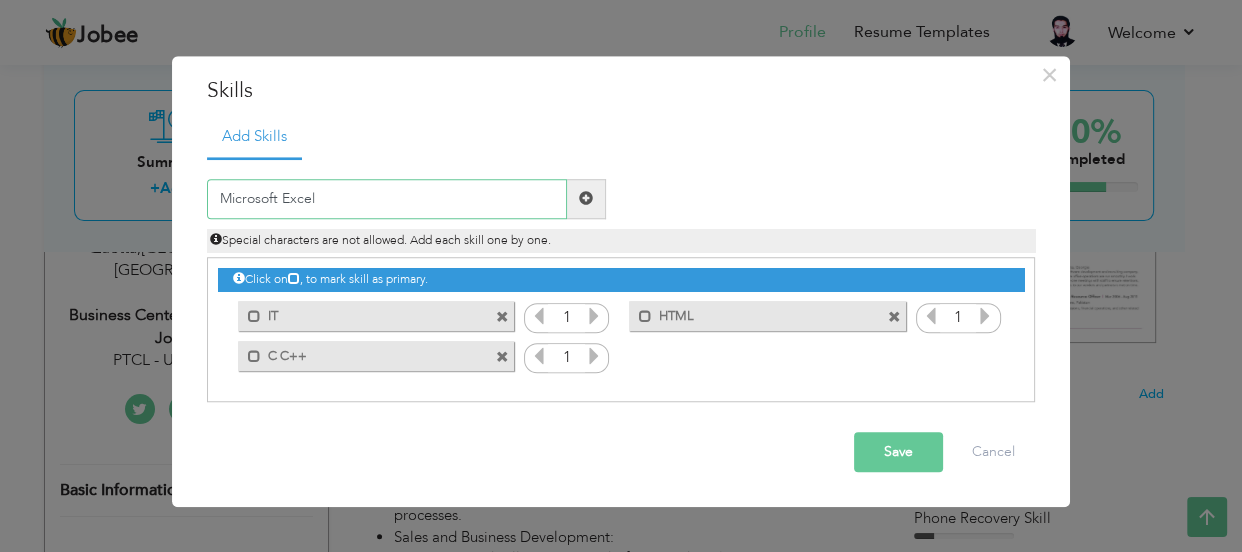 type on "Microsoft Excel" 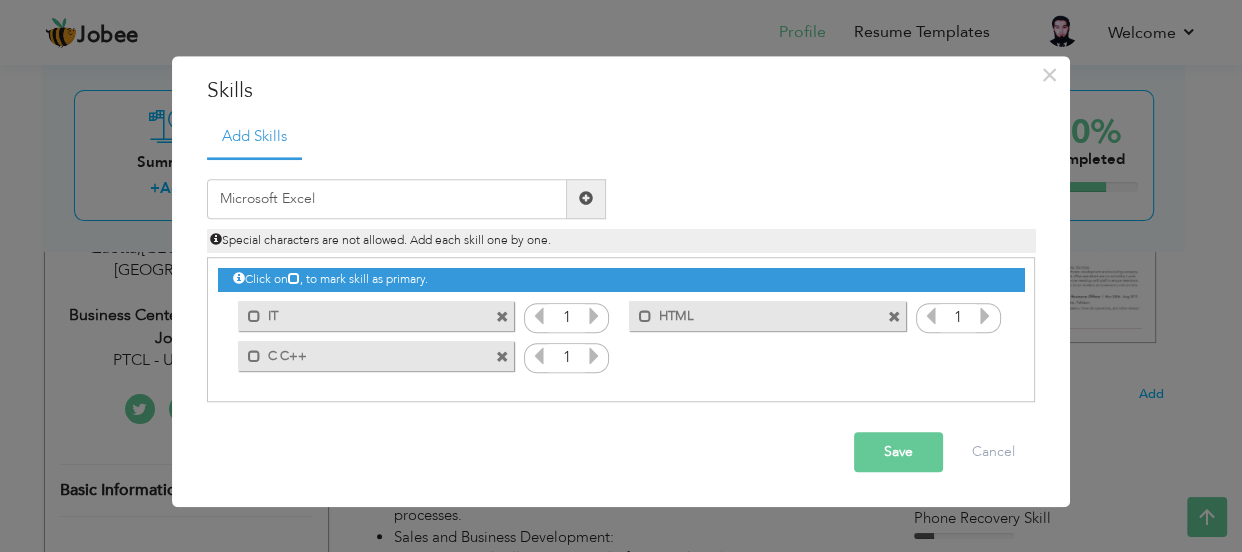 click at bounding box center (586, 199) 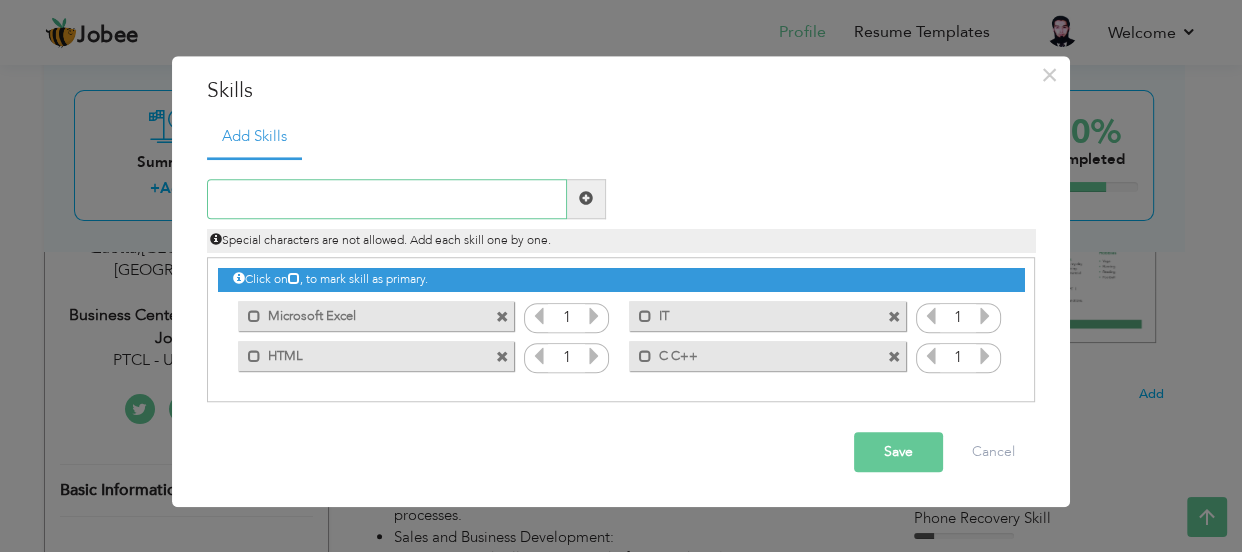 click at bounding box center [387, 199] 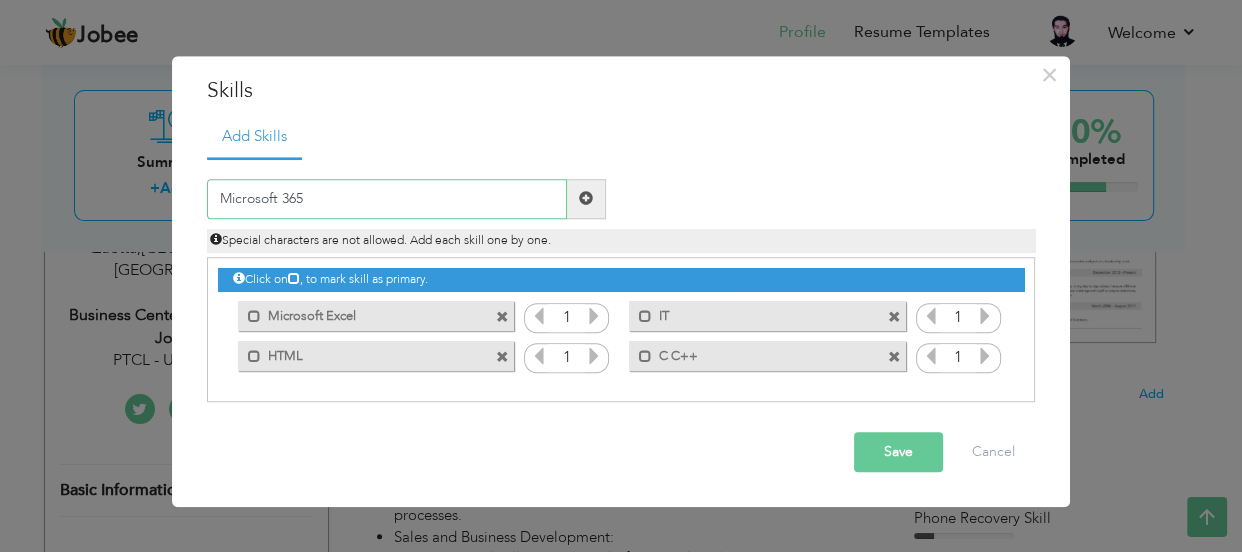 type on "Microsoft 365" 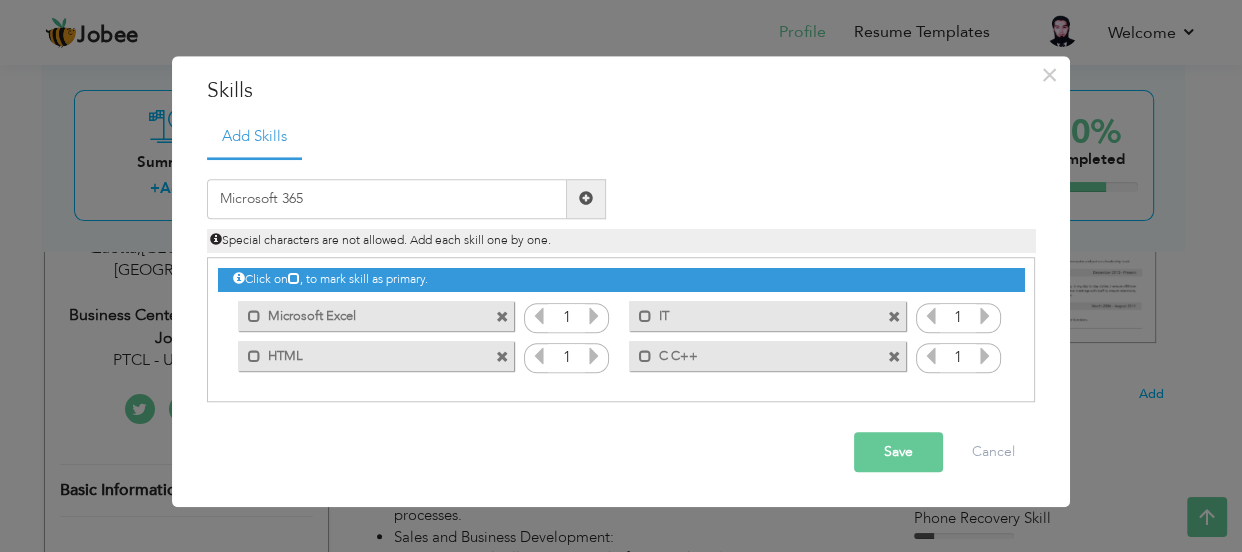 click at bounding box center [586, 199] 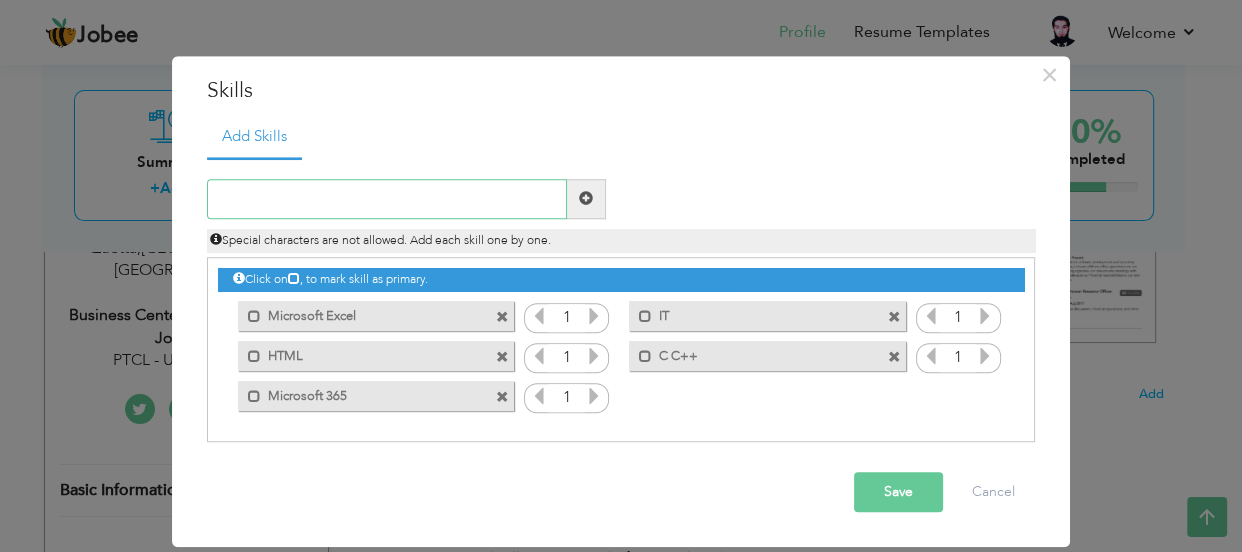 click at bounding box center [387, 199] 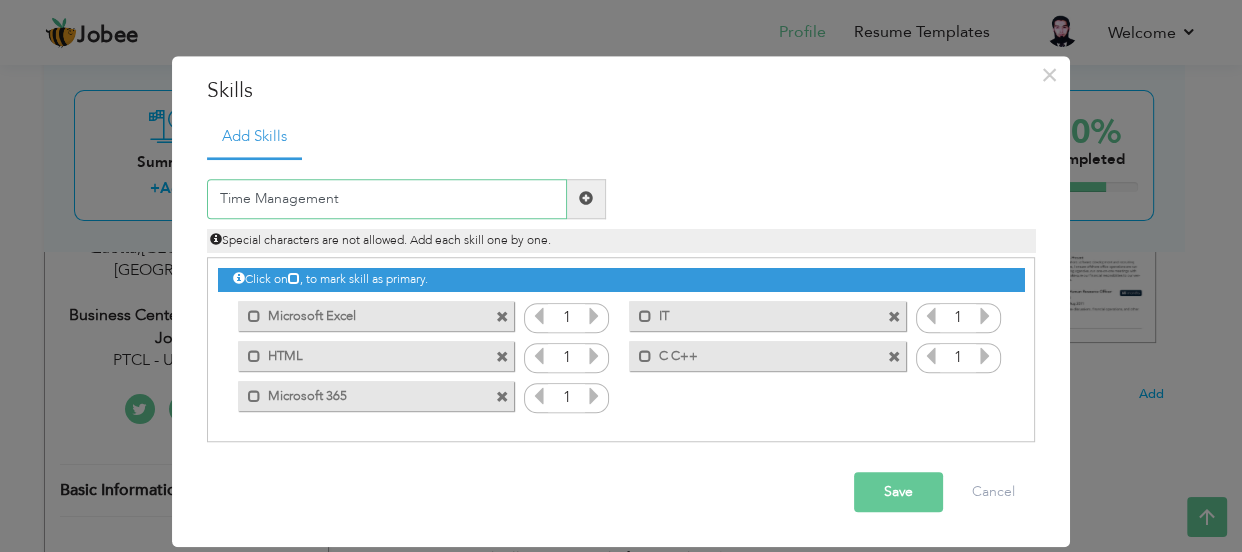 type on "Time Management" 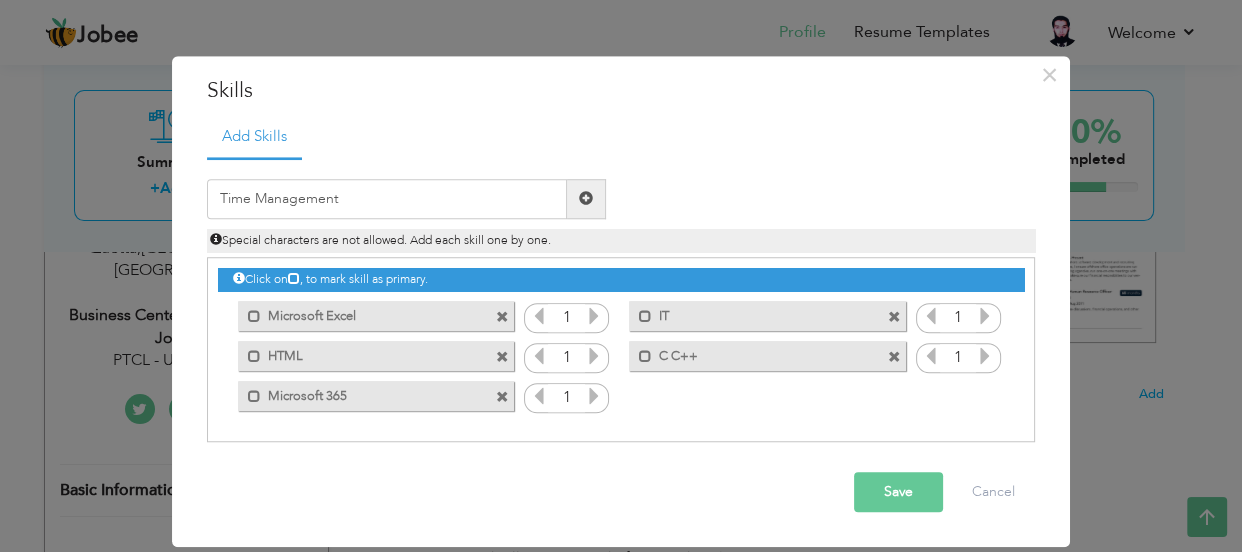 click at bounding box center [586, 199] 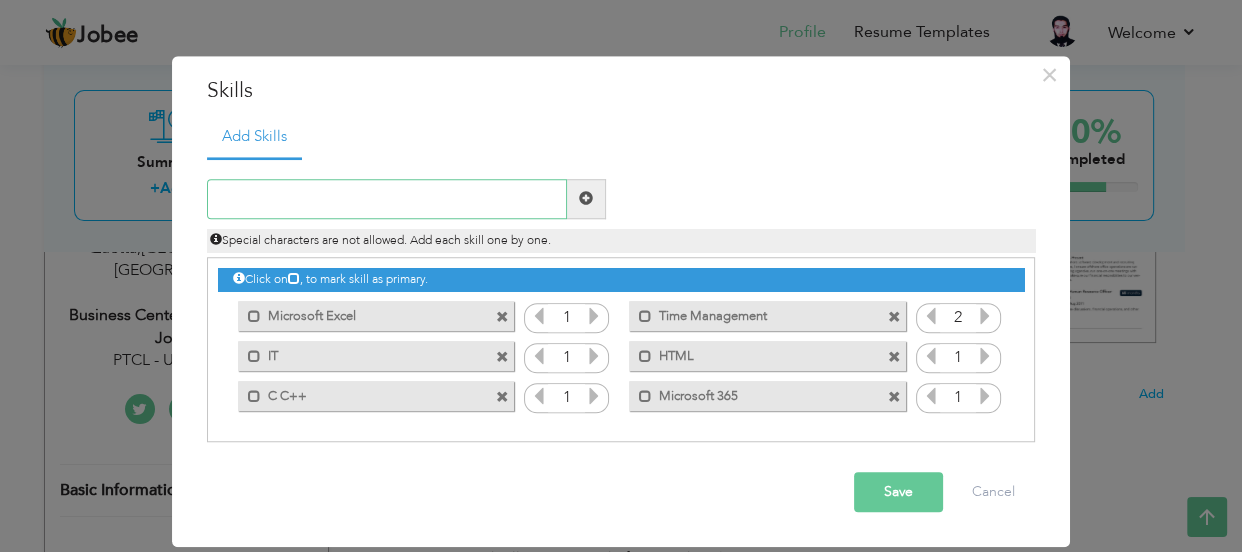 click at bounding box center (387, 199) 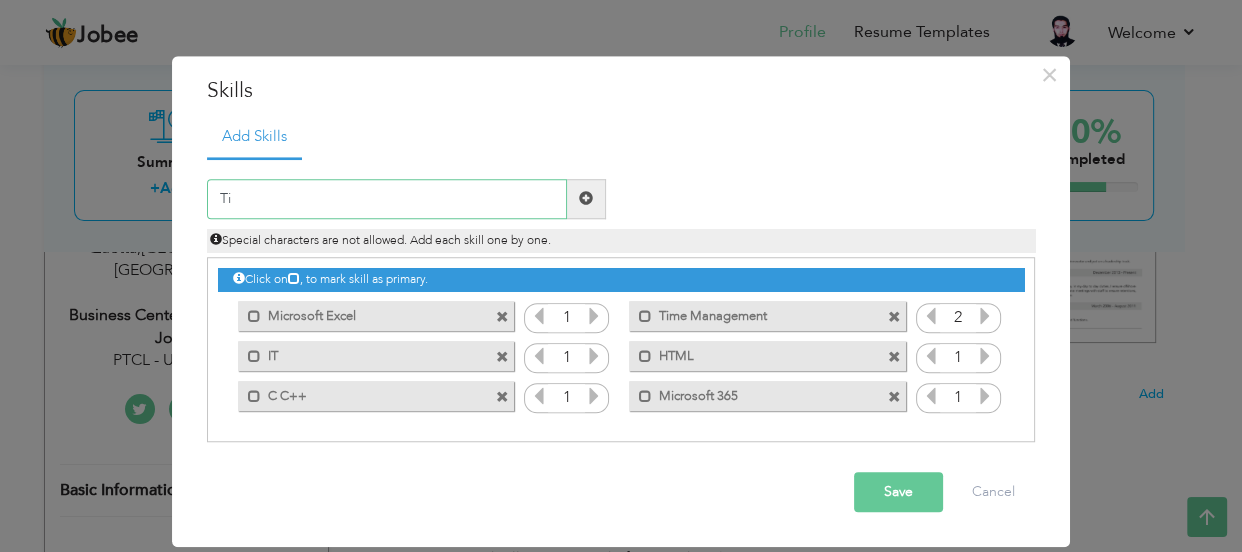 type on "T" 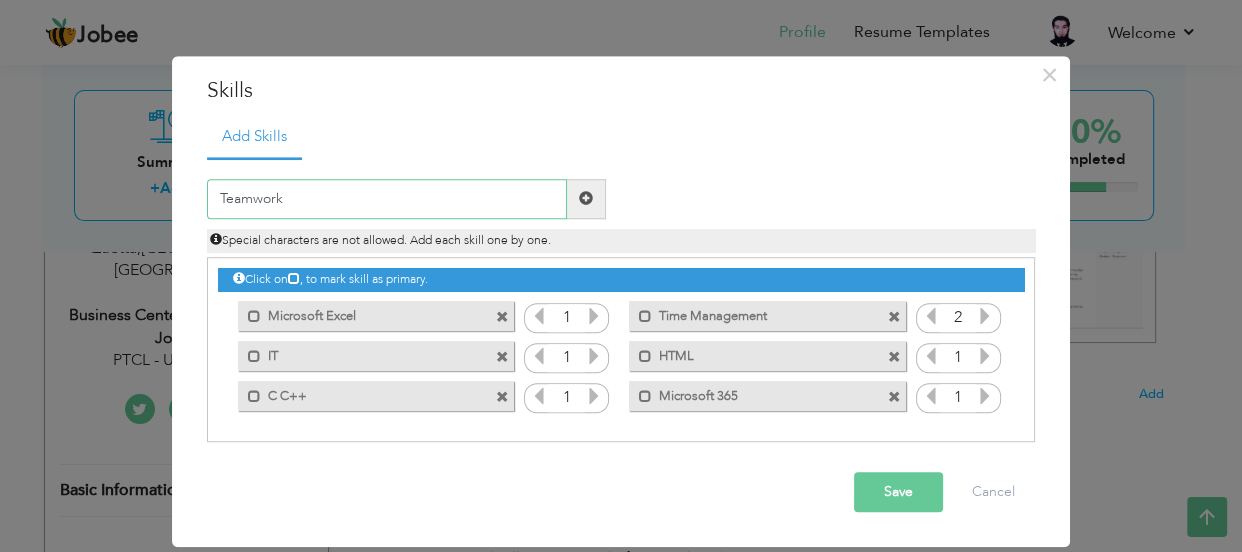 type on "Teamwork" 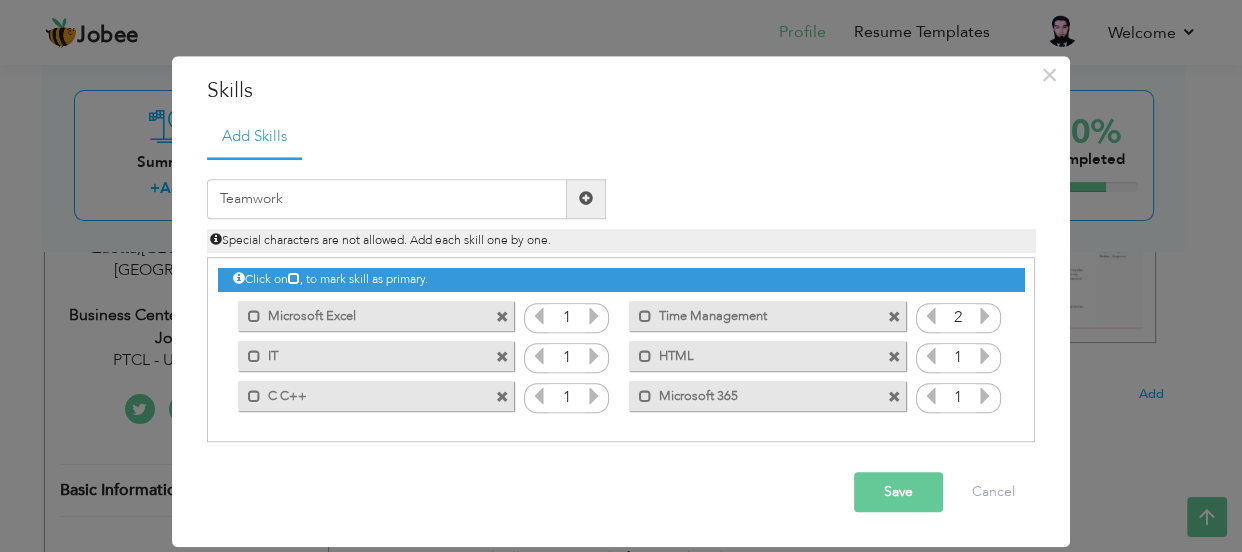 click at bounding box center (586, 199) 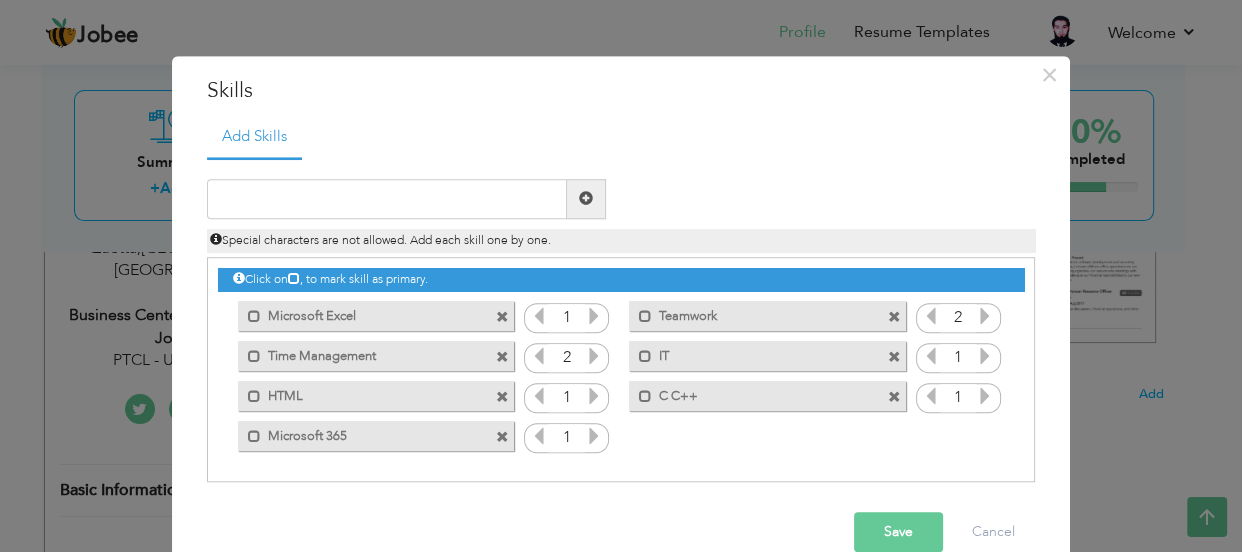 click on "Save" at bounding box center [898, 532] 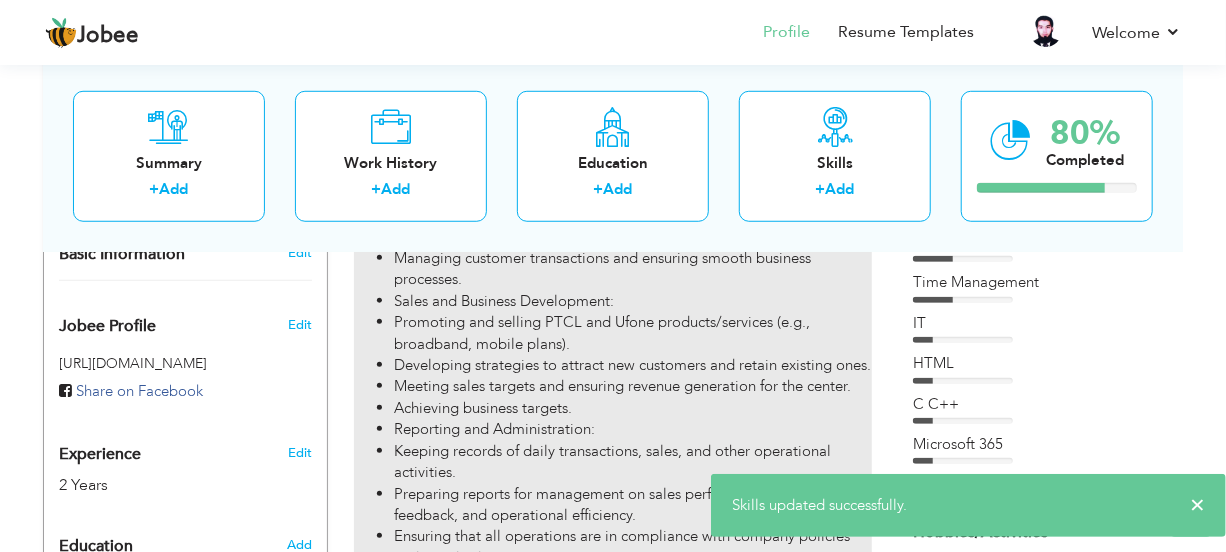 scroll, scrollTop: 624, scrollLeft: 0, axis: vertical 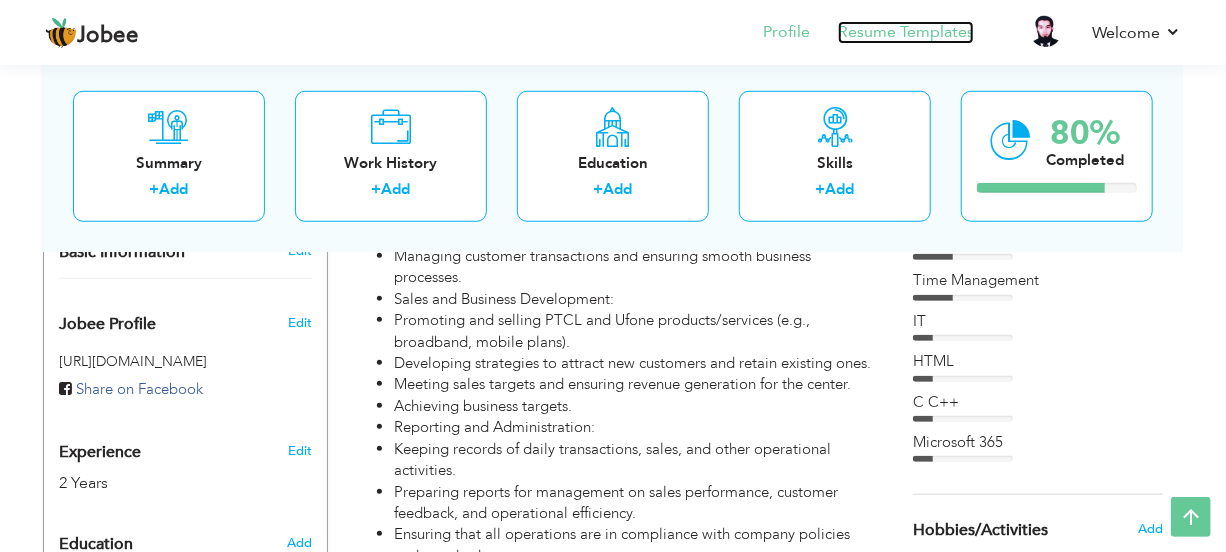 click on "Resume Templates" at bounding box center (906, 32) 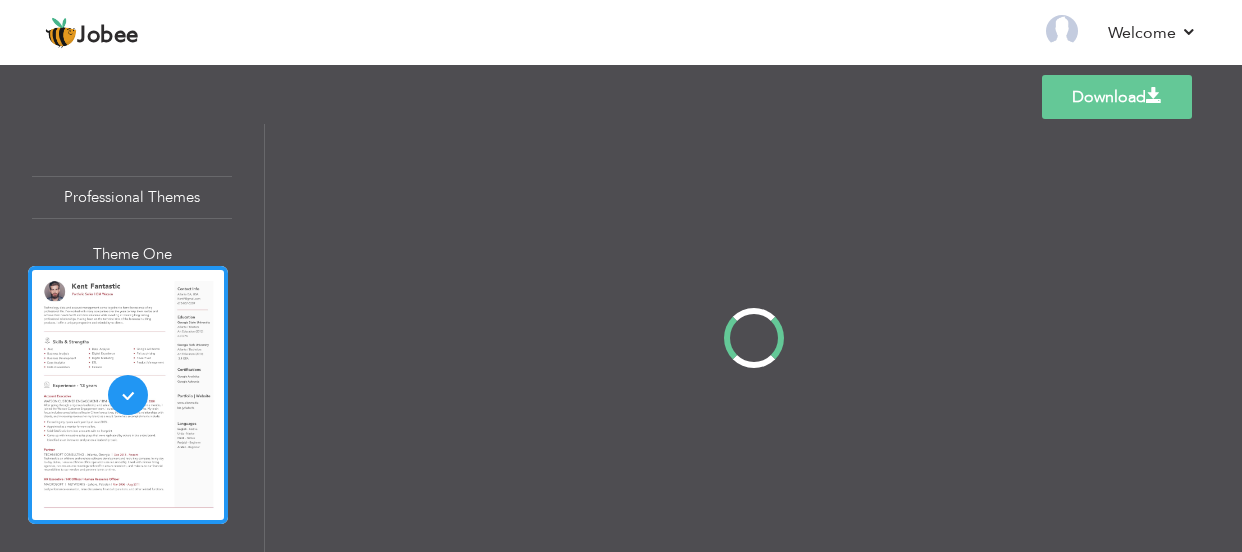 scroll, scrollTop: 0, scrollLeft: 0, axis: both 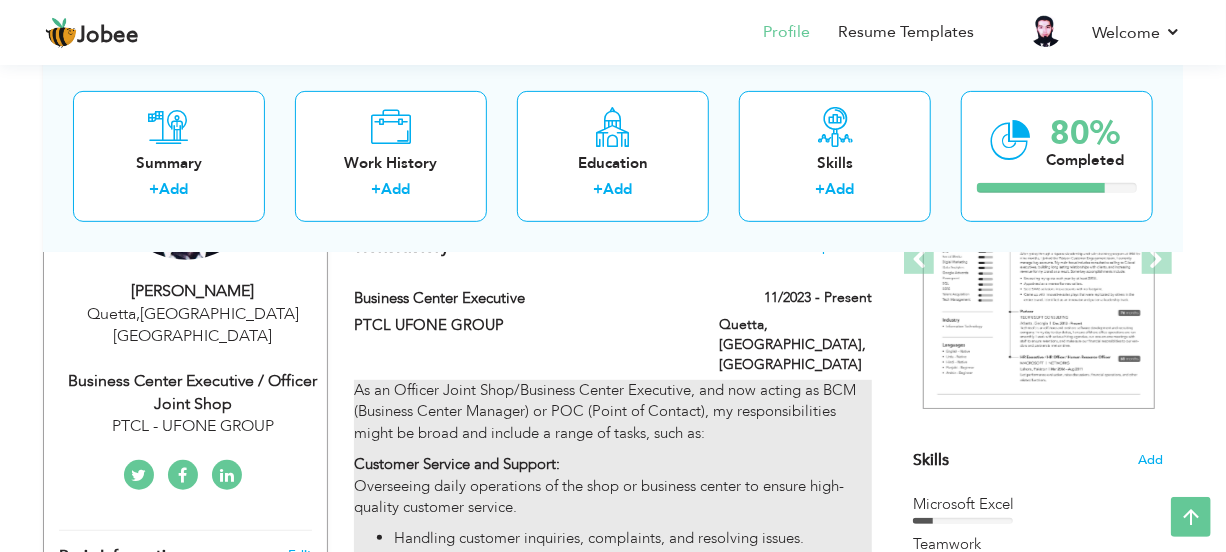 click on "As an Officer Joint Shop/Business Center Executive, and now acting as BCM (Business Center Manager) or POC (Point of Contact), my responsibilities might be broad and include a range of tasks, such as:" at bounding box center [613, 412] 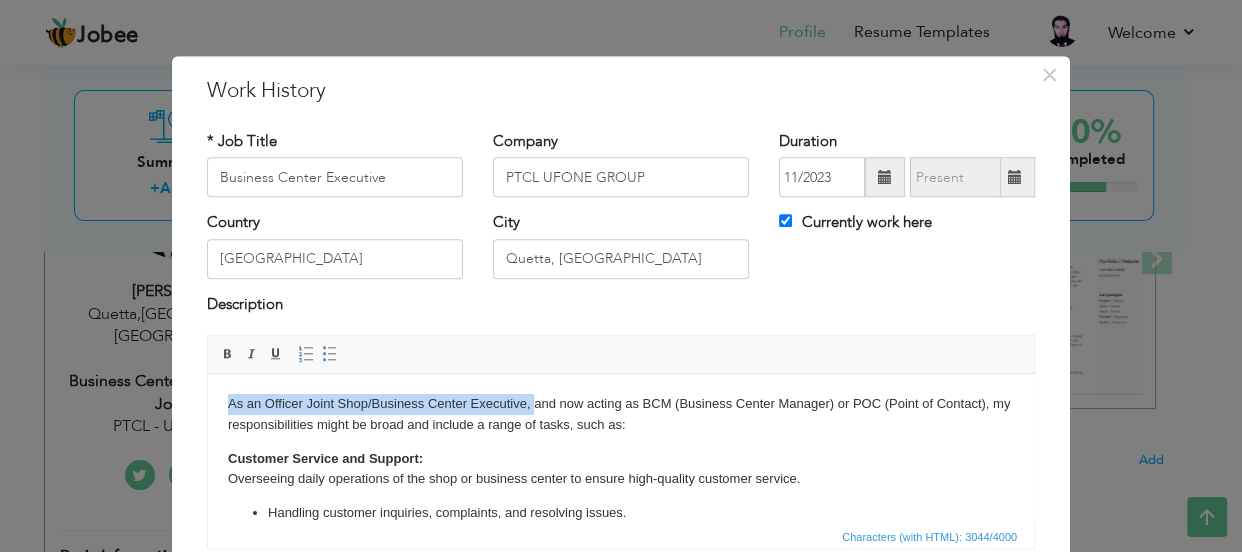 drag, startPoint x: 534, startPoint y: 405, endPoint x: 391, endPoint y: 766, distance: 388.29114 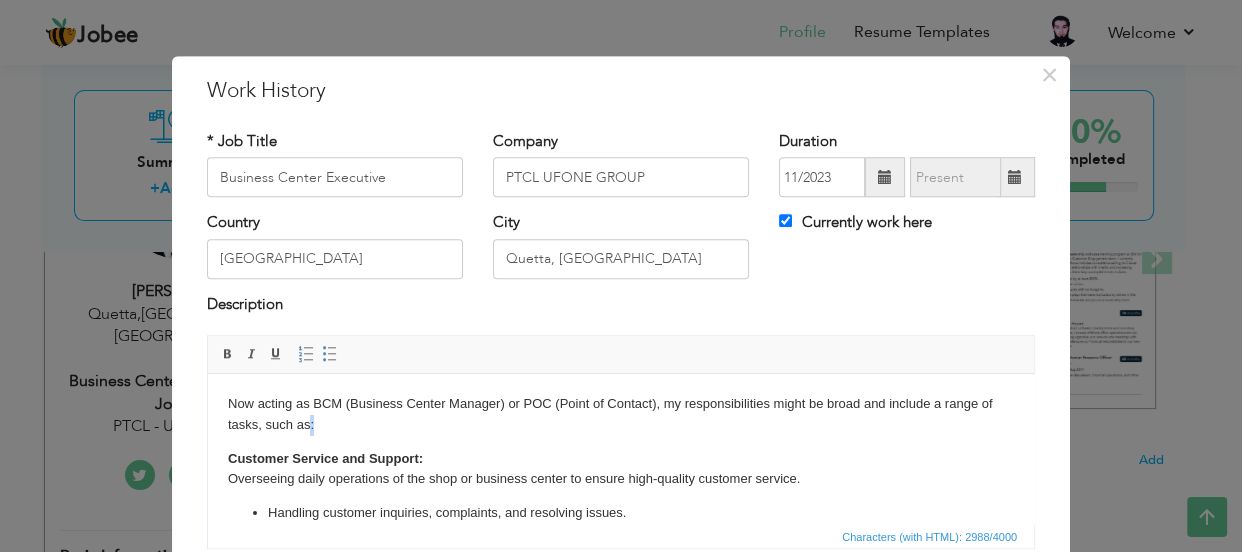 drag, startPoint x: 318, startPoint y: 431, endPoint x: 308, endPoint y: 425, distance: 11.661903 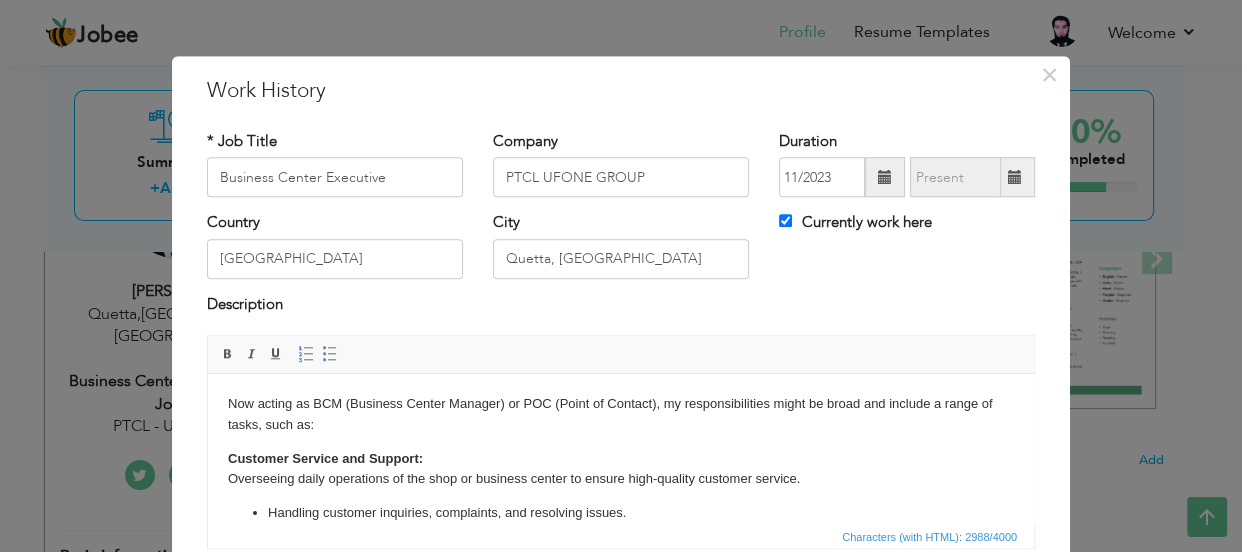 click on "Now acting as BCM (Business Center Manager) or POC (Point of Contact), my responsibilities might be broad and include a range of tasks, such as:" at bounding box center [621, 415] 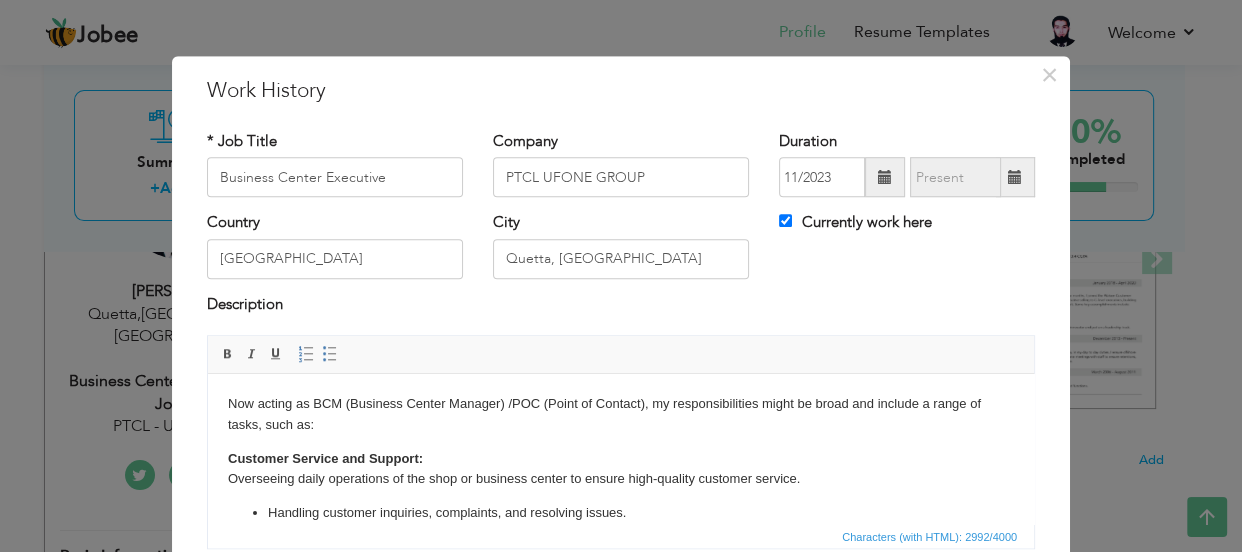 click on "Now acting as BCM (Business Center Manager) /  POC (Point of Contact), my responsibilities might be broad and include a range of tasks, such as:" at bounding box center (621, 415) 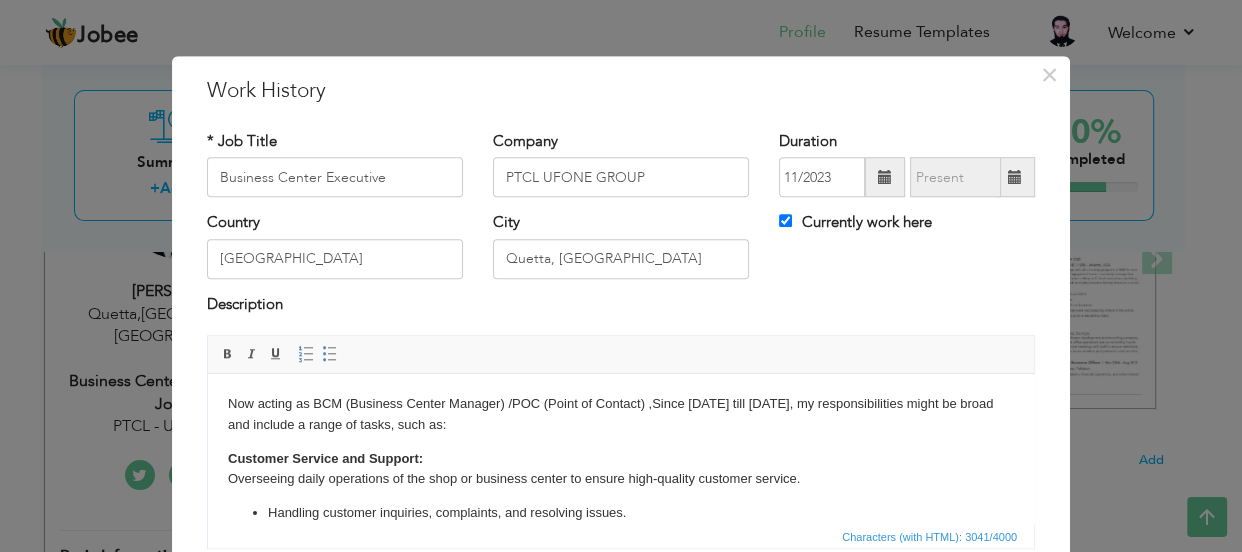 click on "Now acting as BCM (Business Center Manager) /  POC (Point of Contact) ,Since 01 November 2024 till 30 April 2025  , my responsibilities might be broad and include a range of tasks, such as:" at bounding box center (621, 415) 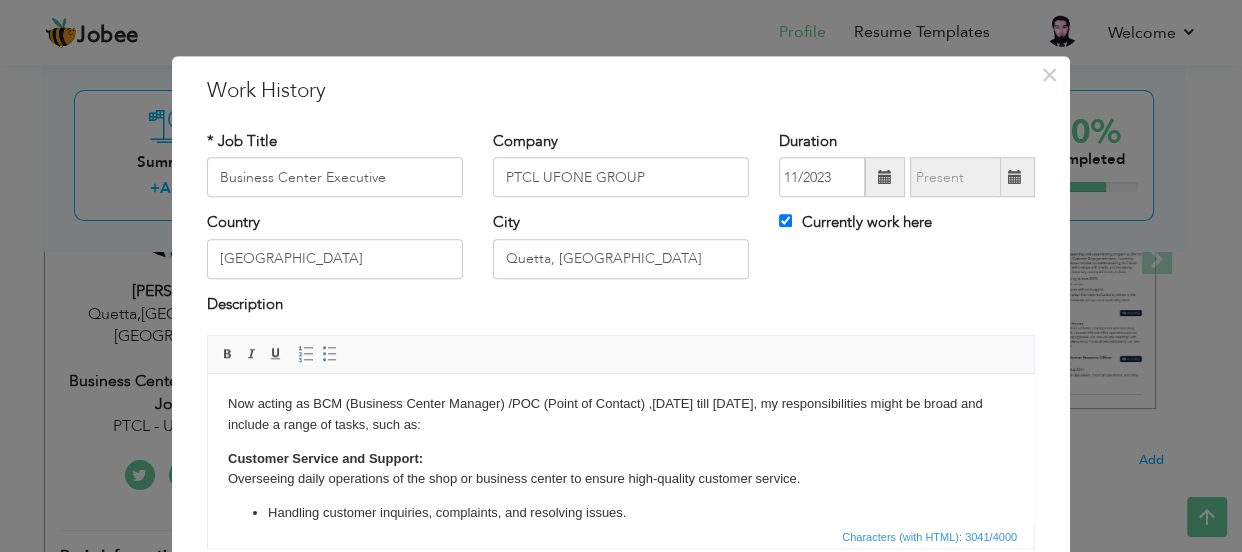 click on "Now acting as BCM (Business Center Manager) /  POC (Point of Contact) ,  01 November 2024 till 30 April 2025  , my responsibilities might be broad and include a range of tasks, such as:" at bounding box center (621, 415) 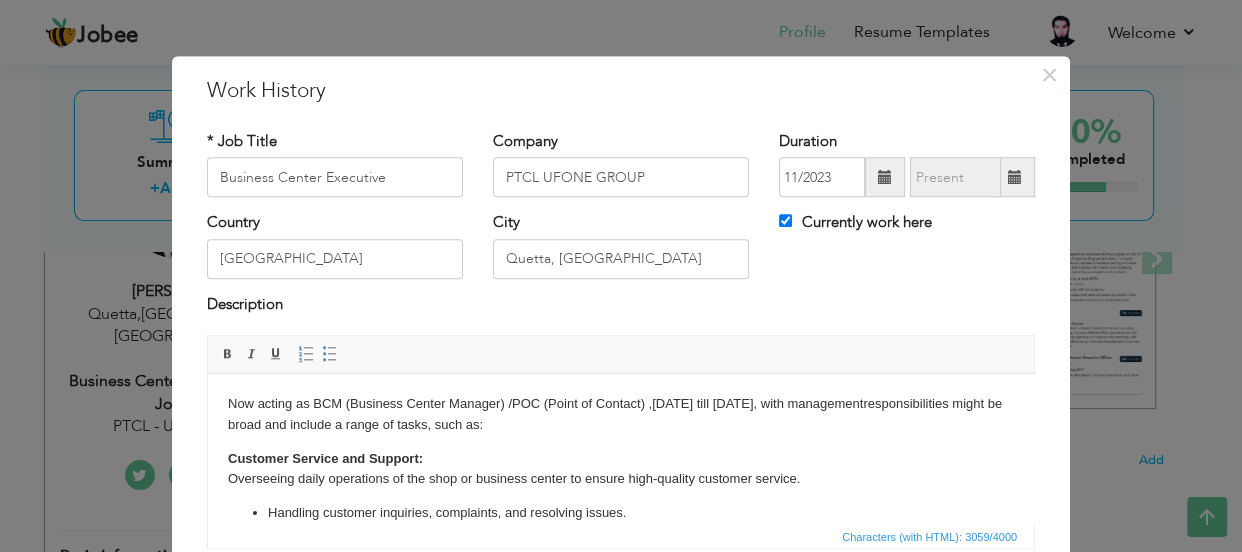 click on "Now acting as BCM (Business Center Manager) /  POC (Point of Contact) ,  01 November 2024 till 30 April 2025  , with m anagement  responsibilities might be broad and include a range of tasks, such as:" at bounding box center [621, 415] 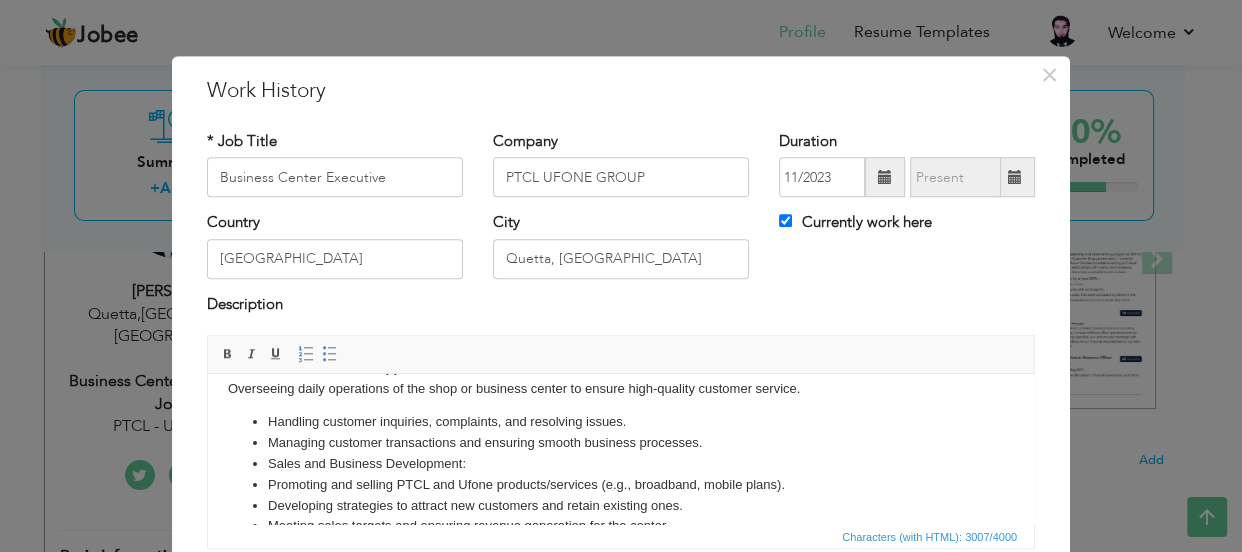 scroll, scrollTop: 66, scrollLeft: 0, axis: vertical 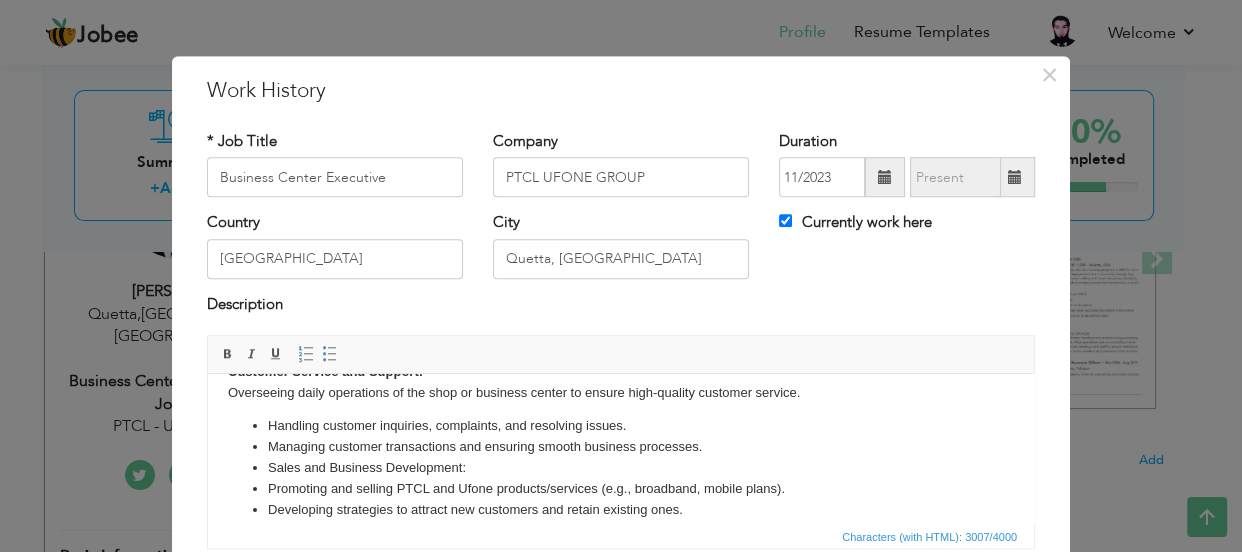 click on "Customer Service and Support:" at bounding box center [325, 371] 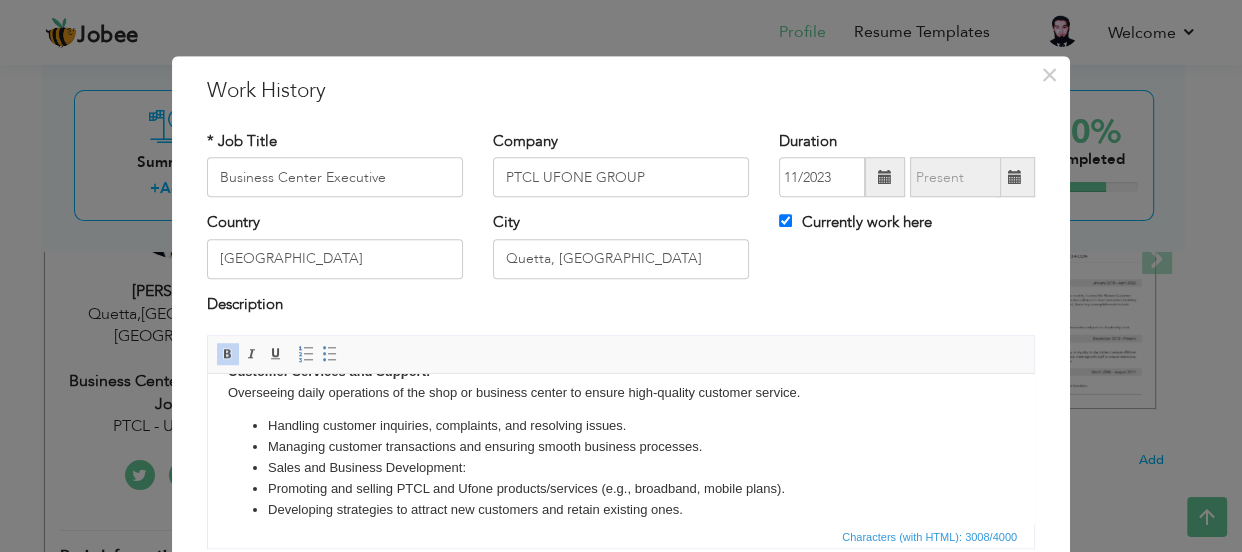 click on "Customer Services and Support: Overseeing daily operations of the shop or business center to ensure high-quality customer service." at bounding box center [621, 383] 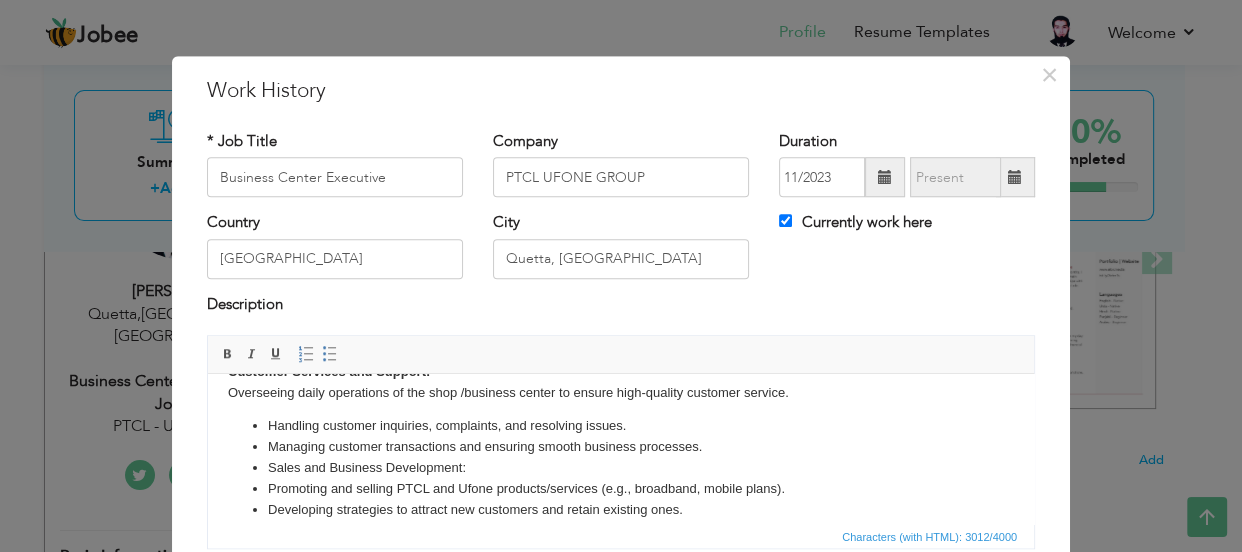 click on "Customer Services and Support: Overseeing daily operations of the shop /  business center to ensure high-quality customer service." at bounding box center [621, 383] 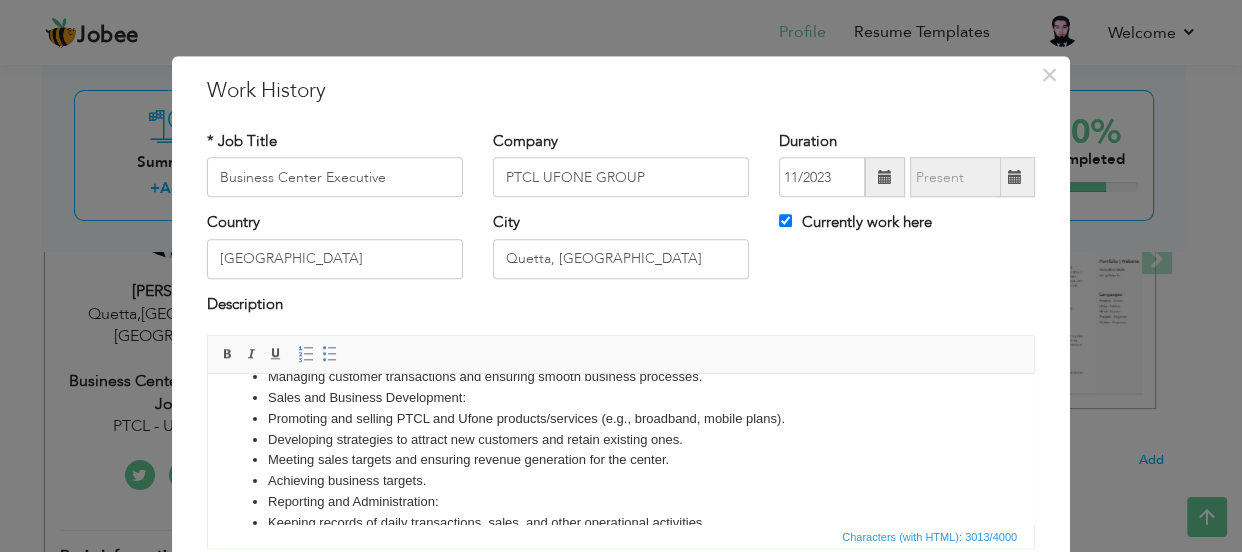 scroll, scrollTop: 132, scrollLeft: 0, axis: vertical 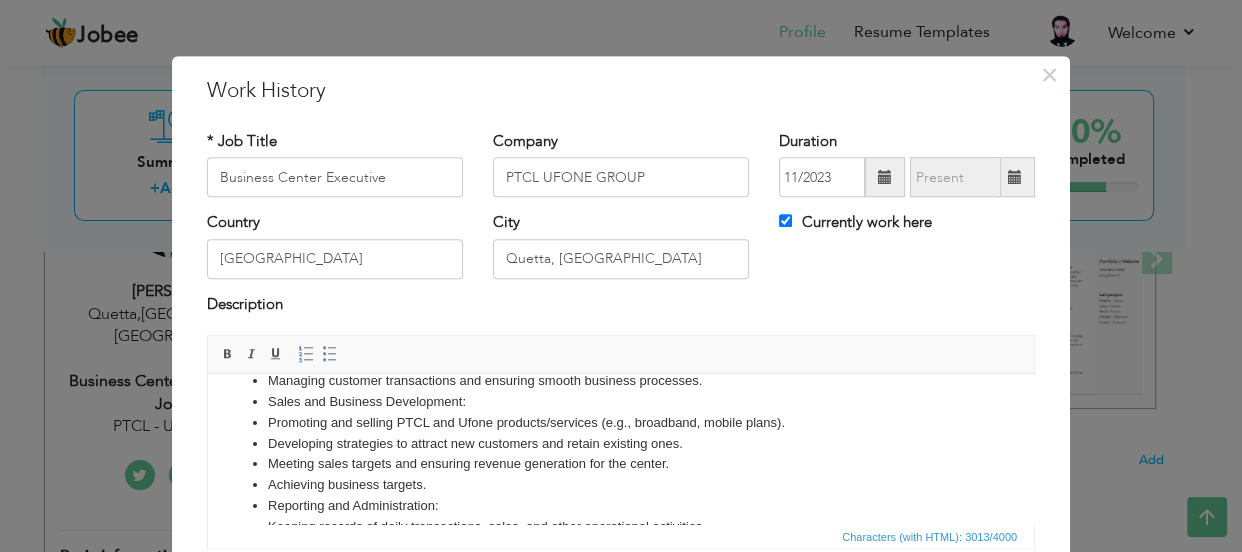 click on "Promoting and selling PTCL and Ufone products/services (e.g., broadband, mobile plans)." at bounding box center (621, 423) 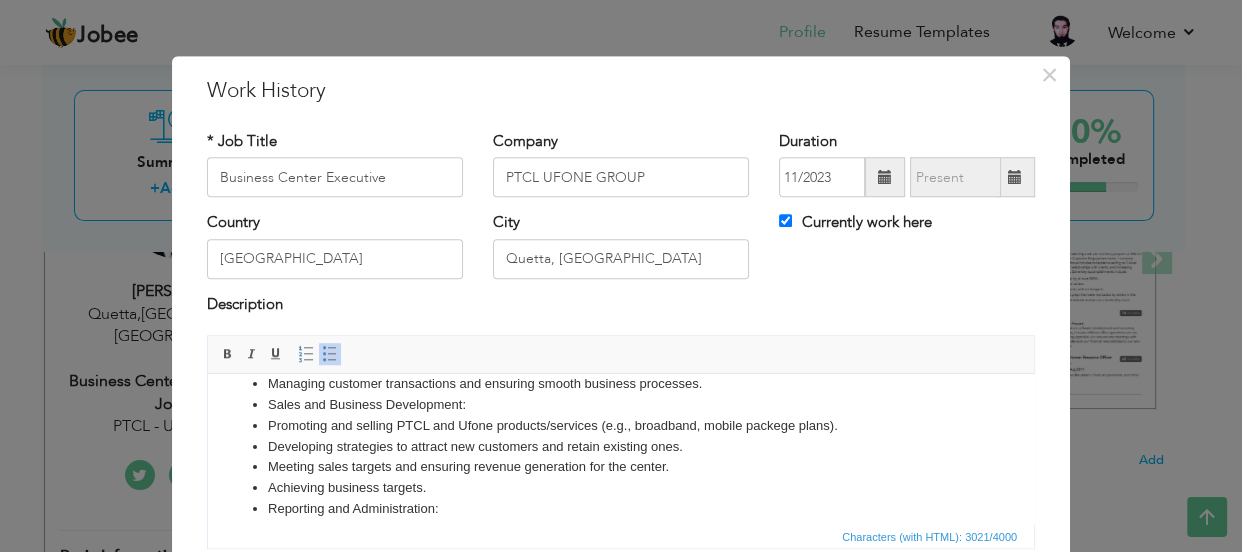 scroll, scrollTop: 128, scrollLeft: 0, axis: vertical 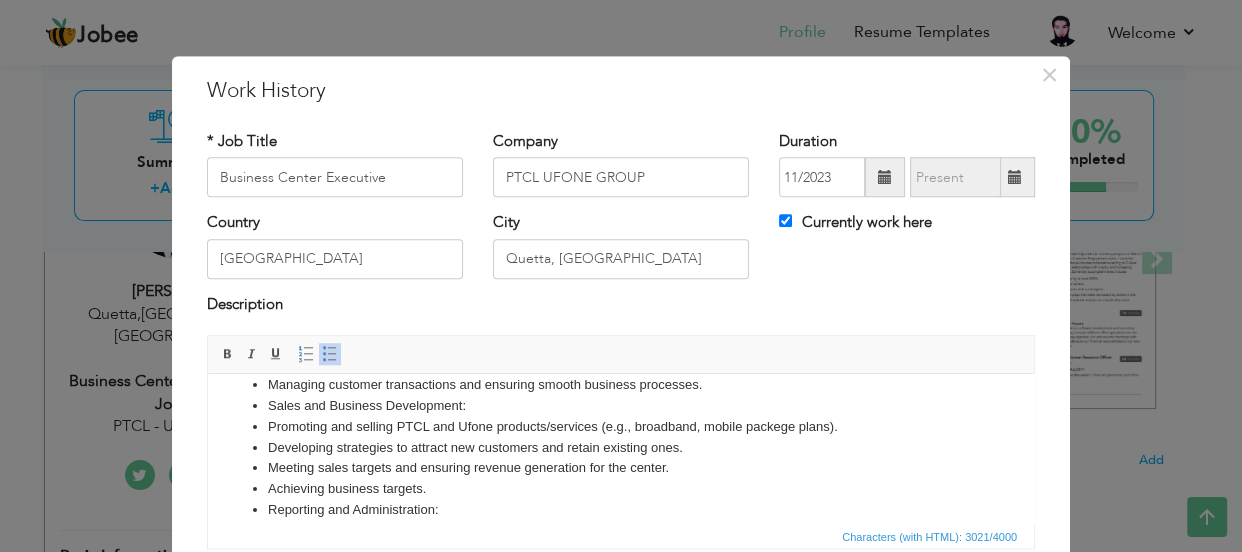 click on "Achieving business targets." at bounding box center (621, 489) 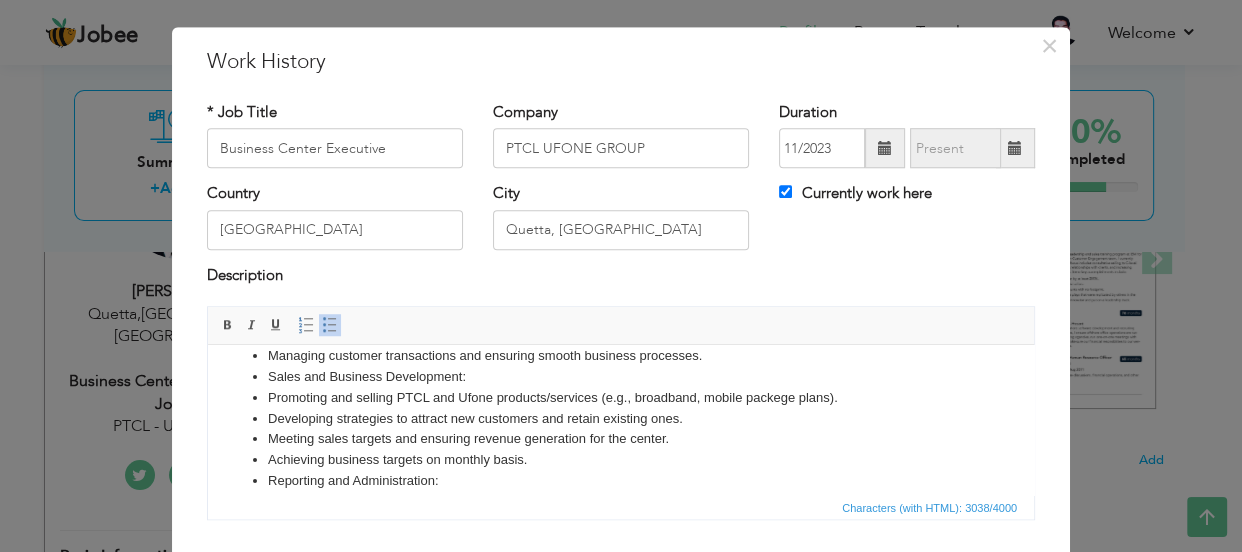 scroll, scrollTop: 29, scrollLeft: 0, axis: vertical 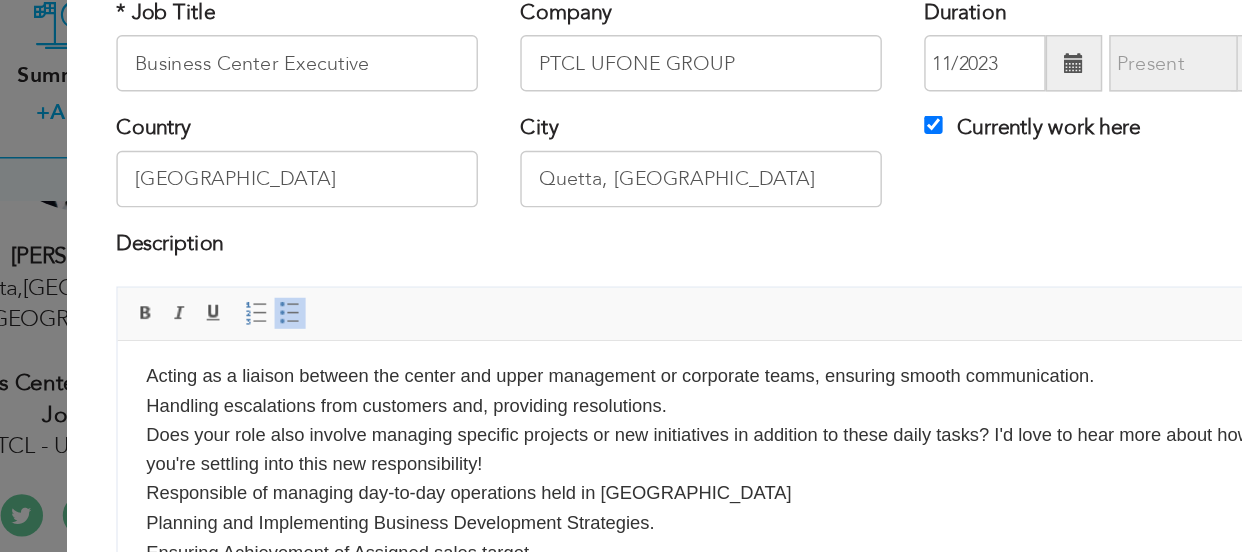 click on "Acting as a liaison between the center and upper management or corporate teams, ensuring smooth communication. Handling escalations from customers and, providing resolutions. Does your role also involve managing specific projects or new initiatives in addition to these daily tasks? I'd love to hear more about how you're settling into this new responsibility! Responsible of managing day-to-day operations held in Business Center Planning and Implementing Business Development Strategies. Ensuring Achievement of Assigned sales target. increase revenue goals along with customer performance goals. Assuring the compliance framework is properly adhering within the center by each individual. Resolve customer complaints promptly and efficient follow up Develop action plans to enhance operational controls and optimize customer service. Manage Daily Cash Collection of Business Center Arrange to Weakly Cash deposit in bank Prepare regular daily activity report for head office Manage office inventory" at bounding box center (530, 534) 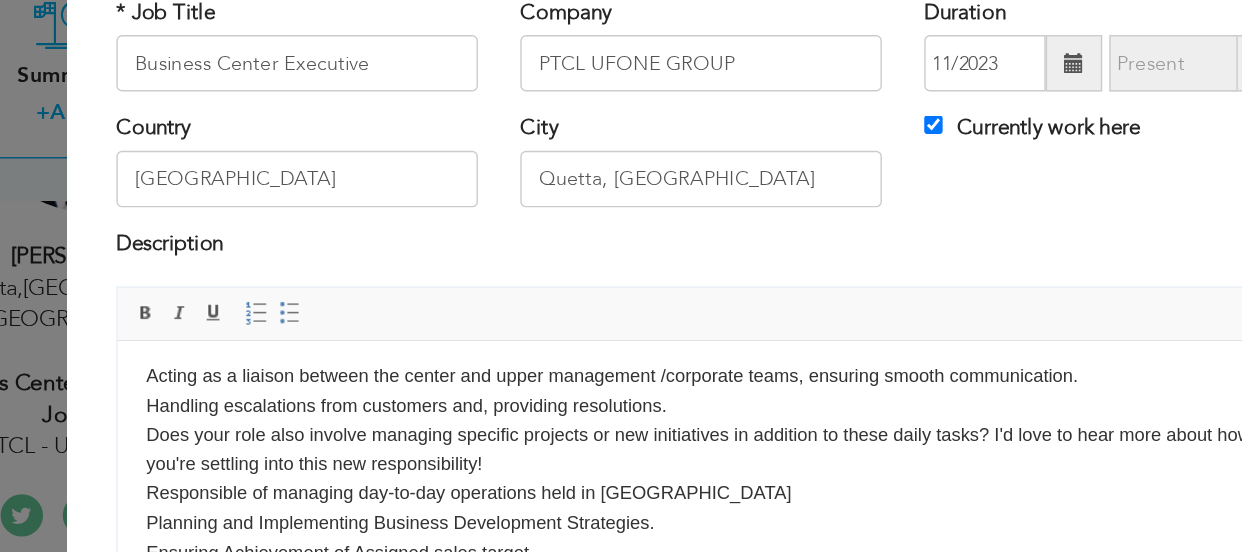 click on "Acting as a liaison between the center and upper management /  corporate teams, ensuring smooth communication. Handling escalations from customers and, providing resolutions. Does your role also involve managing specific projects or new initiatives in addition to these daily tasks? I'd love to hear more about how you're settling into this new responsibility! Responsible of managing day-to-day operations held in Business Center Planning and Implementing Business Development Strategies. Ensuring Achievement of Assigned sales target. increase revenue goals along with customer performance goals. Assuring the compliance framework is properly adhering within the center by each individual. Resolve customer complaints promptly and efficient follow up Develop action plans to enhance operational controls and optimize customer service. Manage Daily Cash Collection of Business Center Arrange to Weakly Cash deposit in bank Prepare regular daily activity report for head office Manage office inventory" at bounding box center (530, 534) 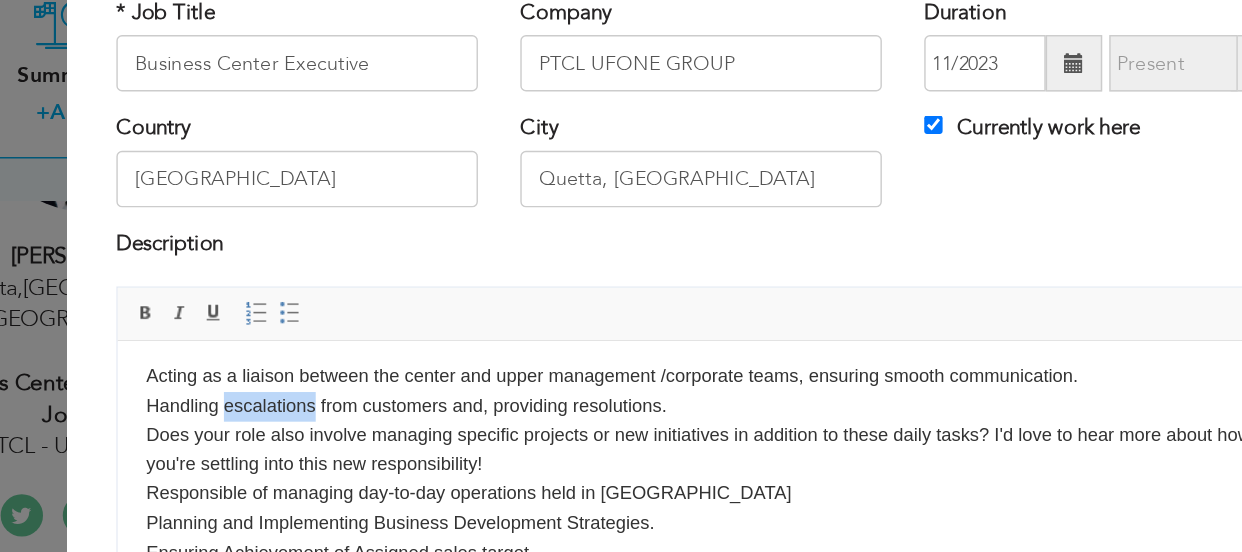 click on "Acting as a liaison between the center and upper management /  corporate teams, ensuring smooth communication. Handling escalations from customers and, providing resolutions. Does your role also involve managing specific projects or new initiatives in addition to these daily tasks? I'd love to hear more about how you're settling into this new responsibility! Responsible of managing day-to-day operations held in Business Center Planning and Implementing Business Development Strategies. Ensuring Achievement of Assigned sales target. increase revenue goals along with customer performance goals. Assuring the compliance framework is properly adhering within the center by each individual. Resolve customer complaints promptly and efficient follow up Develop action plans to enhance operational controls and optimize customer service. Manage Daily Cash Collection of Business Center Arrange to Weakly Cash deposit in bank Prepare regular daily activity report for head office Manage office inventory" at bounding box center [530, 534] 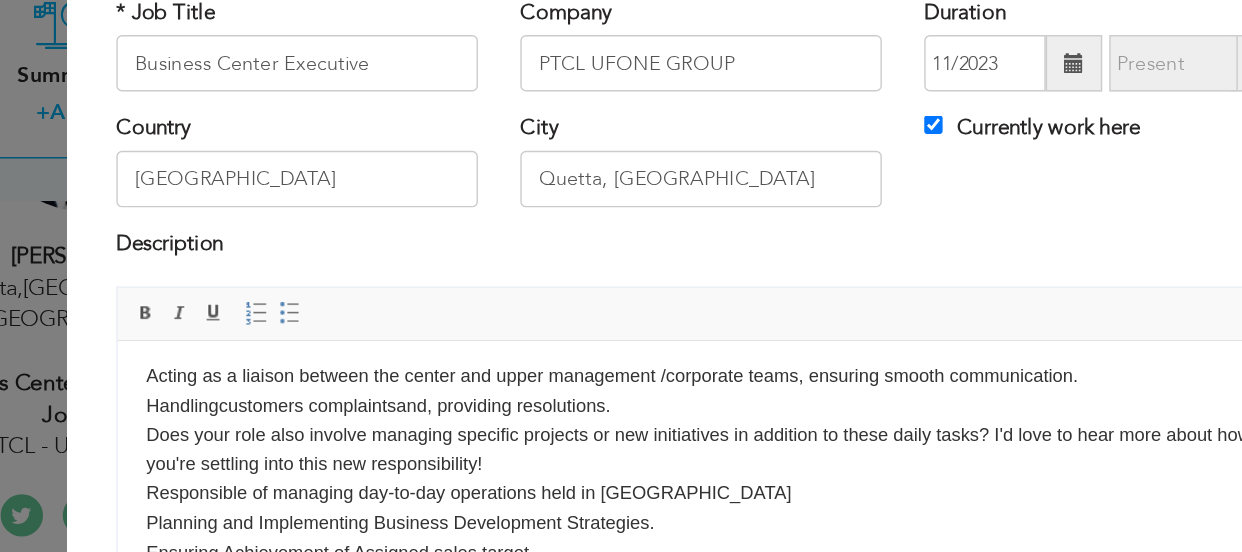 click on "Acting as a liaison between the center and upper management /  corporate teams, ensuring smooth communication. Handling  customers complaints  and, providing resolutions. Does your role also involve managing specific projects or new initiatives in addition to these daily tasks? I'd love to hear more about how you're settling into this new responsibility! Responsible of managing day-to-day operations held in Business Center Planning and Implementing Business Development Strategies. Ensuring Achievement of Assigned sales target. increase revenue goals along with customer performance goals. Assuring the compliance framework is properly adhering within the center by each individual. Resolve customer complaints promptly and efficient follow up Develop action plans to enhance operational controls and optimize customer service. Manage Daily Cash Collection of Business Center Arrange to Weakly Cash deposit in bank Prepare regular daily activity report for head office Manage office inventory" at bounding box center (530, 534) 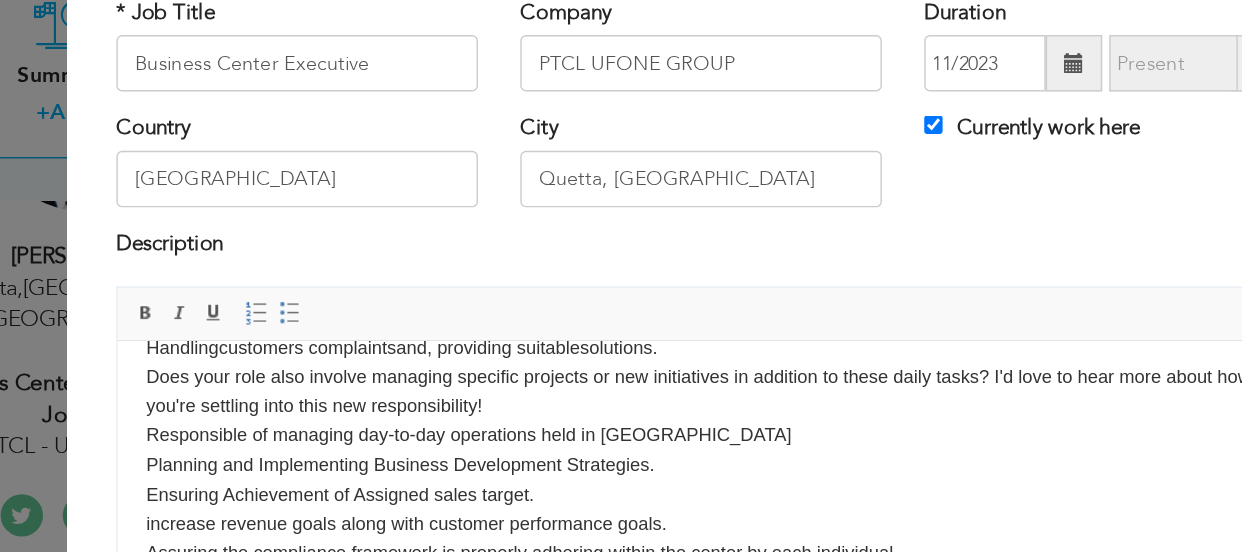 scroll, scrollTop: 411, scrollLeft: 0, axis: vertical 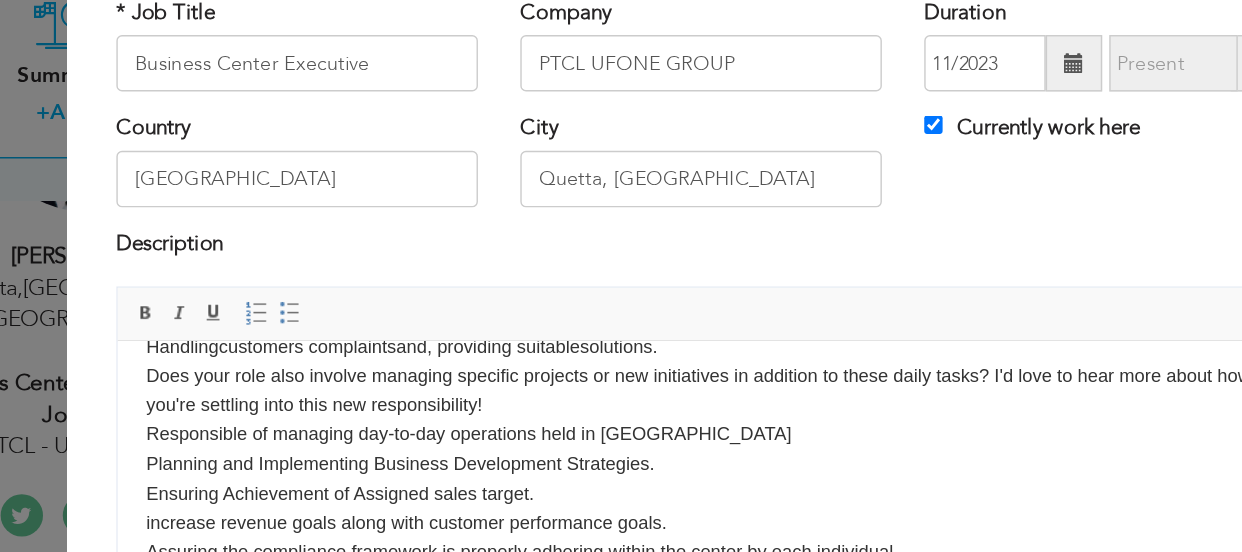 click on "Now acting as BCM (Business Center Manager) /  POC (Point of Contact) ,  01 November 2024 till 30 April 2025  , with m anagement  responsibilities.. Customer Services and Support: Overseeing daily operations of the shop /  business center to ensure high-quality customer services. Handling customer inquiries, complaints, and resolving issues. Managing customer transactions and ensuring smooth business processes. Sales and Business Development: Promoting and selling PTCL and Ufone products/services (e.g., broadband, mobile packege plans ). Developing strategies to attract new customers and retain existing ones. Meeting sales targets and ensuring revenue generation for the center. Achieving business targets on monthly basis. Reporting and Administration: Keeping records of daily transactions, sales, and other operational activities. Preparing reports for management on sales performance, customer feedback, and operational efficiency. * Point of Contact (POC): * Handling  customers complaints  solutions. * *" at bounding box center (530, 494) 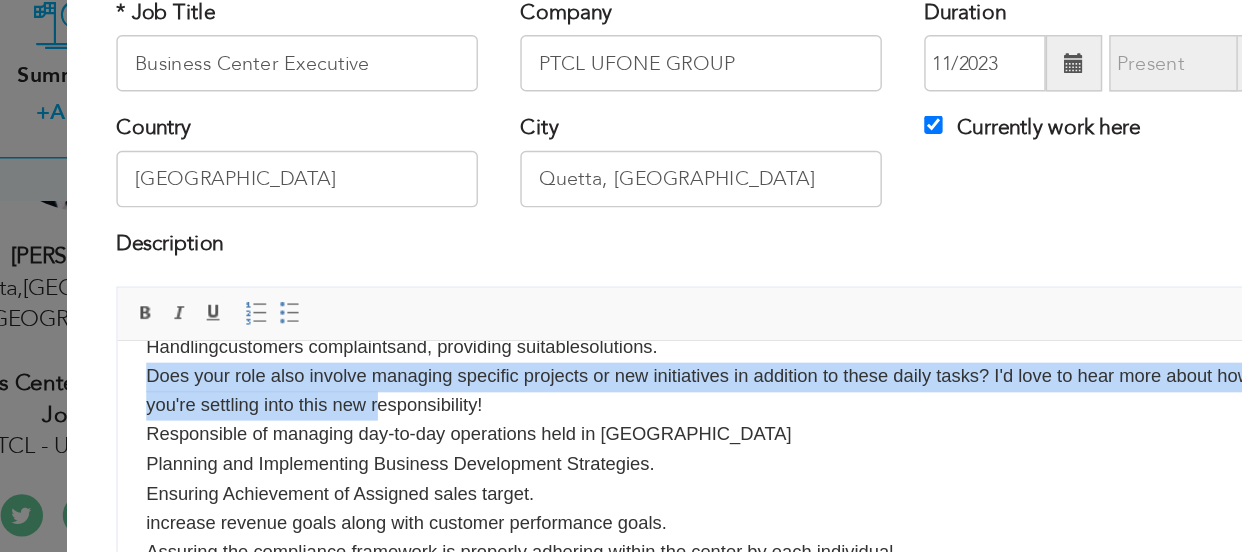 drag, startPoint x: 133, startPoint y: 385, endPoint x: 331, endPoint y: 403, distance: 198.8165 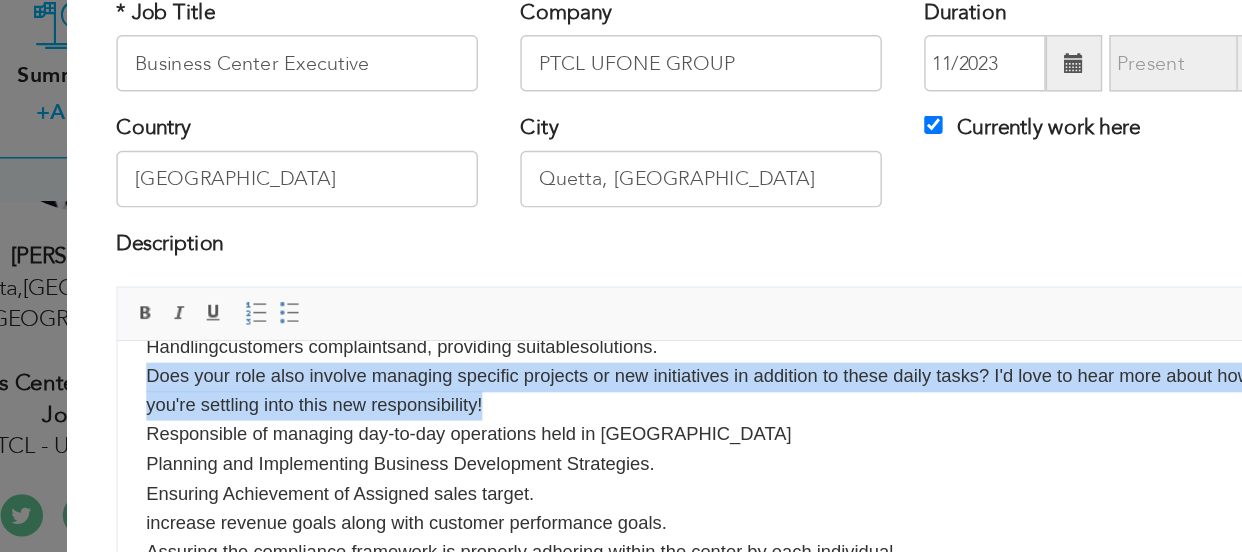 drag, startPoint x: 138, startPoint y: 386, endPoint x: 416, endPoint y: 409, distance: 278.94983 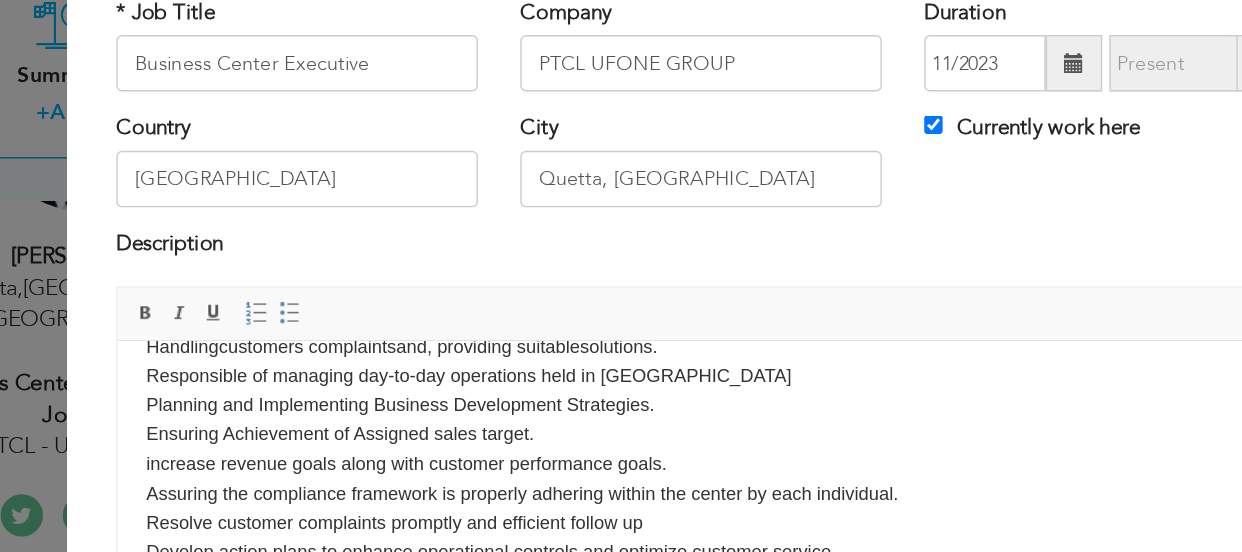 click on "Acting as a liaison between the center and upper management /  corporate teams, ensuring smooth communication. Handling  customers complaints  and, providing suitable  solutions. Responsible of managing day-to-day operations held in Business Center Planning and Implementing Business Development Strategies. Ensuring Achievement of Assigned sales target. increase revenue goals along with customer performance goals. Assuring the compliance framework is properly adhering within the center by each individual. Resolve customer complaints promptly and efficient follow up Develop action plans to enhance operational controls and optimize customer service. Manage Daily Cash Collection of Business Center Arrange to Weakly Cash deposit in bank Prepare regular daily activity report for head office Manage office inventory Coordination Head Office Team Coordination with all areas related SDOs" at bounding box center (530, 471) 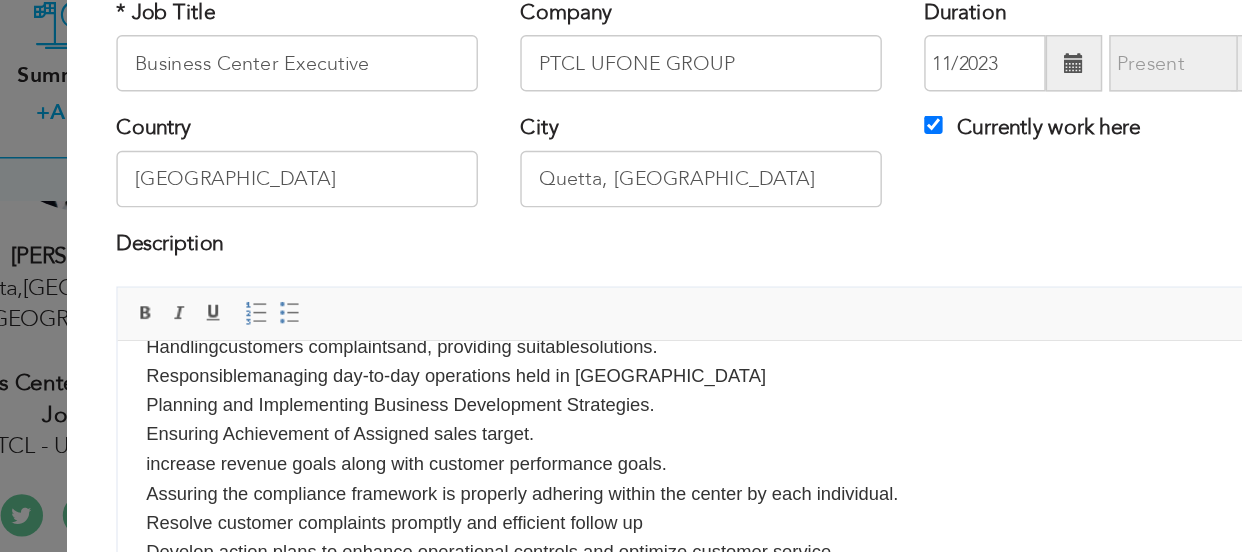 click on "Acting as a liaison between the center and upper management /  corporate teams, ensuring smooth communication. Handling  customers complaints  and, providing suitable  solutions. Responsible  managing day-to-day operations held in Business Center Planning and Implementing Business Development Strategies. Ensuring Achievement of Assigned sales target. increase revenue goals along with customer performance goals. Assuring the compliance framework is properly adhering within the center by each individual. Resolve customer complaints promptly and efficient follow up Develop action plans to enhance operational controls and optimize customer service. Manage Daily Cash Collection of Business Center Arrange to Weakly Cash deposit in bank Prepare regular daily activity report for head office Manage office inventory Coordination Head Office Team Coordination with all areas related SDOs" at bounding box center (530, 471) 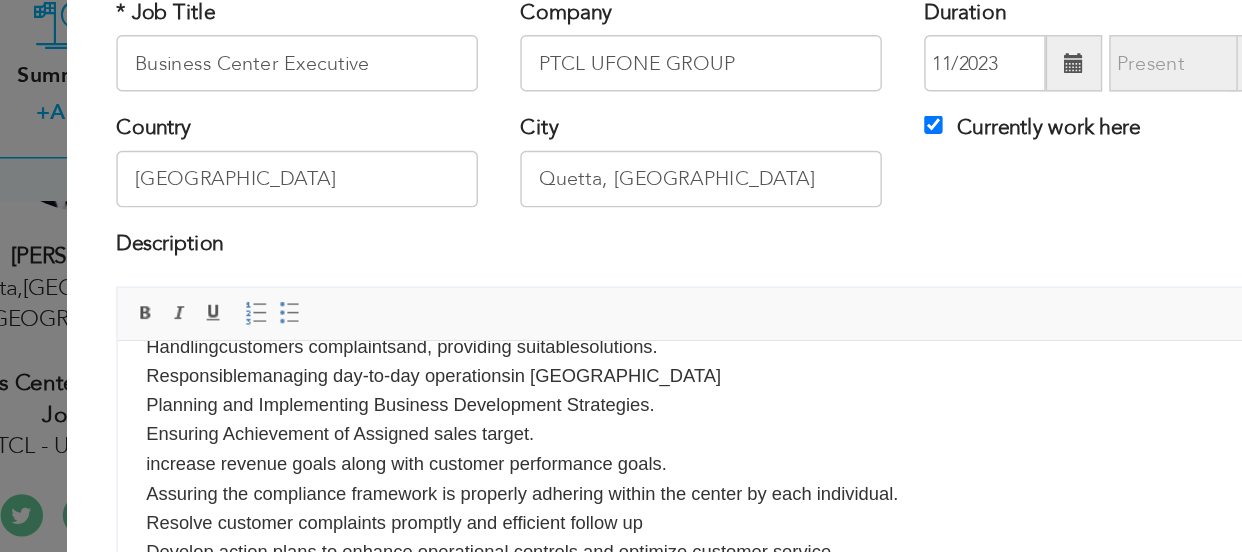 click on "Acting as a liaison between the center and upper management /  corporate teams, ensuring smooth communication. Handling  customers complaints  and, providing suitable  solutions. Responsible  managing day-to-day operations  in Business Center Planning and Implementing Business Development Strategies. Ensuring Achievement of Assigned sales target. increase revenue goals along with customer performance goals. Assuring the compliance framework is properly adhering within the center by each individual. Resolve customer complaints promptly and efficient follow up Develop action plans to enhance operational controls and optimize customer service. Manage Daily Cash Collection of Business Center Arrange to Weakly Cash deposit in bank Prepare regular daily activity report for head office Manage office inventory Coordination Head Office Team Coordination with all areas related SDOs" at bounding box center [530, 471] 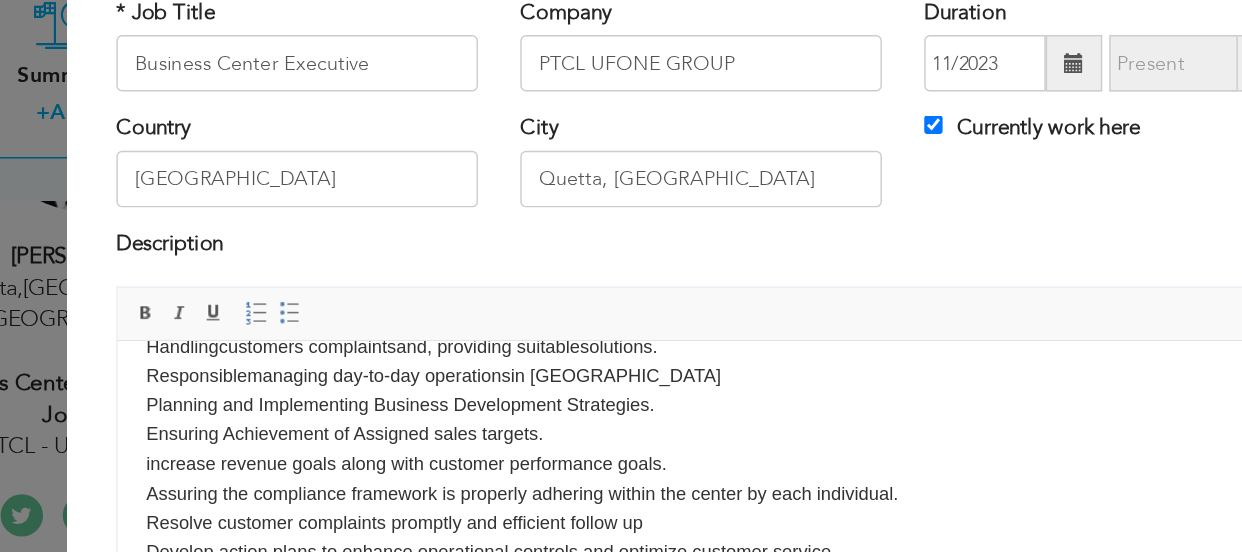 click on "Acting as a liaison between the center and upper management /  corporate teams, ensuring smooth communication. Handling  customers complaints  and, providing suitable  solutions. Responsible  managing day-to-day operations  in Business Center Planning and Implementing Business Development Strategies. Ensuring Achievement of Assigned sales targets. increase revenue goals along with customer performance goals. Assuring the compliance framework is properly adhering within the center by each individual. Resolve customer complaints promptly and efficient follow up Develop action plans to enhance operational controls and optimize customer service. Manage Daily Cash Collection of Business Center Arrange to Weakly Cash deposit in bank Prepare regular daily activity report for head office Manage office inventory Coordination Head Office Team Coordination with all areas related SDOs" at bounding box center (530, 471) 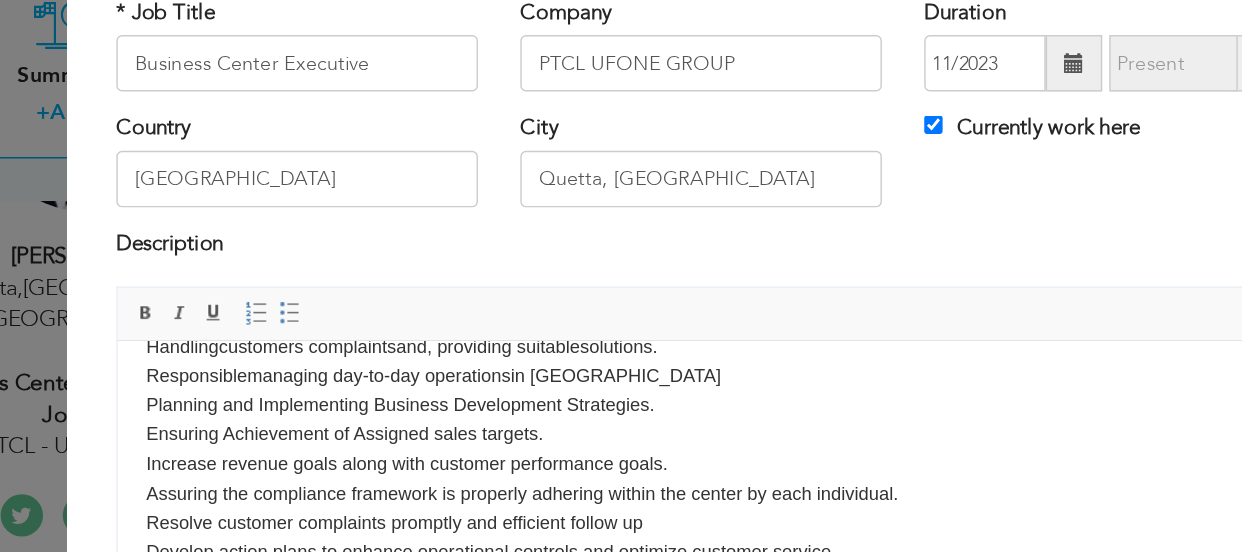 click on "Acting as a liaison between the center and upper management /  corporate teams, ensuring smooth communication. Handling  customers complaints  and, providing suitable  solutions. Responsible  managing day-to-day operations  in Business Center Planning and Implementing Business Development Strategies. Ensuring Achievement of Assigned sales targets. Increase revenue goals along with customer performance goals. Assuring the compliance framework is properly adhering within the center by each individual. Resolve customer complaints promptly and efficient follow up Develop action plans to enhance operational controls and optimize customer service. Manage Daily Cash Collection of Business Center Arrange to Weakly Cash deposit in bank Prepare regular daily activity report for head office Manage office inventory Coordination Head Office Team Coordination with all areas related SDOs" at bounding box center (530, 471) 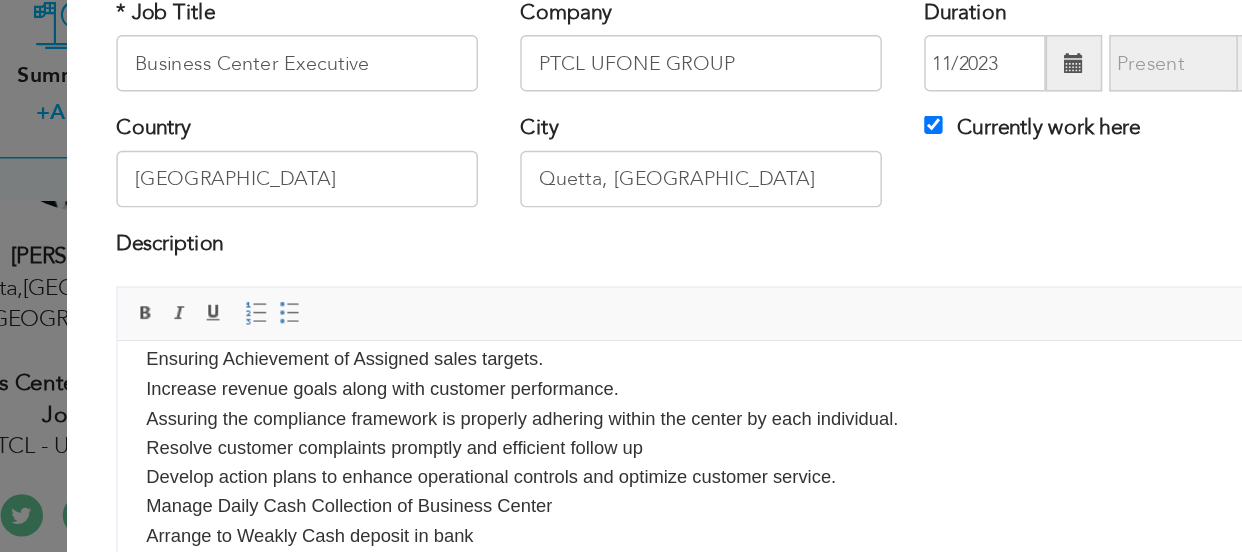 scroll, scrollTop: 465, scrollLeft: 0, axis: vertical 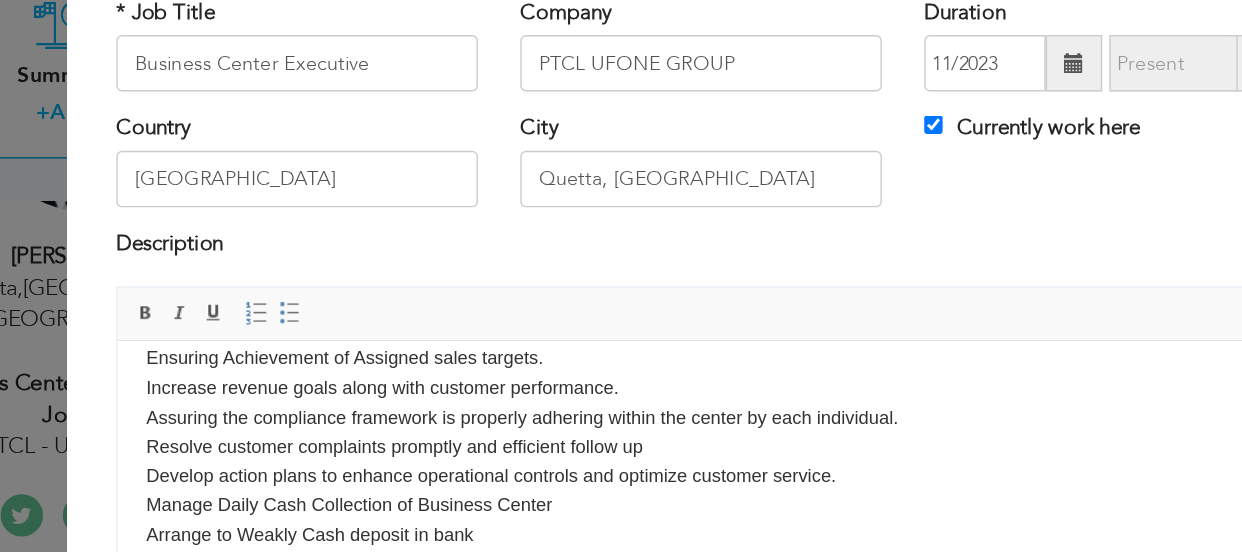 click on "Acting as a liaison between the center and upper management /  corporate teams, ensuring smooth communication. Handling  customers complaints  and, providing suitable  solutions. Responsible  managing day-to-day operations  in Business Center Planning and Implementing Business Development Strategies. Ensuring Achievement of Assigned sales targets. Increase revenue goals along with customer performance . Assuring the compliance framework is properly adhering within the center by each individual. Resolve customer complaints promptly and efficient follow up Develop action plans to enhance operational controls and optimize customer service. Manage Daily Cash Collection of Business Center Arrange to Weakly Cash deposit in bank Prepare regular daily activity report for head office Manage office inventory Coordination Head Office Team Coordination with all areas related SDOs" at bounding box center (530, 417) 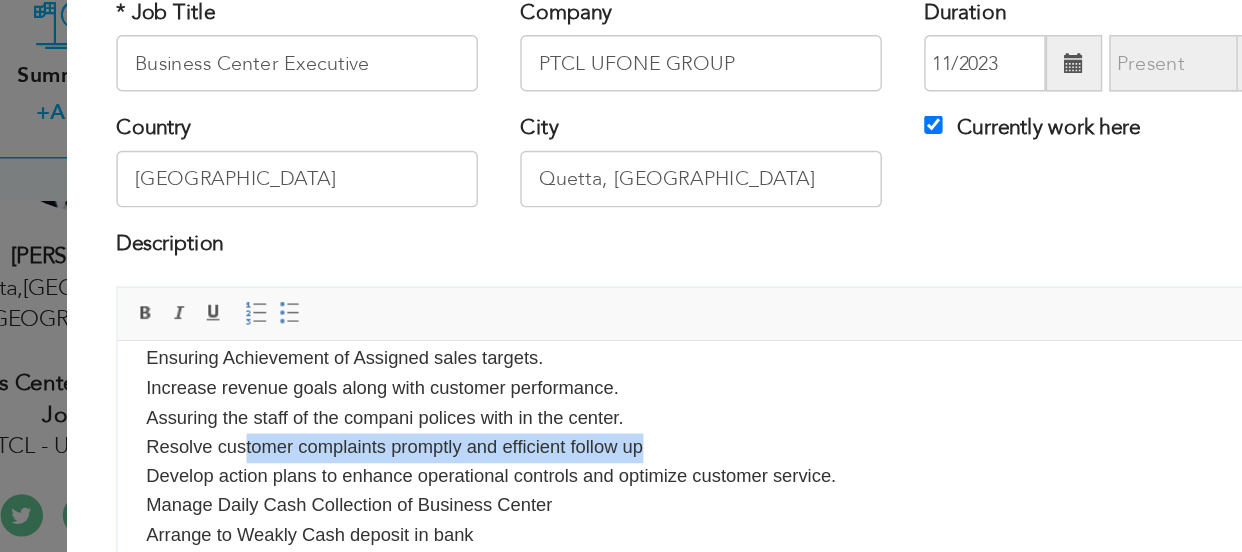 drag, startPoint x: 494, startPoint y: 434, endPoint x: 205, endPoint y: 441, distance: 289.08478 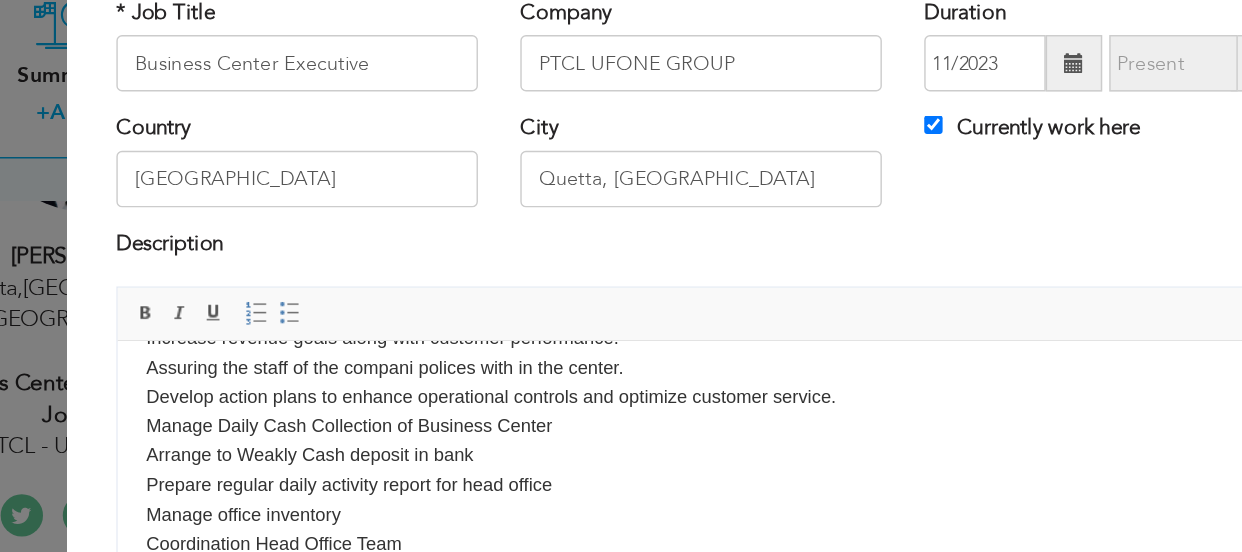 scroll, scrollTop: 501, scrollLeft: 0, axis: vertical 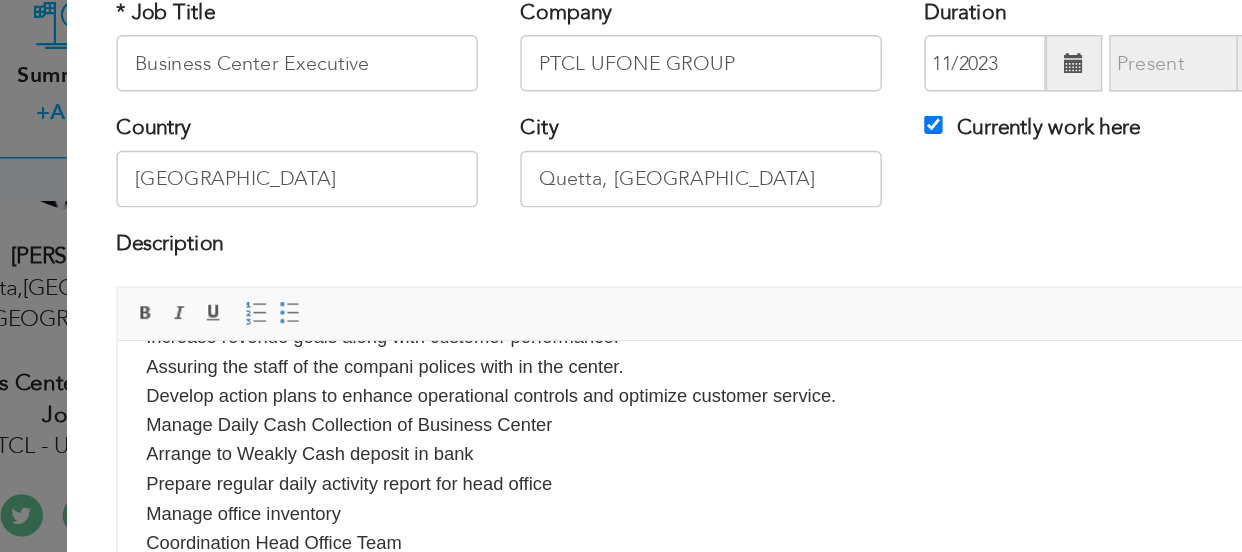 click on "Acting as a liaison between the center and upper management /  corporate teams, ensuring smooth communication. Handling  customers complaints  and, providing suitable  solutions. Responsible  managing day-to-day operations  in Business Center Planning and Implementing Business Development Strategies. Ensuring Achievement of Assigned sales targets. Increase revenue goals along with customer performance . Assuring the staff of the compani polices with in the center . Develop action plans to enhance operational controls and optimize customer service. Manage Daily Cash Collection of Business Center Arrange to Weakly Cash deposit in bank Prepare regular daily activity report for head office Manage office inventory Coordination Head Office Team Coordination with all areas related SDOs" at bounding box center [530, 370] 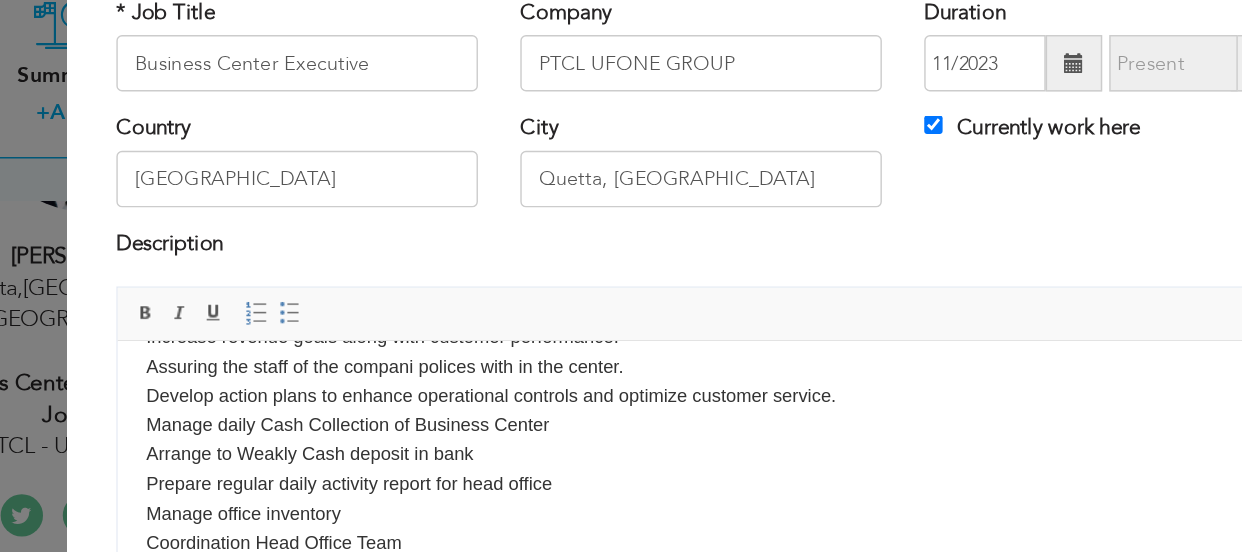 click on "Acting as a liaison between the center and upper management /  corporate teams, ensuring smooth communication. Handling  customers complaints  and, providing suitable  solutions. Responsible  managing day-to-day operations  in Business Center Planning and Implementing Business Development Strategies. Ensuring Achievement of Assigned sales targets. Increase revenue goals along with customer performance . Assuring the staff of the compani polices with in the center . Develop action plans to enhance operational controls and optimize customer service. Manage d aily Cash Collection of Business Center Arrange to Weakly Cash deposit in bank Prepare regular daily activity report for head office Manage office inventory Coordination Head Office Team Coordination with all areas related SDOs" at bounding box center (530, 370) 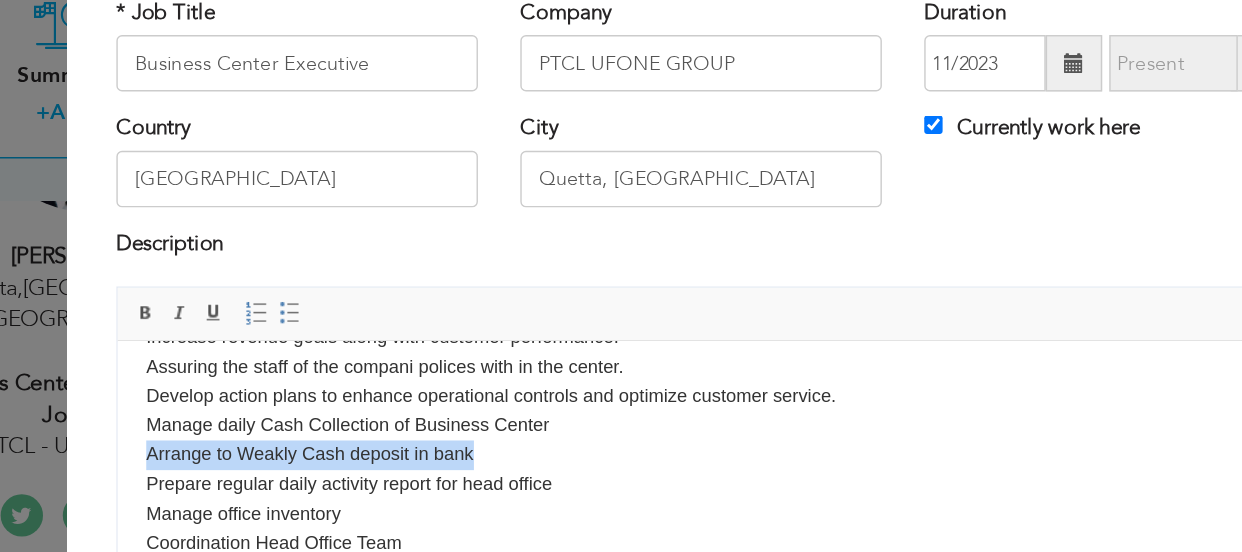 drag, startPoint x: 380, startPoint y: 446, endPoint x: 122, endPoint y: 441, distance: 258.04843 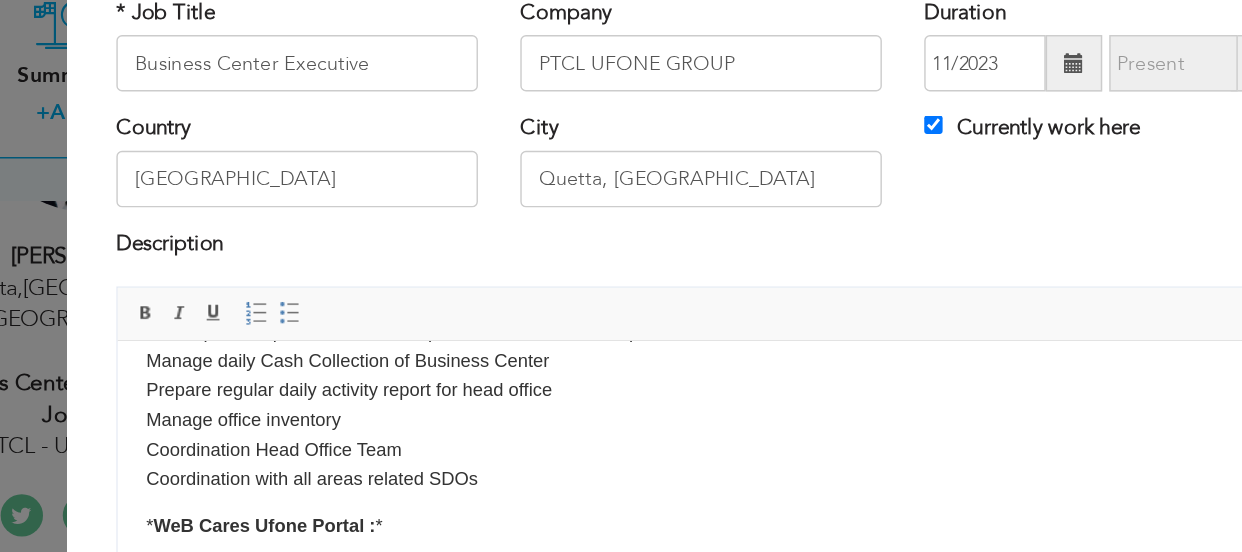 scroll, scrollTop: 556, scrollLeft: 0, axis: vertical 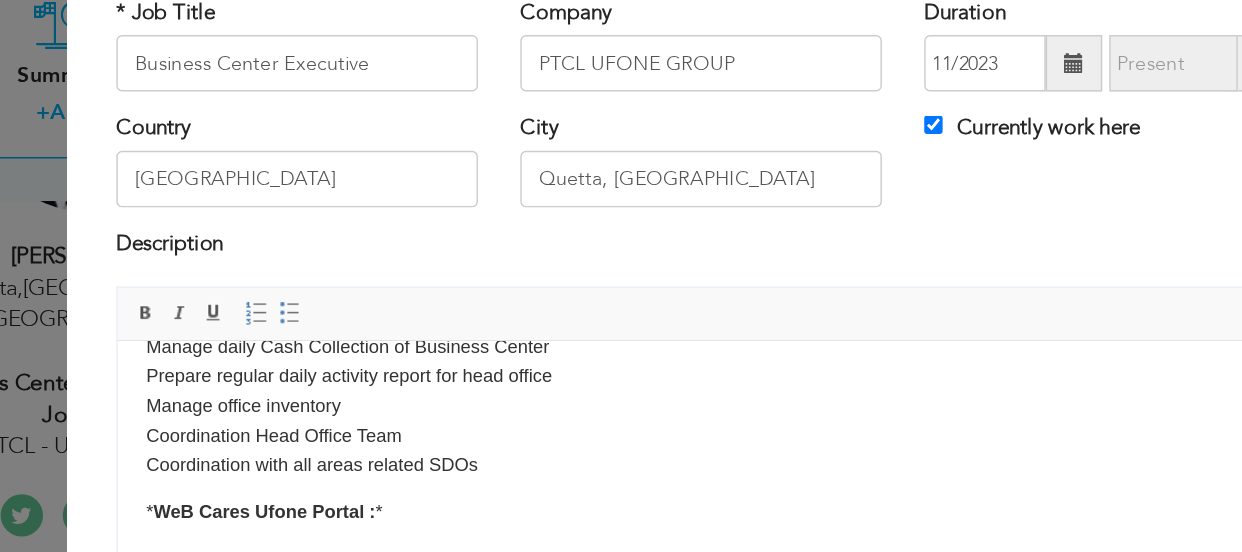click on "Acting as a liaison between the center and upper management /  corporate teams, ensuring smooth communication. Handling  customers complaints  and, providing suitable  solutions. Responsible  managing day-to-day operations  in Business Center Planning and Implementing Business Development Strategies. Ensuring Achievement of Assigned sales targets. Increase revenue goals along with customer performance . Assuring the staff of the compani polices with in the center . Develop action plans to enhance operational controls and optimize customer service. Manage d aily Cash Collection of Business Center Prepare regular daily activity report for head office Manage office inventory Coordination Head Office Team Coordination with all areas related SDOs" at bounding box center [530, 305] 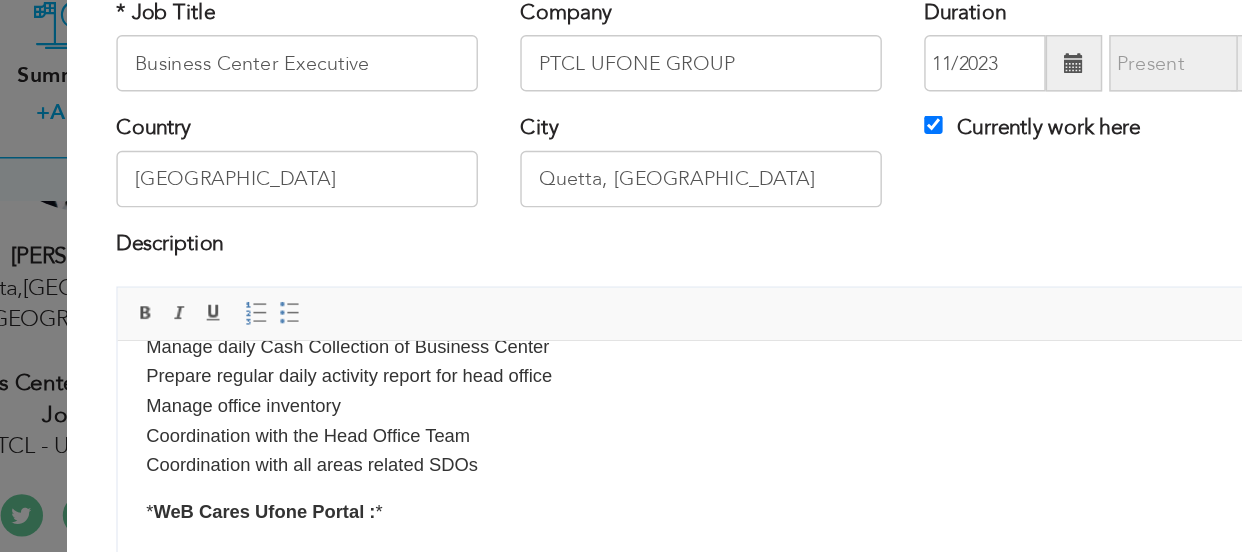 click on "Acting as a liaison between the center and upper management /  corporate teams, ensuring smooth communication. Handling  customers complaints  and, providing suitable  solutions. Responsible  managing day-to-day operations  in Business Center Planning and Implementing Business Development Strategies. Ensuring Achievement of Assigned sales targets. Increase revenue goals along with customer performance . Assuring the staff of the compani polices with in the center . Develop action plans to enhance operational controls and optimize customer service. Manage d aily Cash Collection of Business Center Prepare regular daily activity report for head office Manage office inventory Coordination with the Head Office Team Coordination with all areas related SDOs" at bounding box center [530, 305] 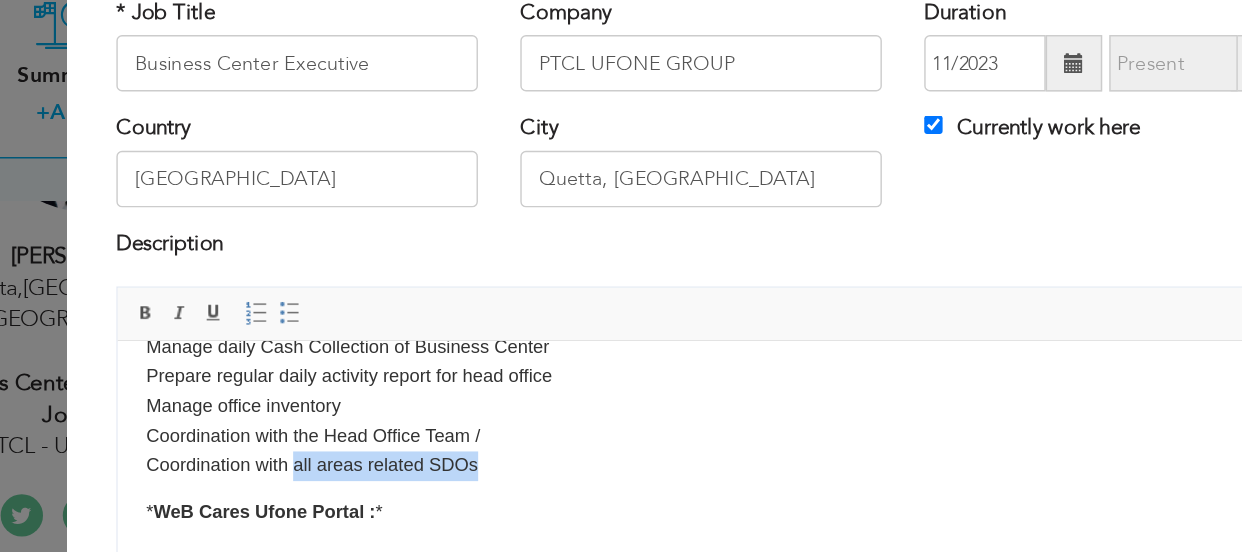 drag, startPoint x: 240, startPoint y: 451, endPoint x: 376, endPoint y: 459, distance: 136.23509 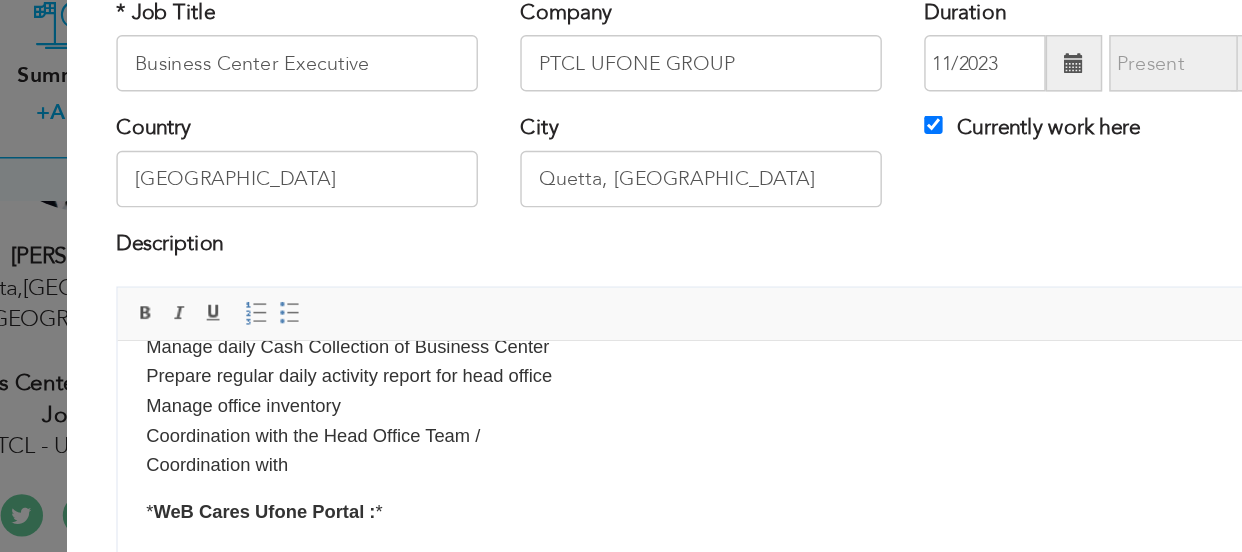 click on "Acting as a liaison between the center and upper management /  corporate teams, ensuring smooth communication. Handling  customers complaints  and, providing suitable  solutions. Responsible  managing day-to-day operations  in Business Center Planning and Implementing Business Development Strategies. Ensuring Achievement of Assigned sales targets. Increase revenue goals along with customer performance . Assuring the staff of the compani polices with in the center . Develop action plans to enhance operational controls and optimize customer service. Manage d aily Cash Collection of Business Center Prepare regular daily activity report for head office Manage office inventory Coordination with the Head Office Team / Coordination with" at bounding box center [530, 305] 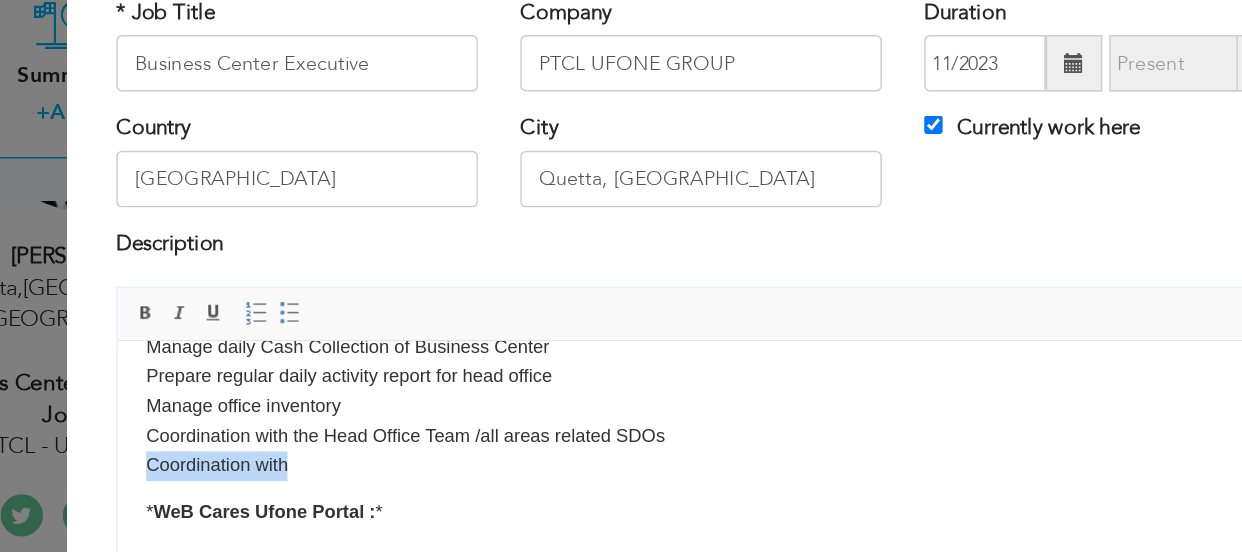 drag, startPoint x: 239, startPoint y: 449, endPoint x: 117, endPoint y: 449, distance: 122 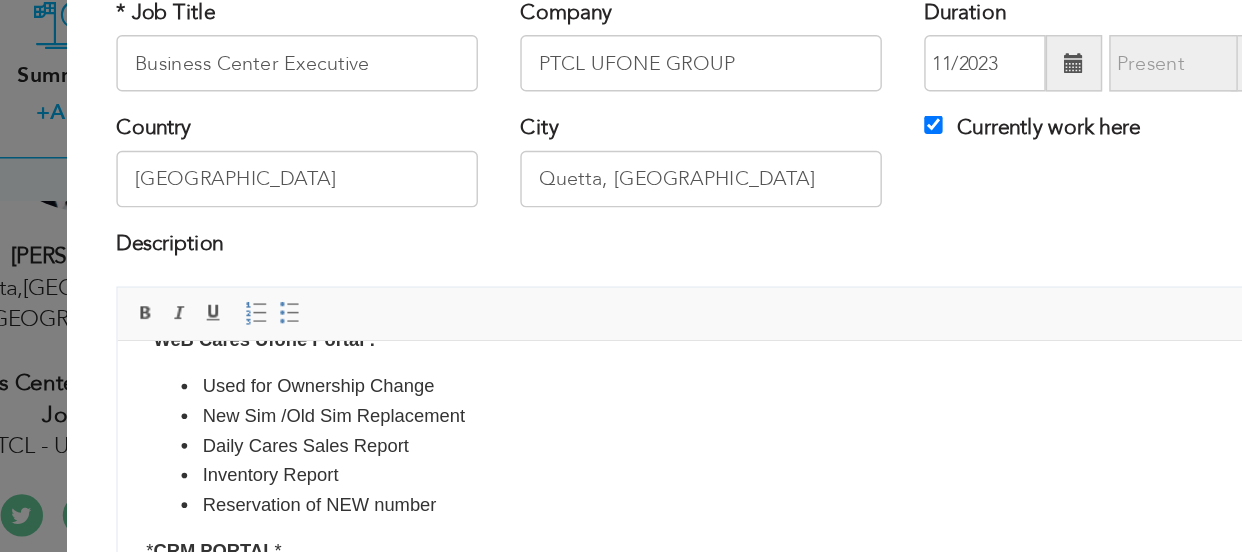 scroll, scrollTop: 659, scrollLeft: 0, axis: vertical 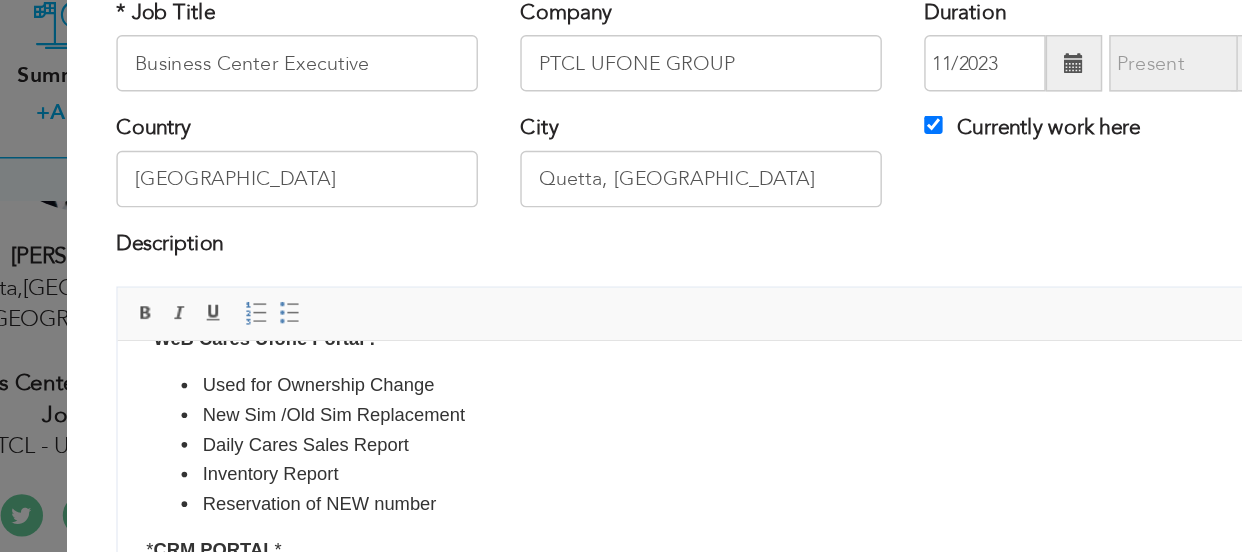 click on "New Sim /Old Sim Replacement" at bounding box center (530, 394) 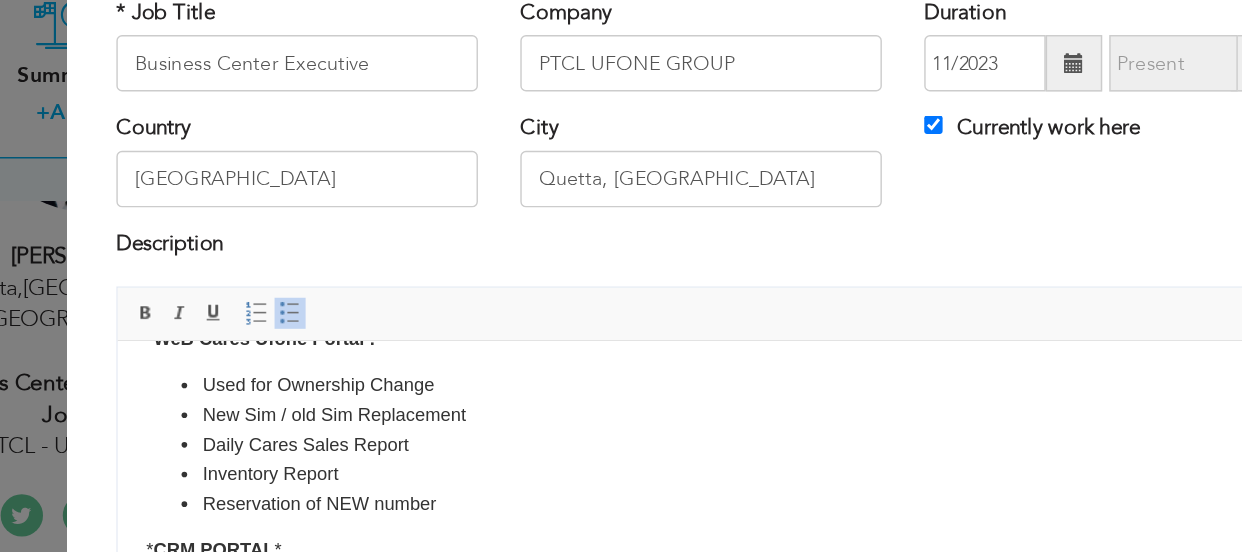 click on "Daily Cares Sales Report" at bounding box center [530, 415] 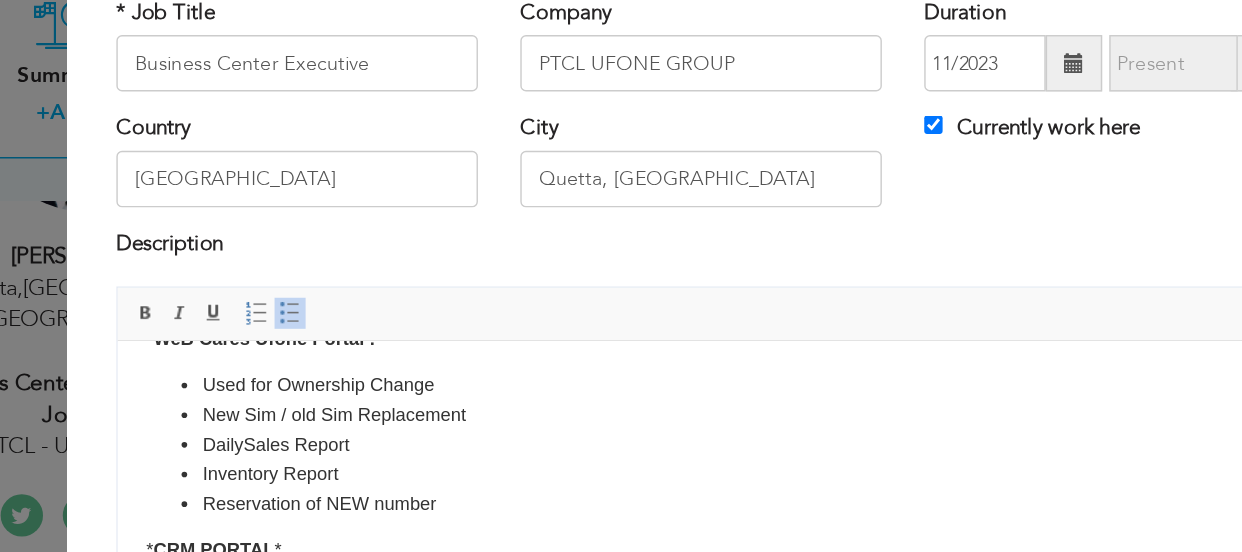 click on "Daily  Sales Report" at bounding box center (530, 415) 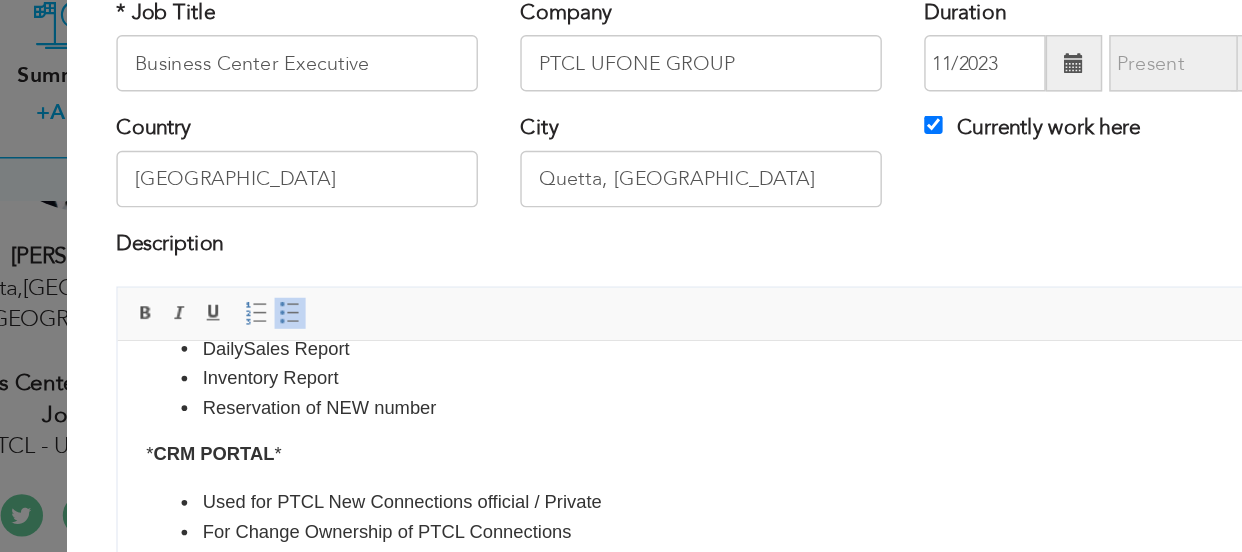 scroll, scrollTop: 726, scrollLeft: 0, axis: vertical 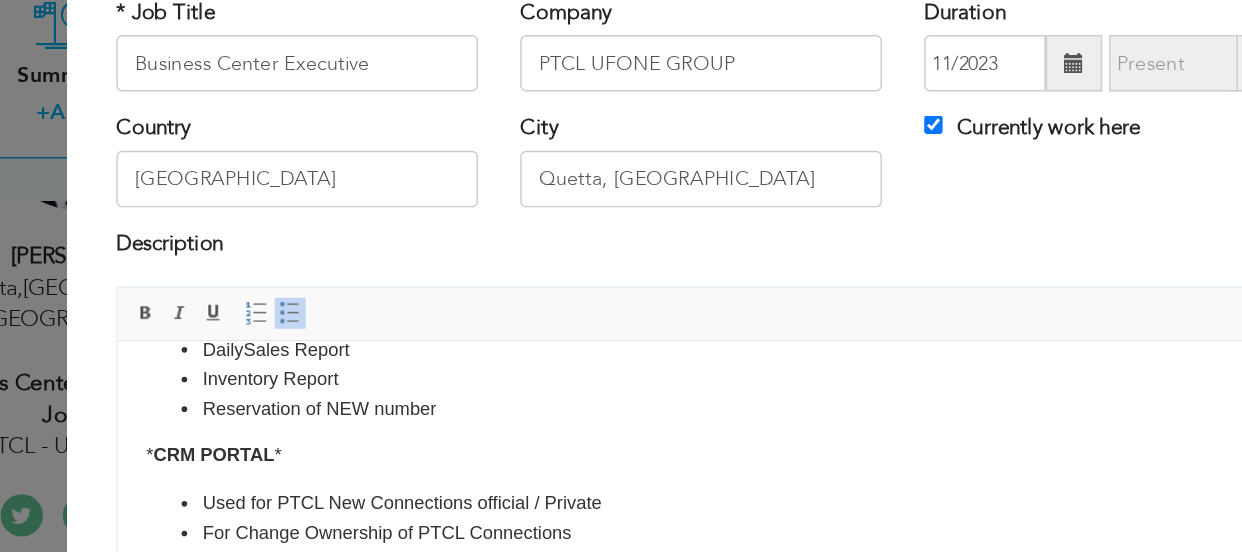 click on "Reservation of NEW number" at bounding box center [530, 390] 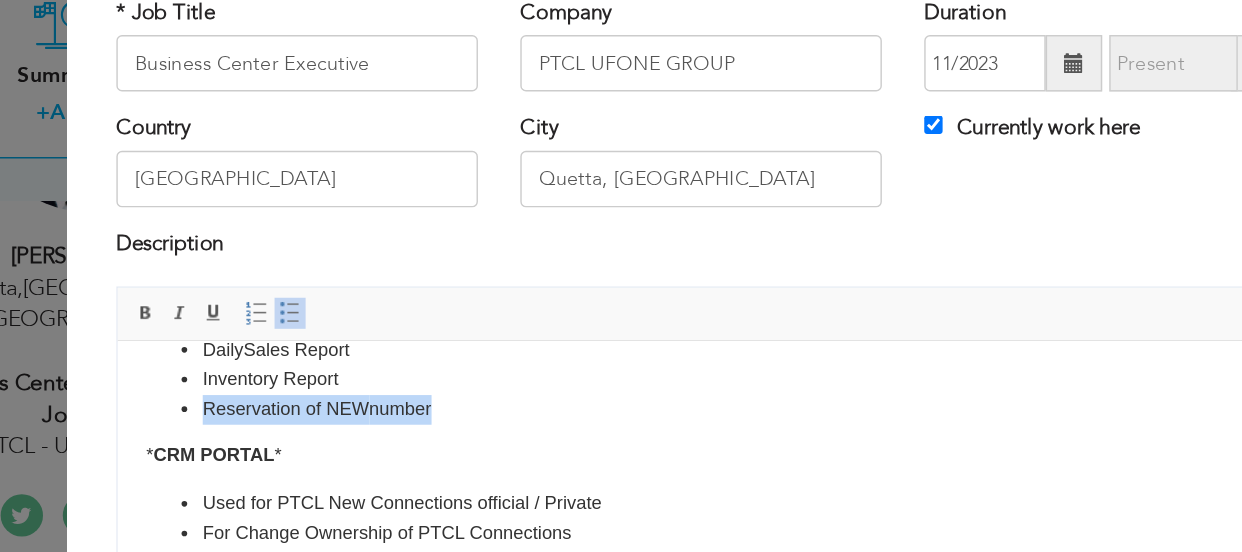 drag, startPoint x: 356, startPoint y: 405, endPoint x: 150, endPoint y: 403, distance: 206.0097 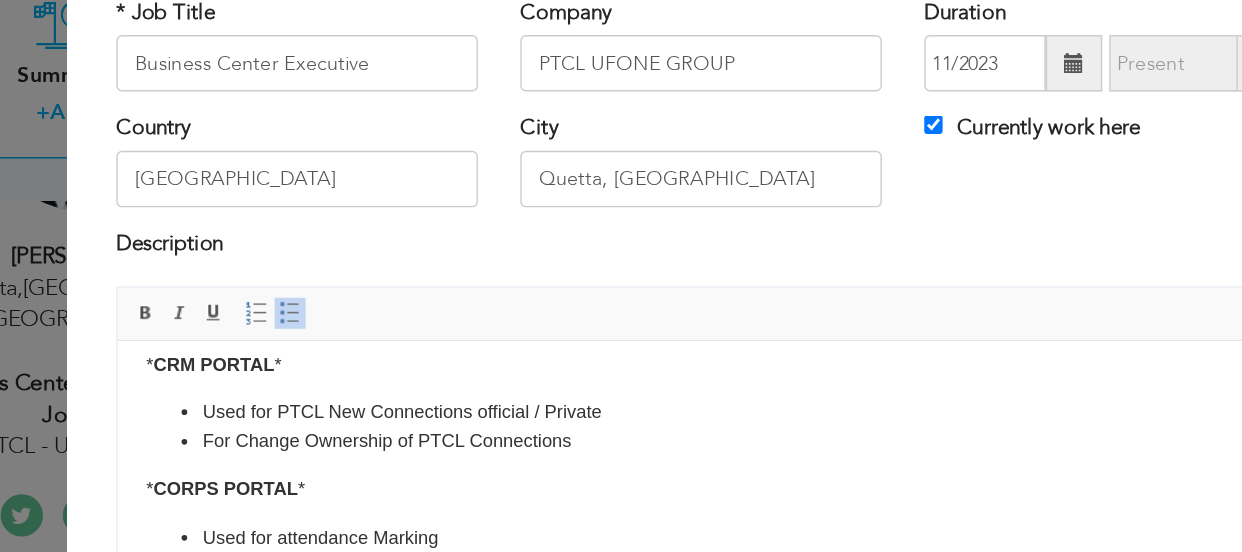 scroll, scrollTop: 771, scrollLeft: 0, axis: vertical 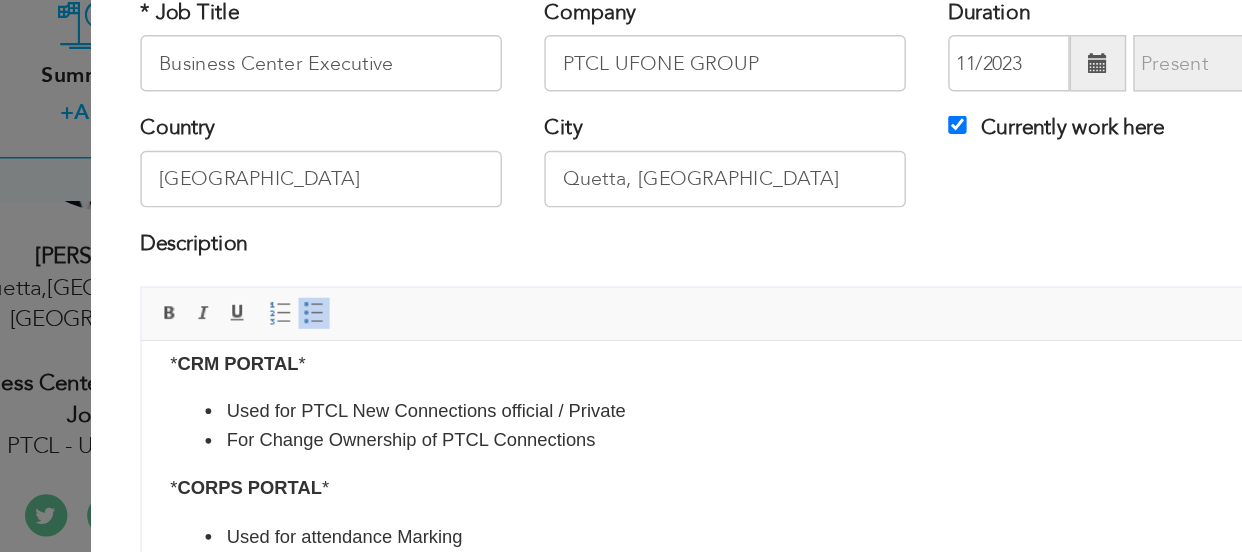click on "Used for PTCL New Connections official / Private" at bounding box center [555, 391] 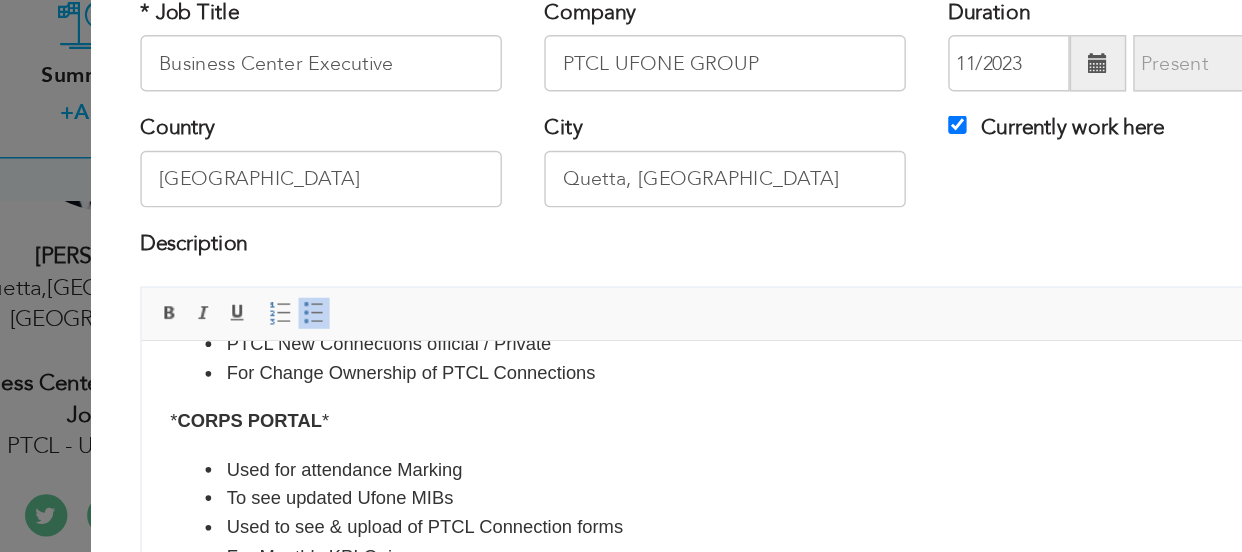 scroll, scrollTop: 816, scrollLeft: 0, axis: vertical 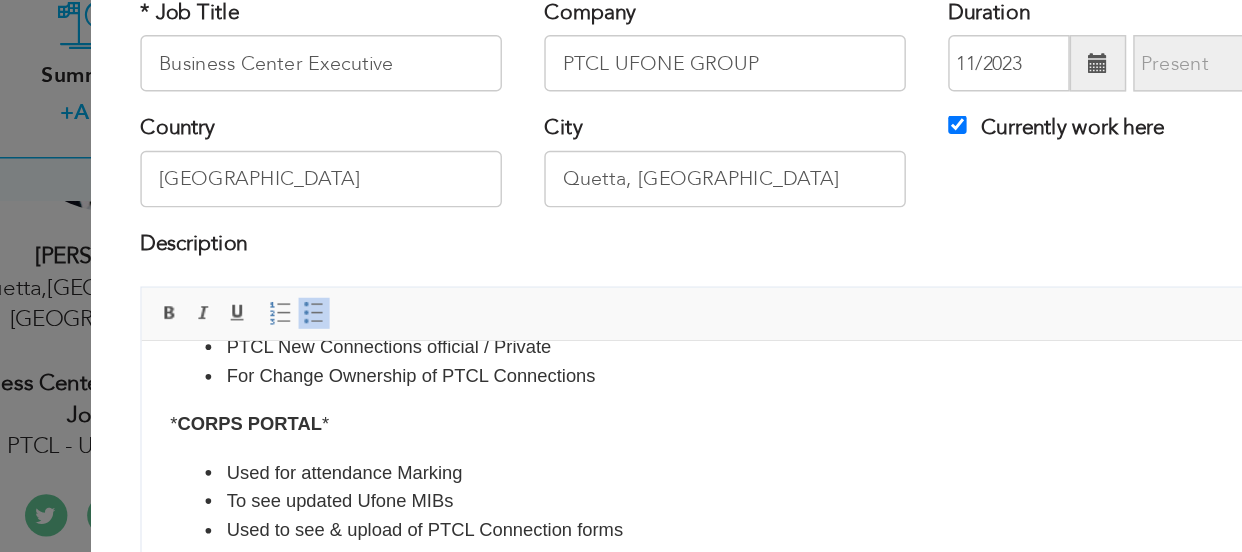 click on "For Change Ownership of PTCL Connections" at bounding box center (555, 367) 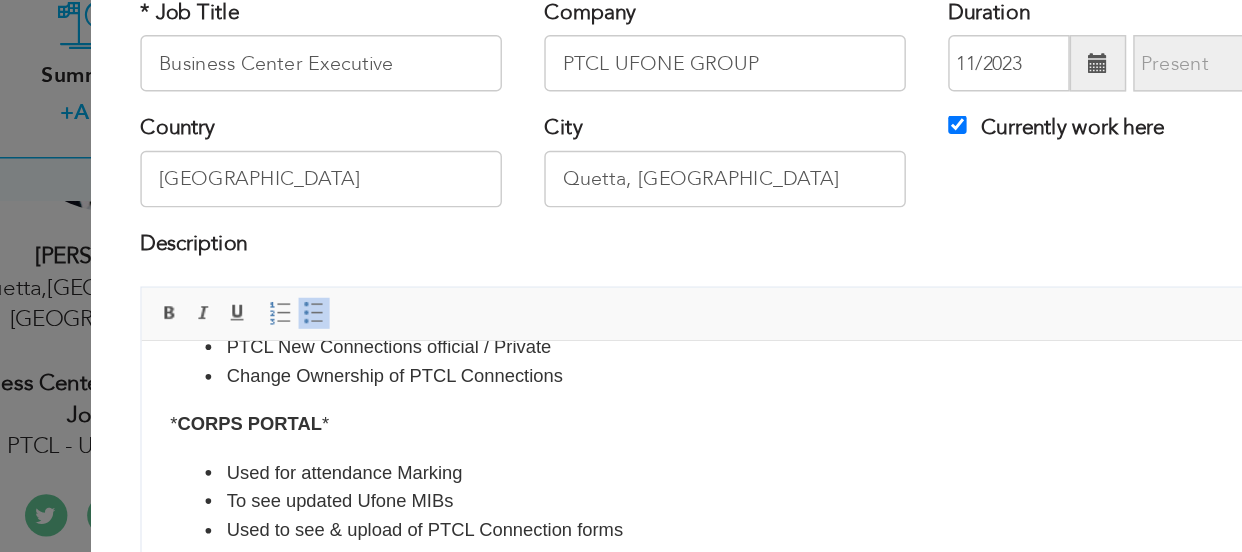 click on "Change Ownership of PTCL Connections" at bounding box center (555, 367) 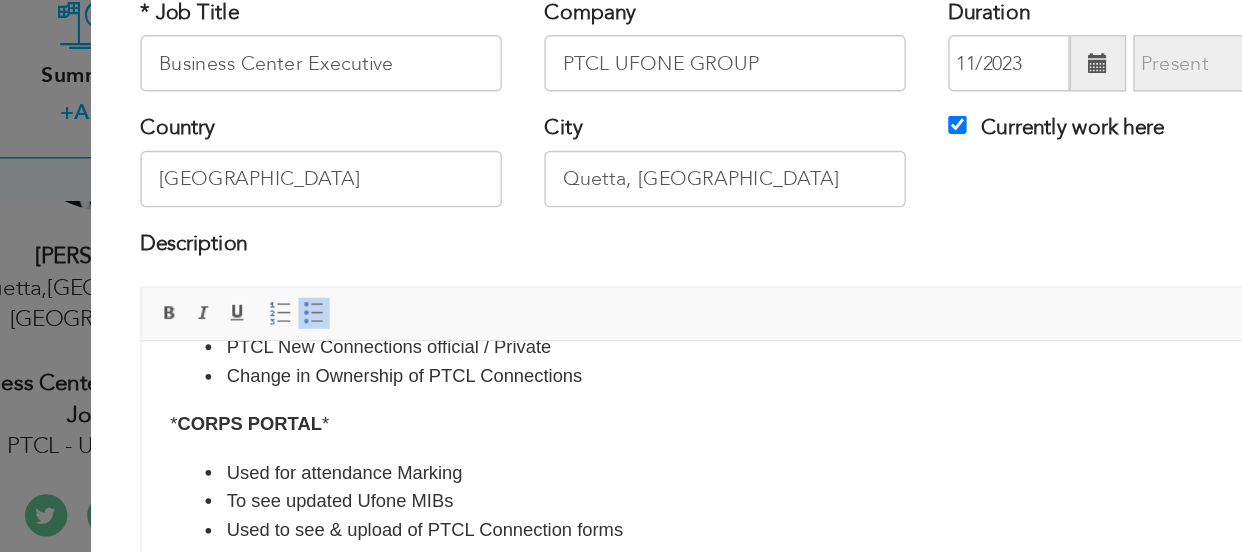 click on "Change in Ownership of PTCL Connections" at bounding box center [555, 367] 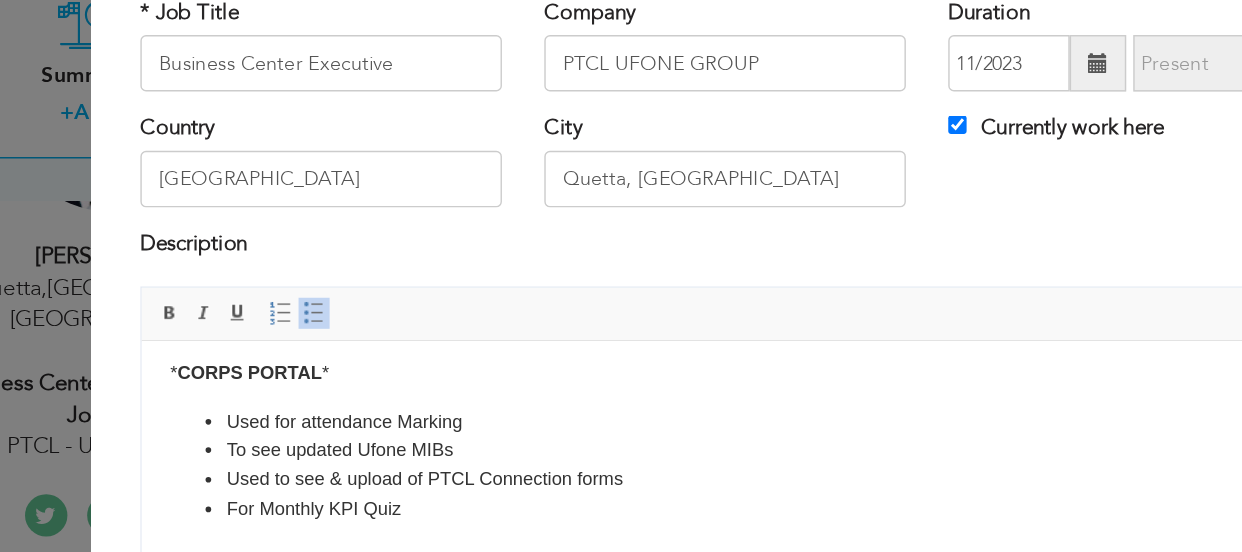 scroll, scrollTop: 872, scrollLeft: 0, axis: vertical 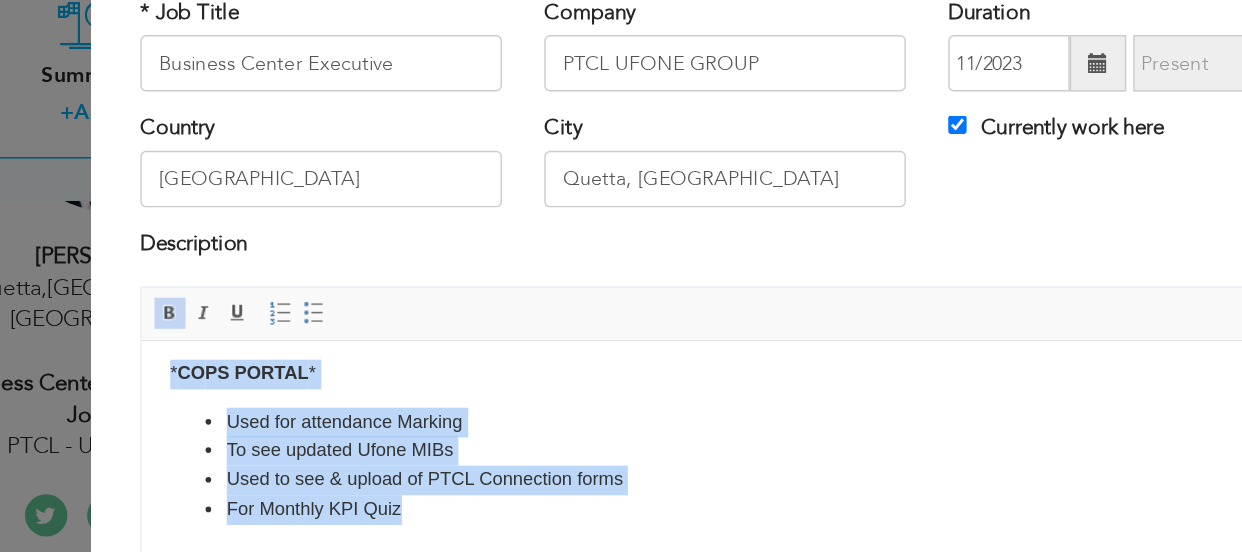 drag, startPoint x: 329, startPoint y: 460, endPoint x: 152, endPoint y: 363, distance: 201.83656 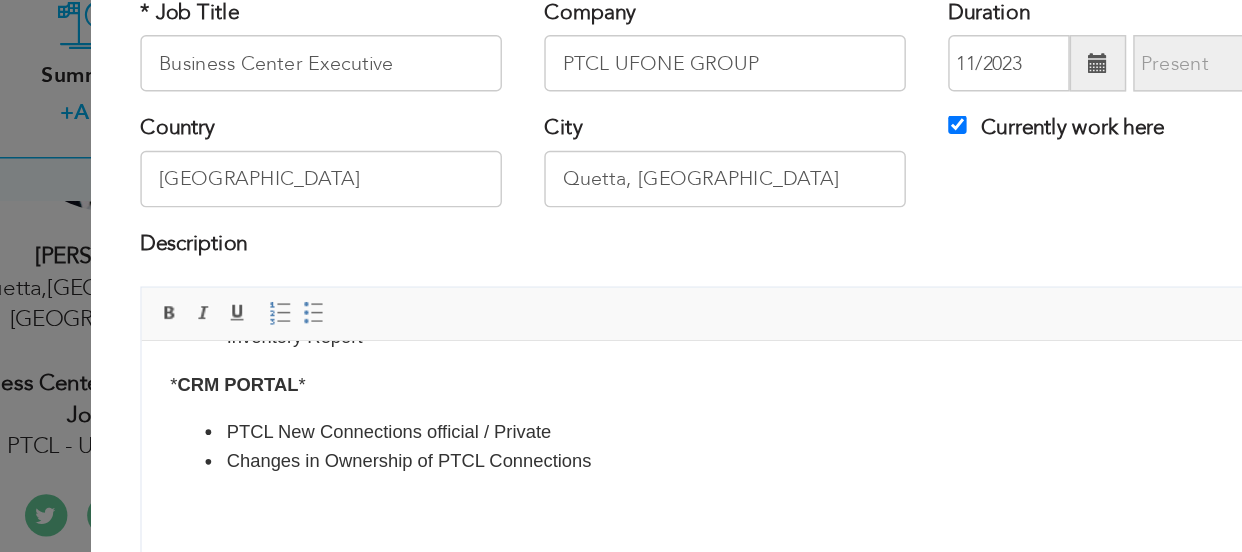 scroll, scrollTop: 776, scrollLeft: 0, axis: vertical 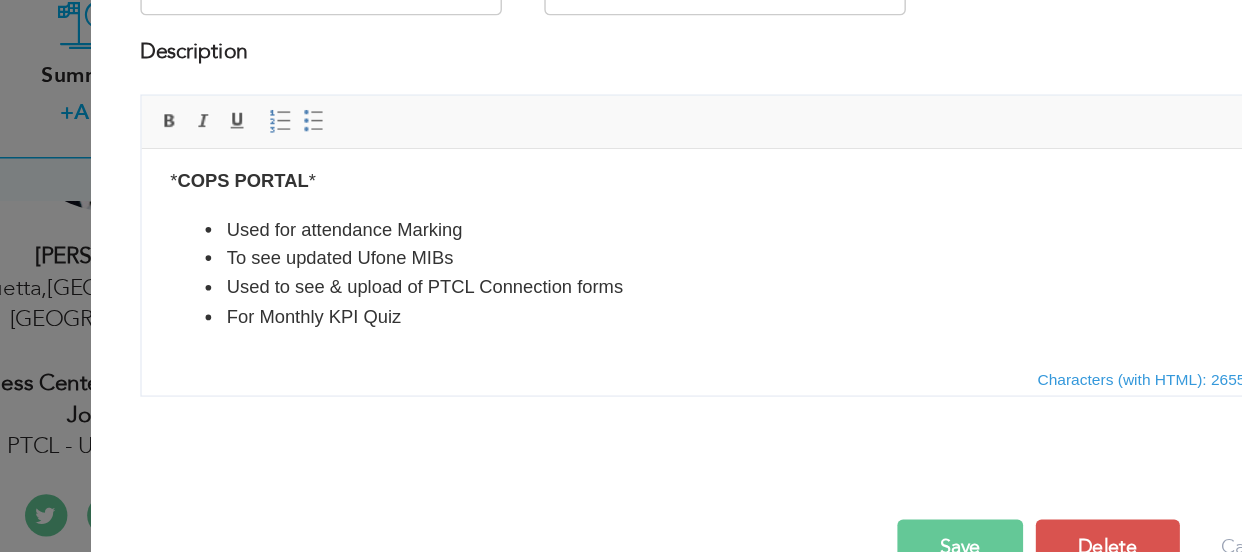 click on "Used for attendance Marking" at bounding box center [555, 207] 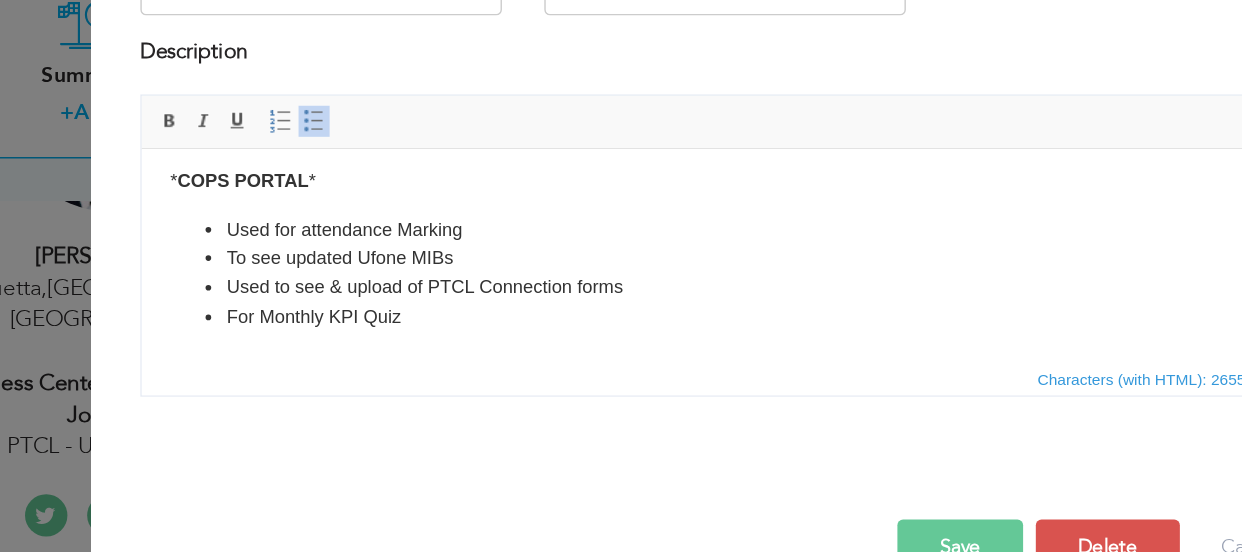 click on "To see updated Ufone MIBs" at bounding box center [555, 227] 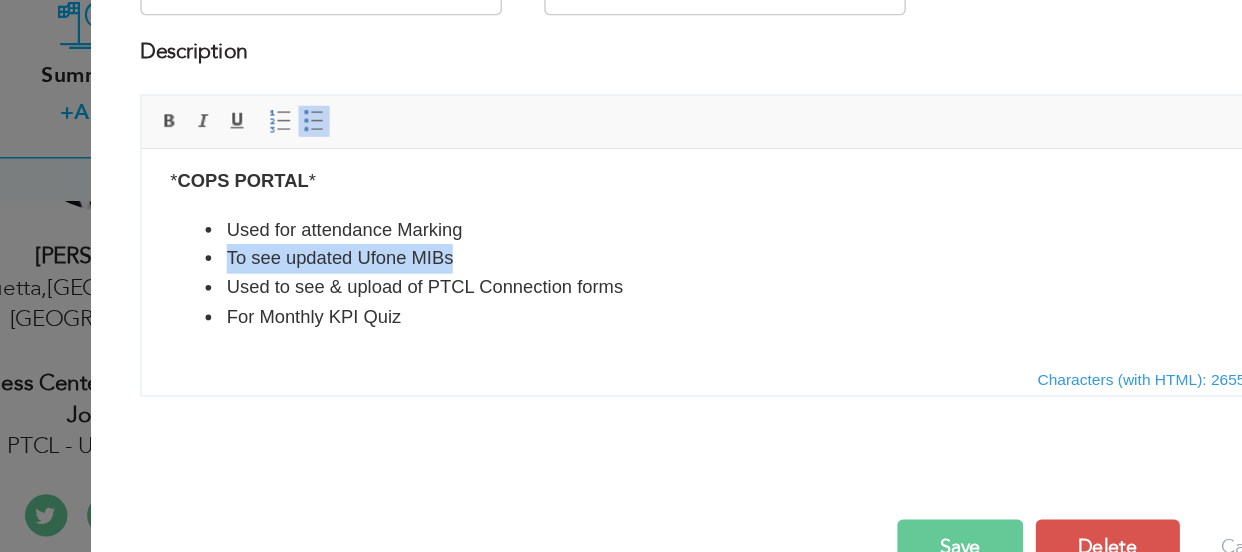 drag, startPoint x: 192, startPoint y: 226, endPoint x: 387, endPoint y: 235, distance: 195.20758 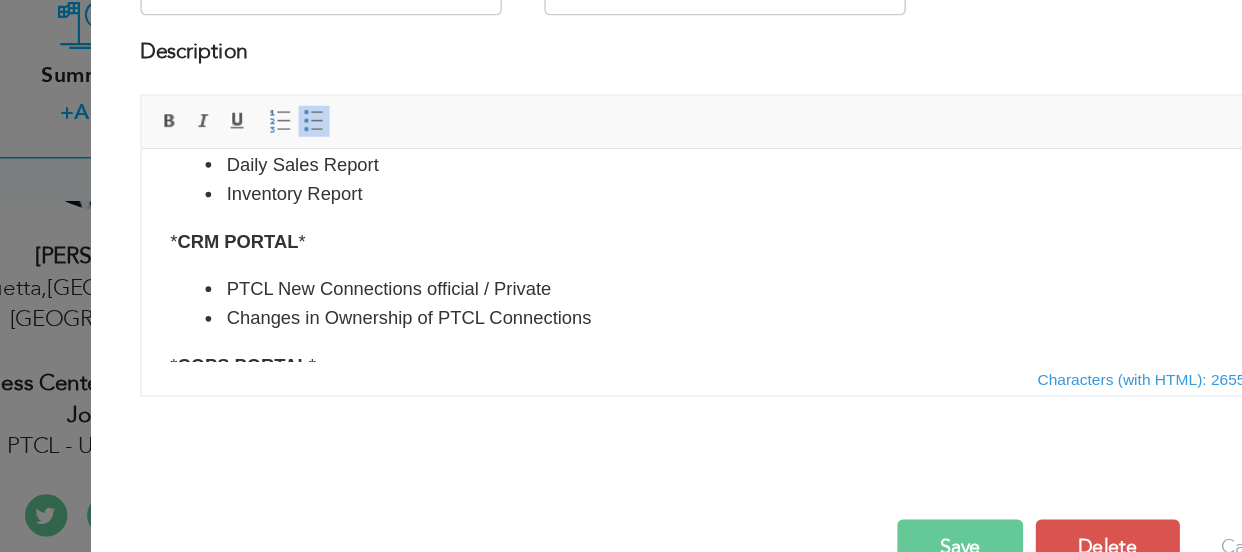 scroll, scrollTop: 872, scrollLeft: 0, axis: vertical 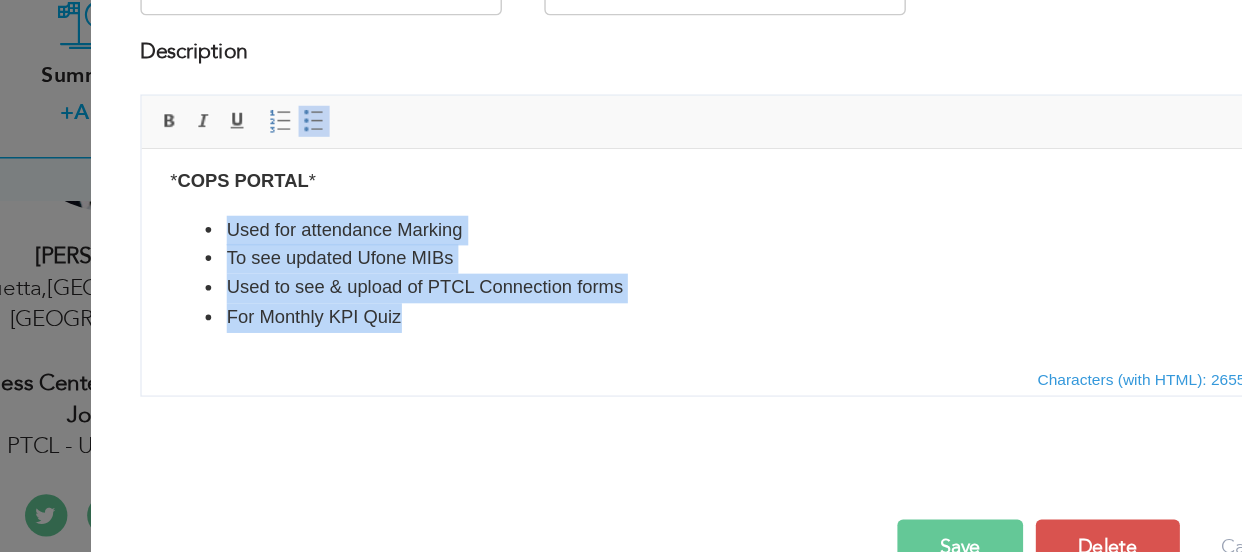 drag, startPoint x: 359, startPoint y: 278, endPoint x: 156, endPoint y: 189, distance: 221.65288 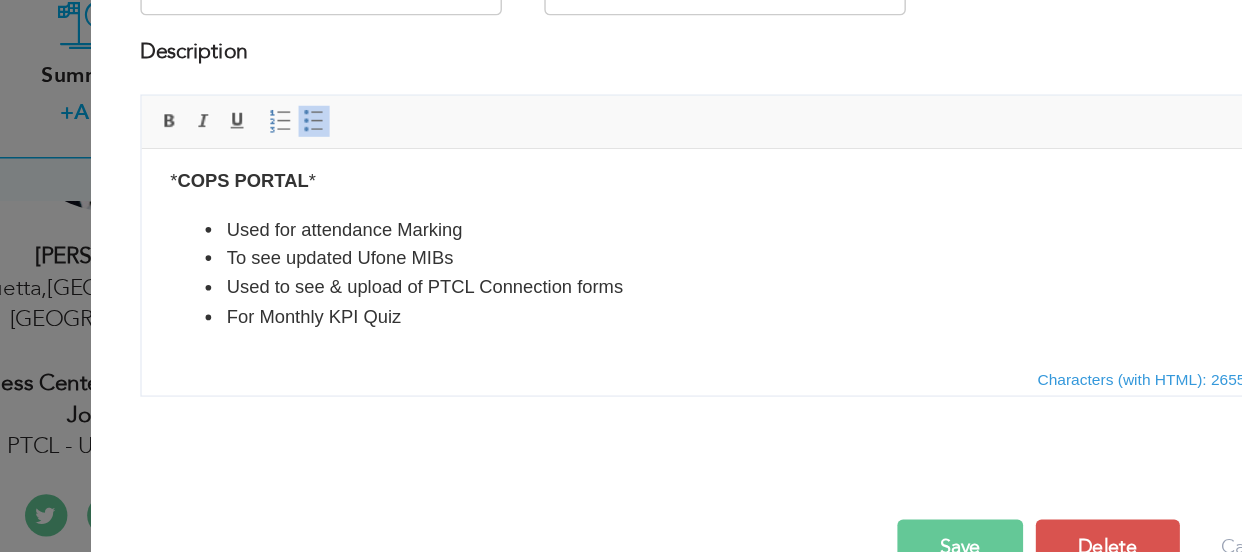 scroll, scrollTop: 810, scrollLeft: 0, axis: vertical 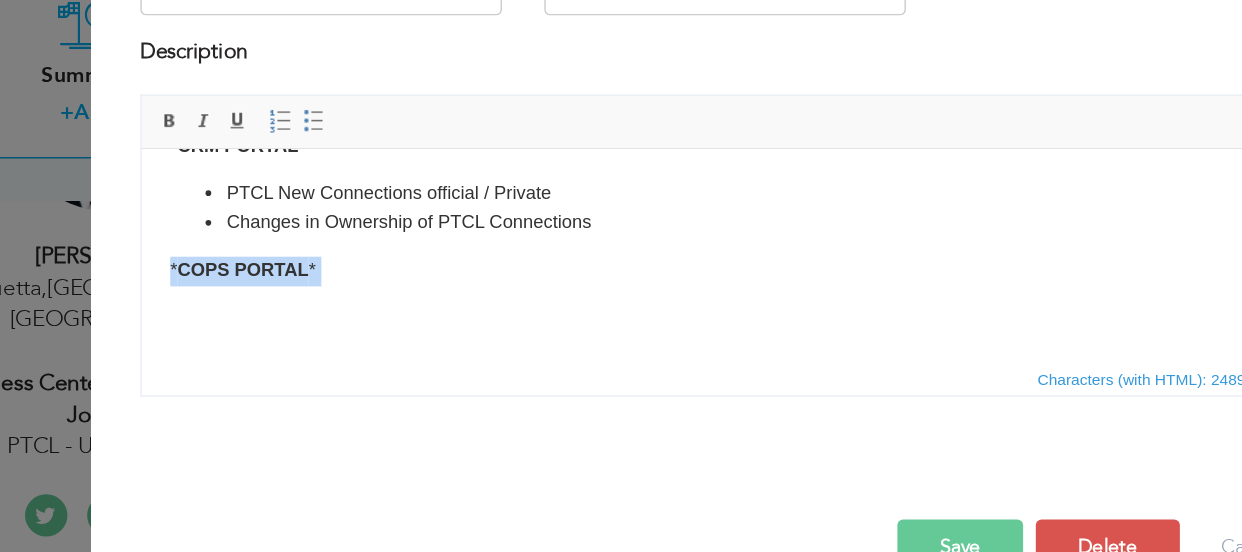 drag, startPoint x: 263, startPoint y: 256, endPoint x: 161, endPoint y: 226, distance: 106.320274 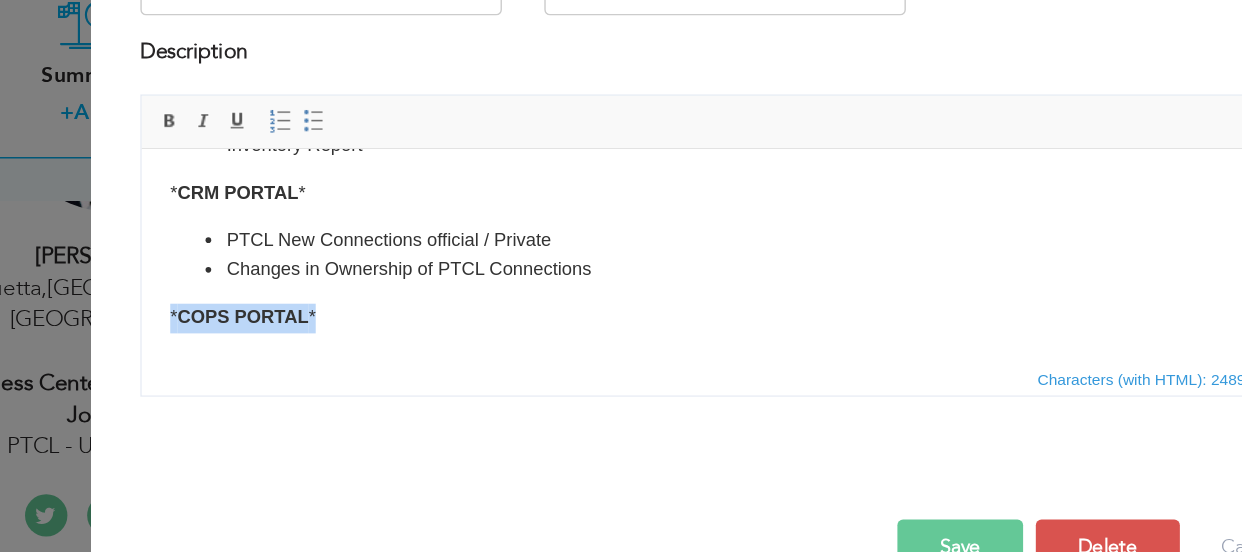 scroll, scrollTop: 776, scrollLeft: 0, axis: vertical 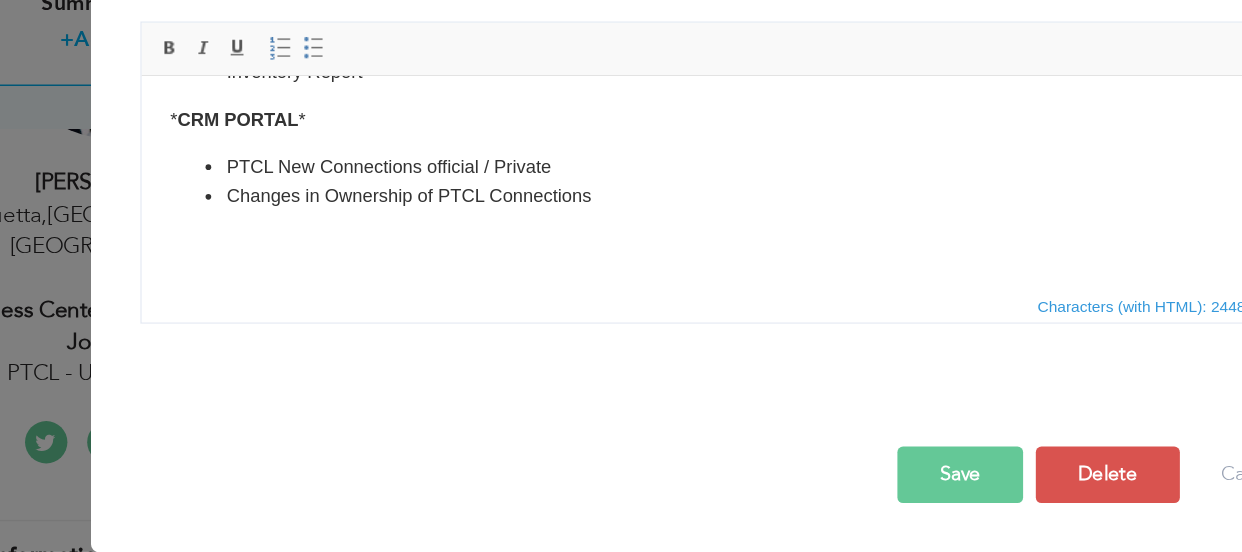 click on "Save" at bounding box center (787, 497) 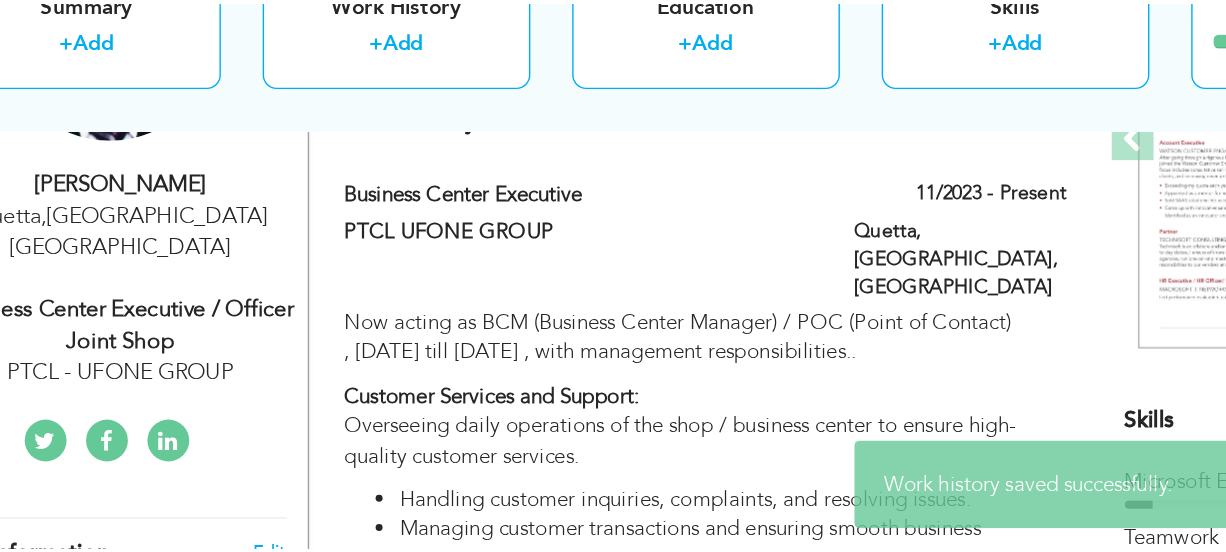 scroll, scrollTop: 0, scrollLeft: 0, axis: both 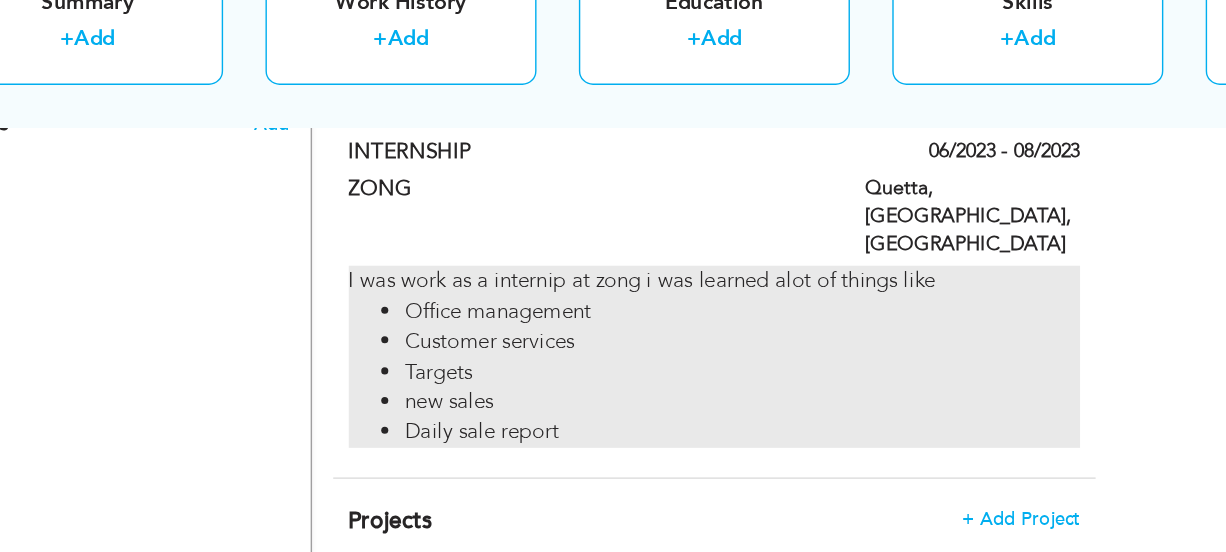 click on "new sales" at bounding box center [633, 445] 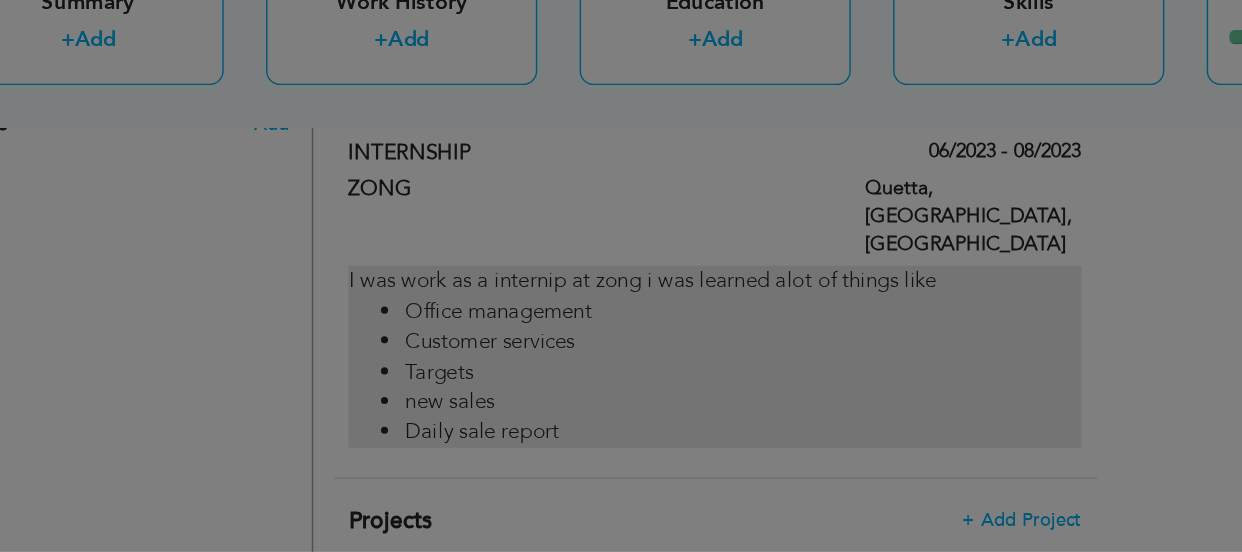 scroll, scrollTop: 0, scrollLeft: 0, axis: both 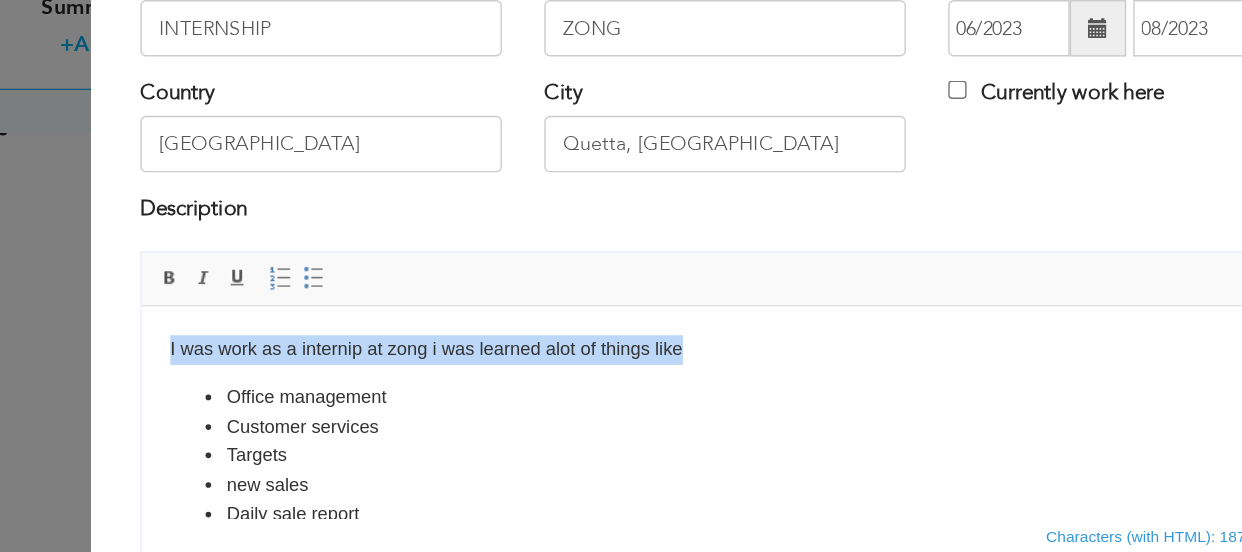 drag, startPoint x: 530, startPoint y: 337, endPoint x: 336, endPoint y: 689, distance: 401.92038 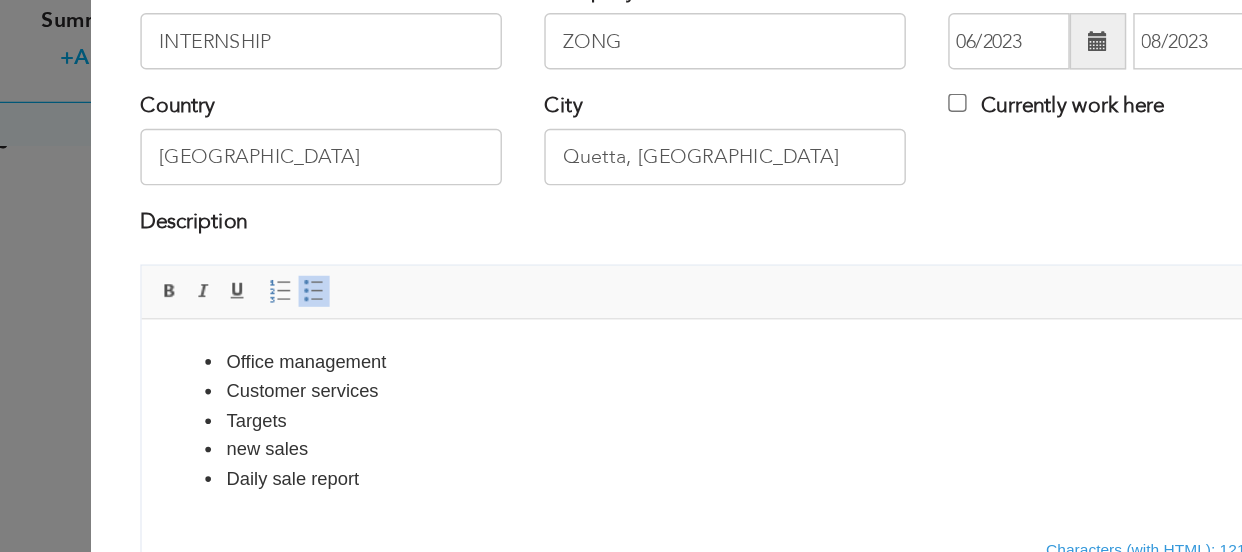 scroll, scrollTop: 1547, scrollLeft: 0, axis: vertical 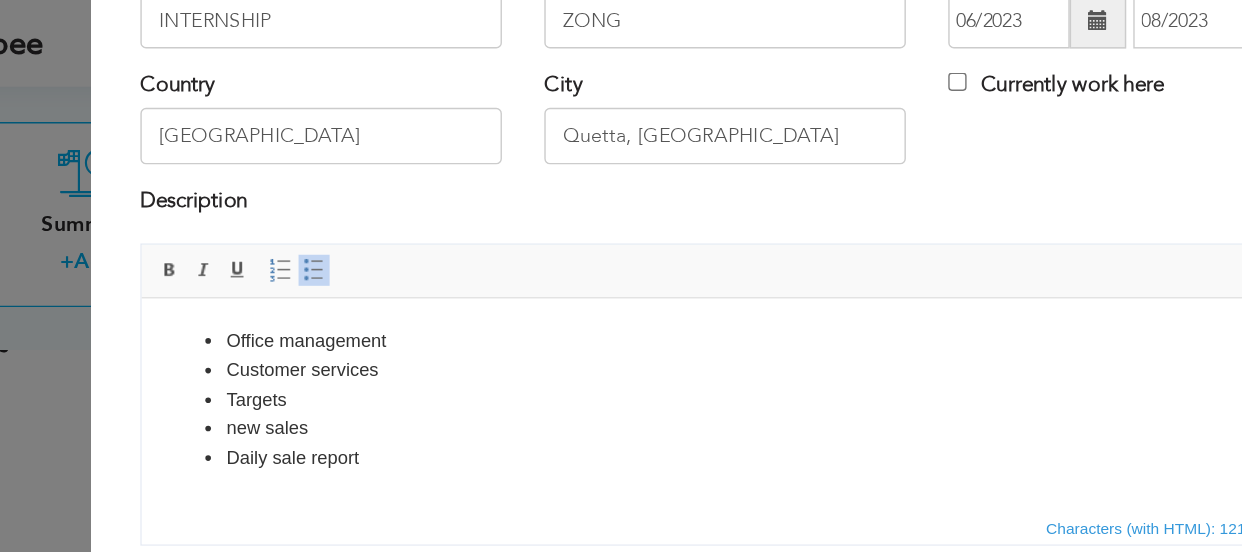 click on "Targets" at bounding box center [555, 371] 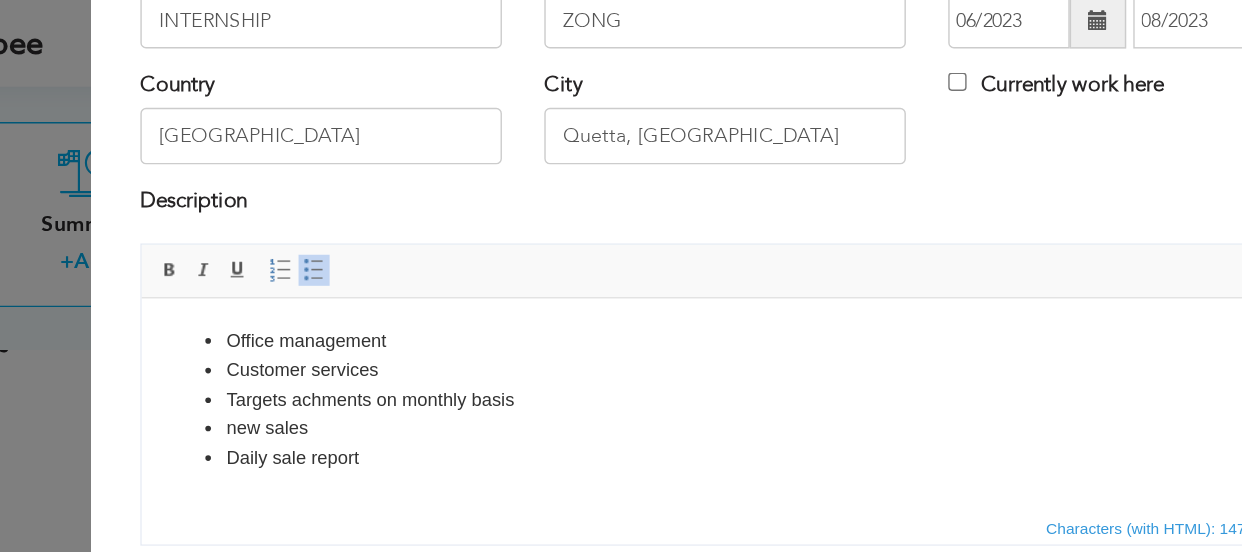 click on "Daily sale report" at bounding box center (555, 412) 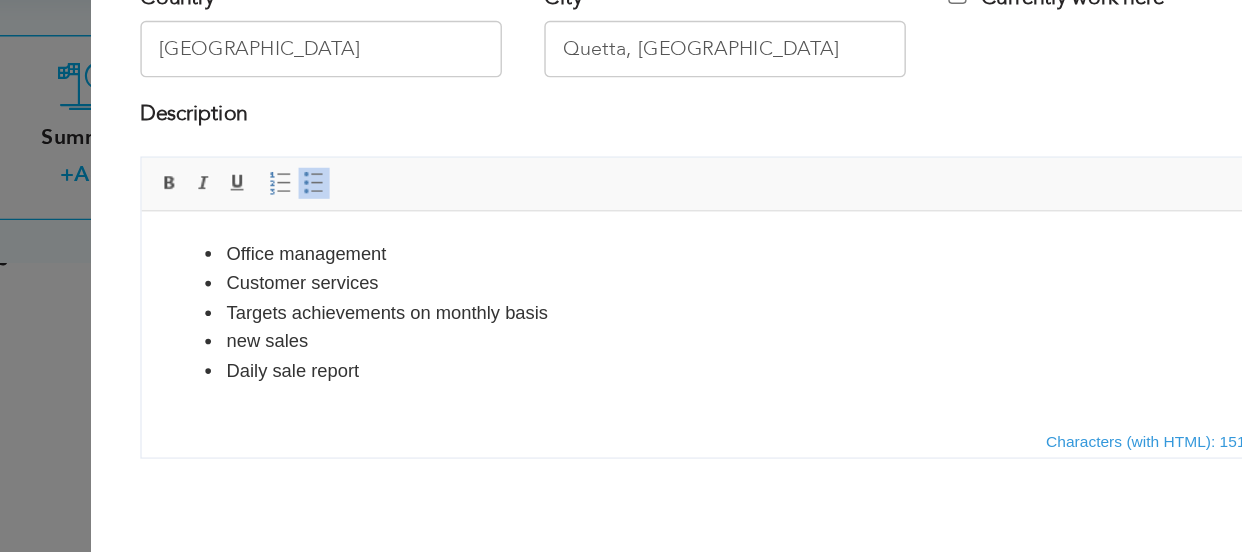scroll, scrollTop: 1547, scrollLeft: 0, axis: vertical 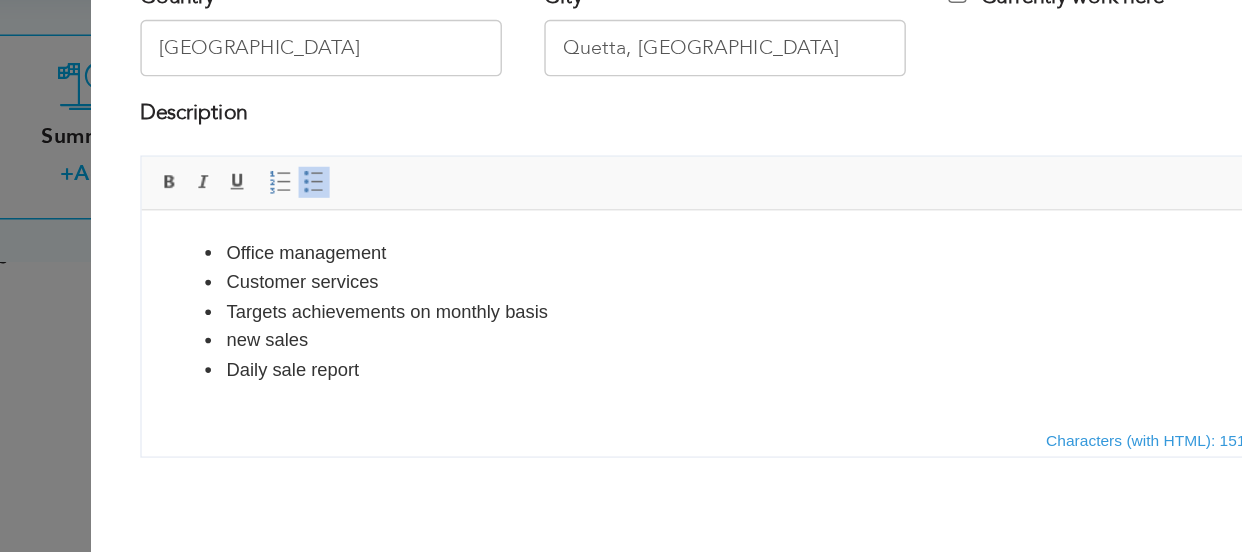 click on "new sales" at bounding box center (555, 302) 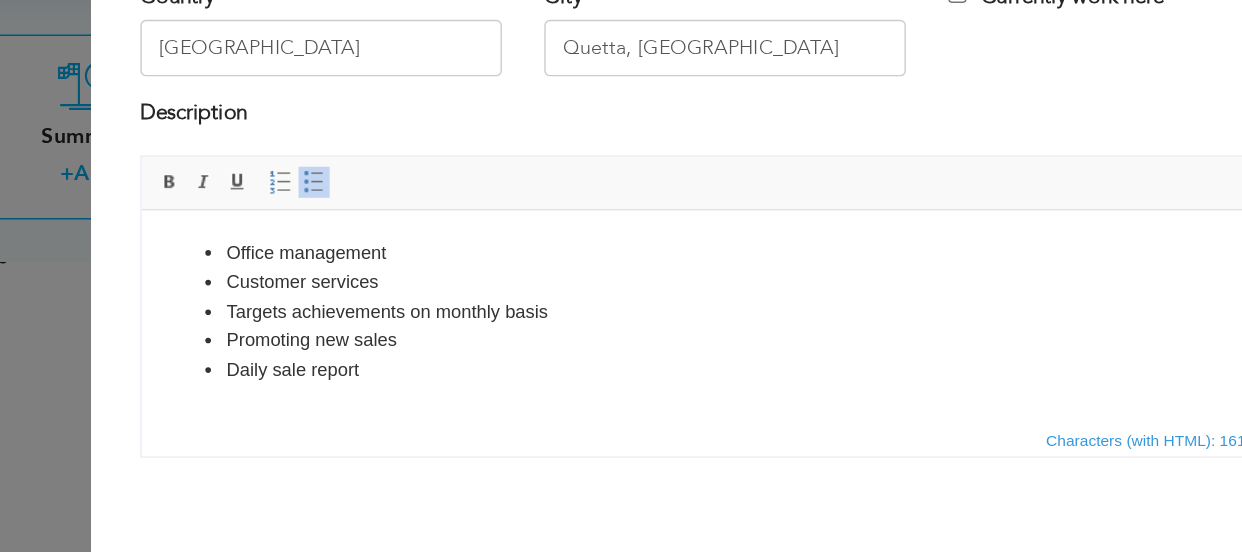 click on "Daily sale report" at bounding box center (555, 323) 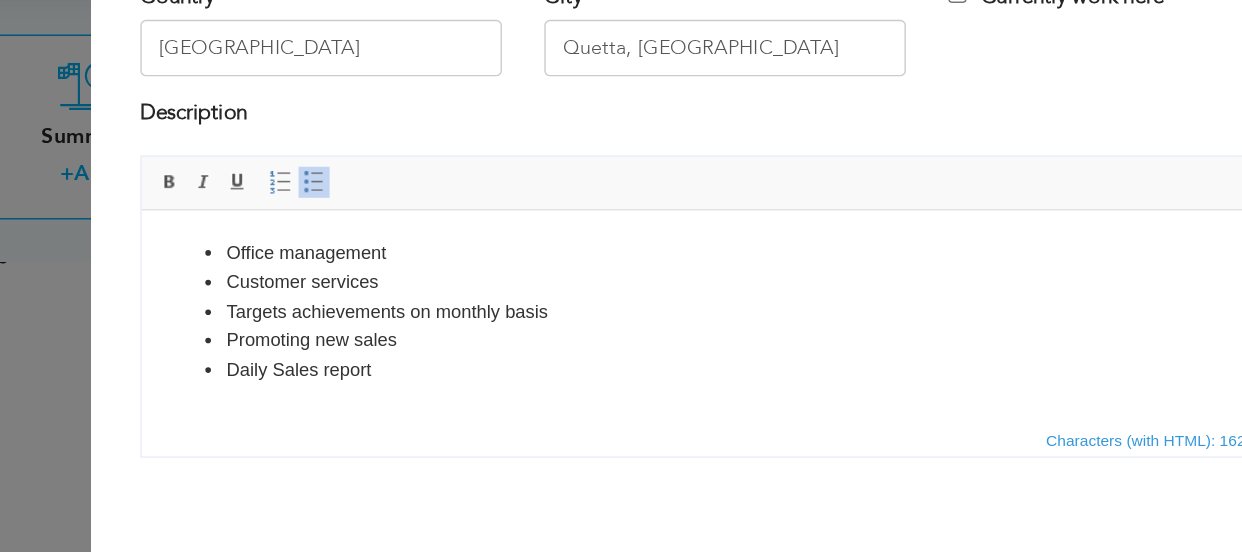 click on "Promoting new sales" at bounding box center [555, 302] 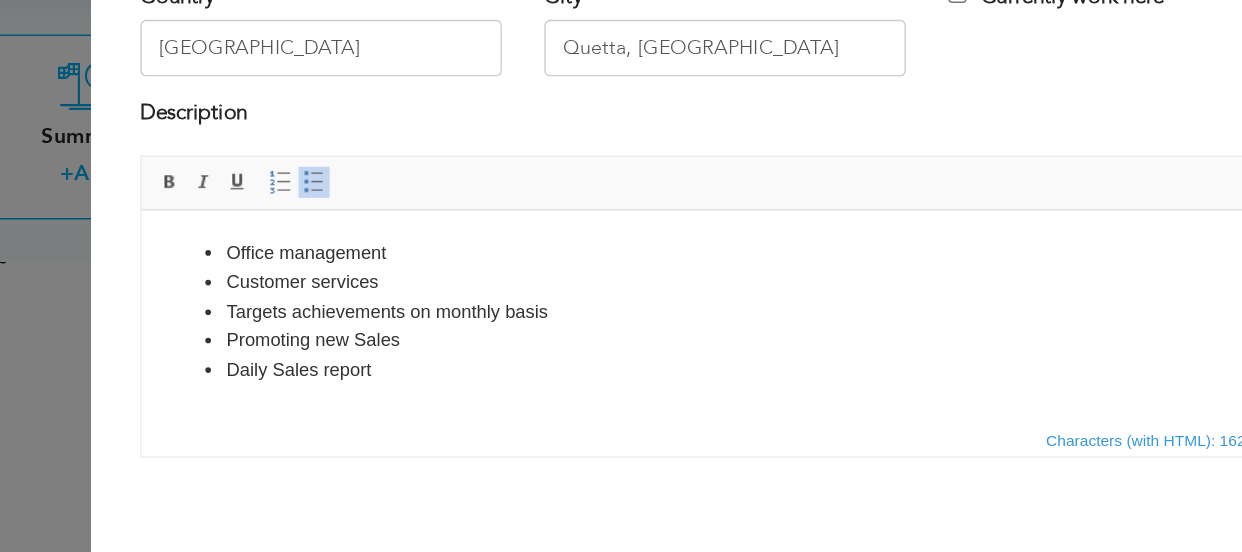 click on "Office management" at bounding box center (555, 240) 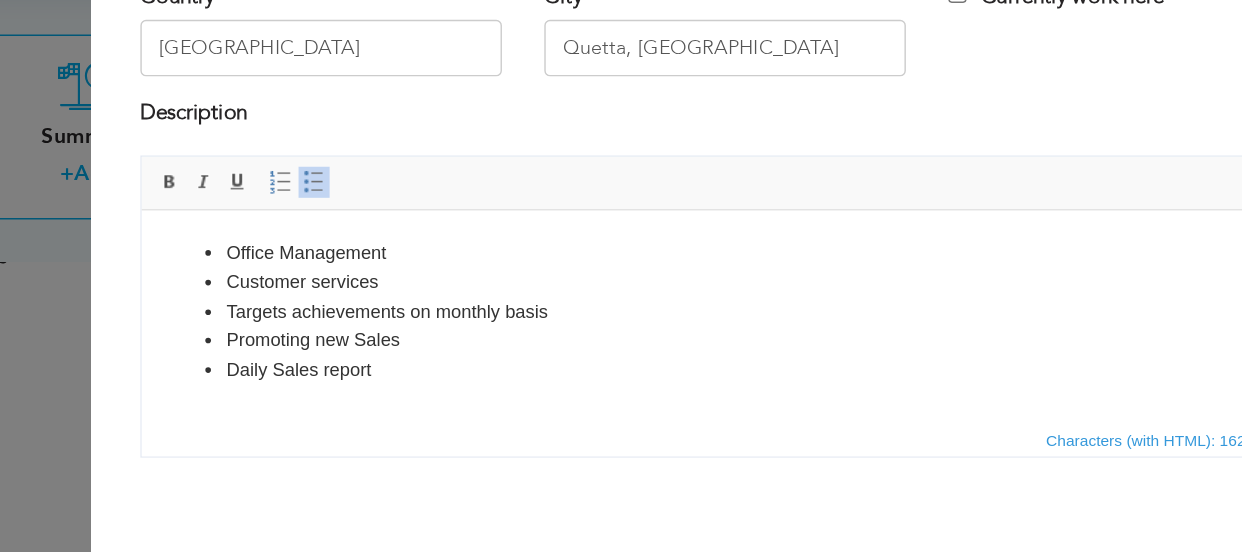 click on "Customer services" at bounding box center (555, 261) 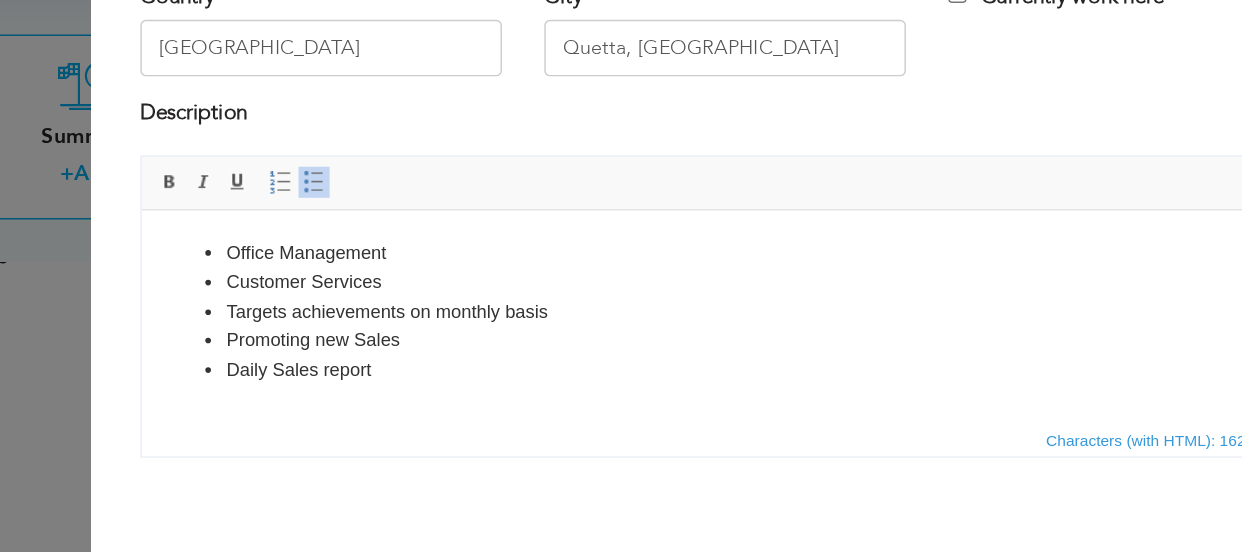 click on "Targets achievements on monthly basis" at bounding box center (555, 282) 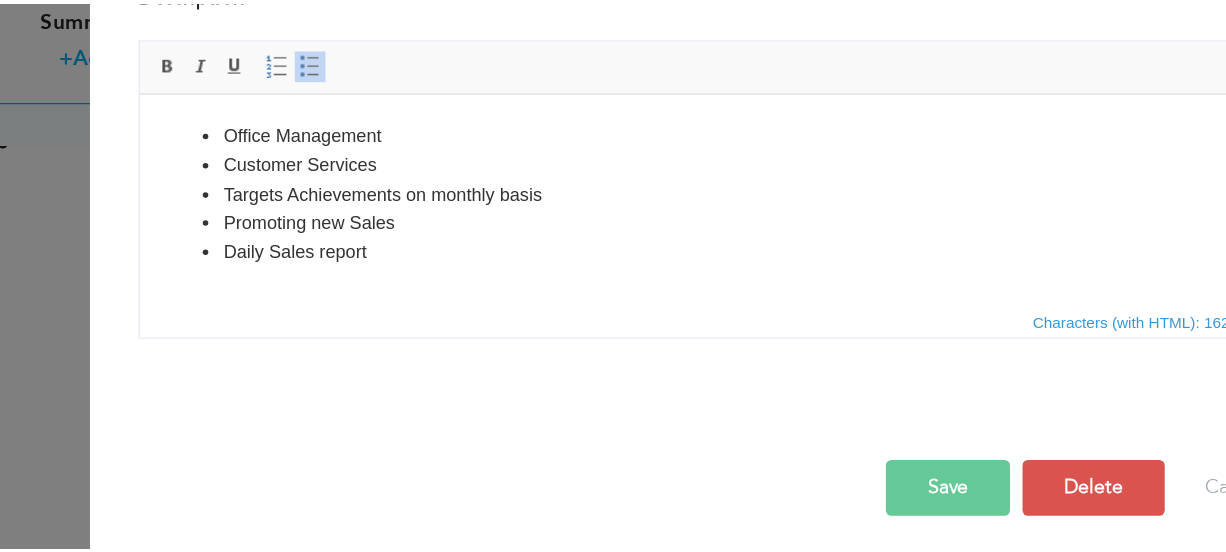 scroll, scrollTop: 1547, scrollLeft: 0, axis: vertical 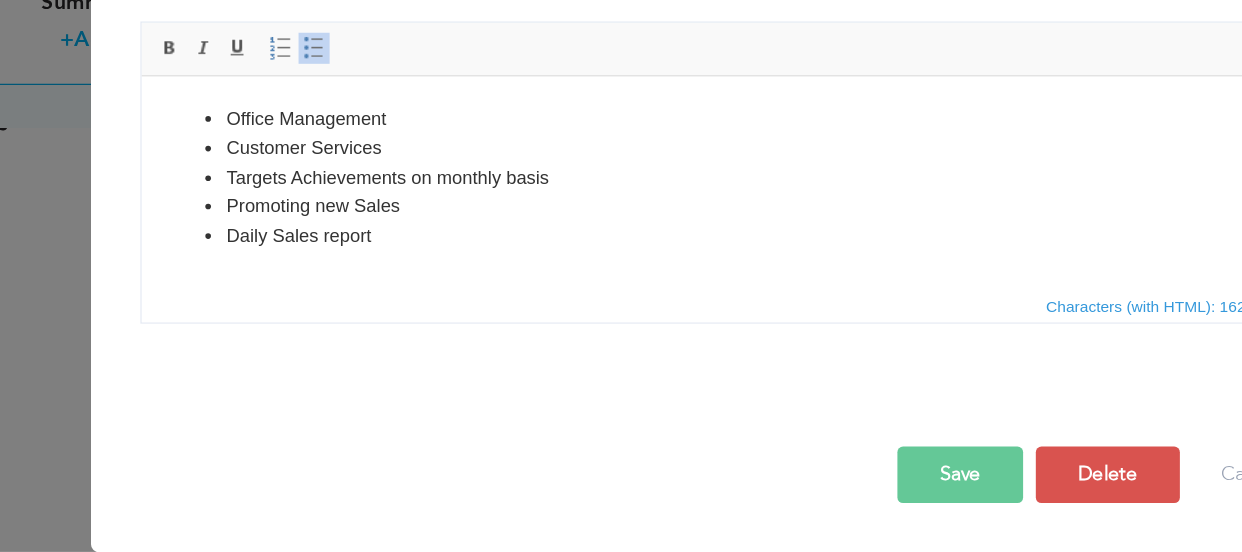 click on "Save" at bounding box center [787, 497] 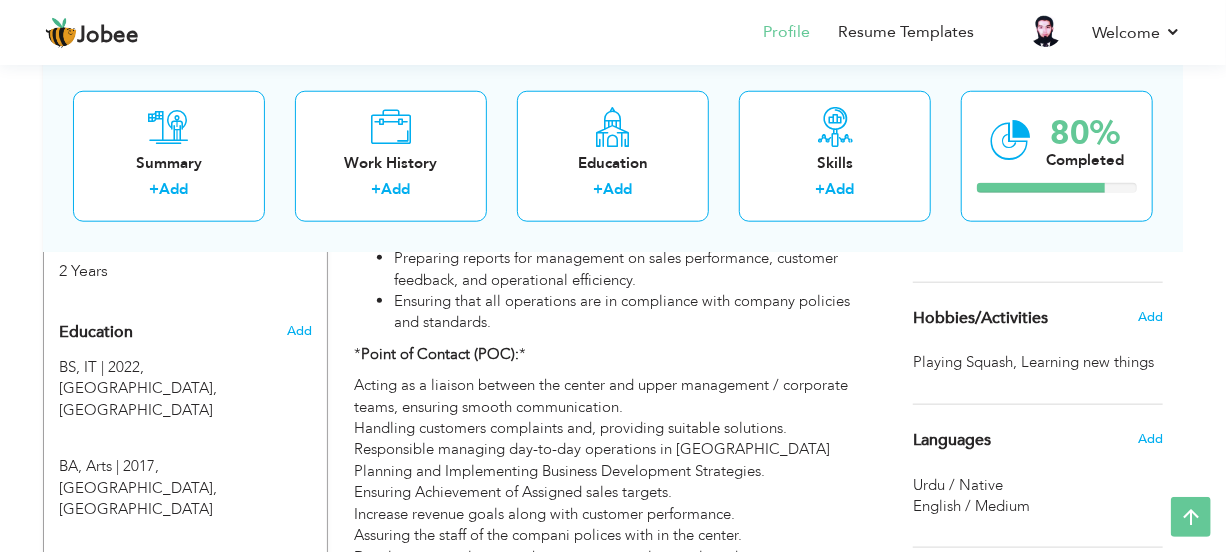 scroll, scrollTop: 854, scrollLeft: 0, axis: vertical 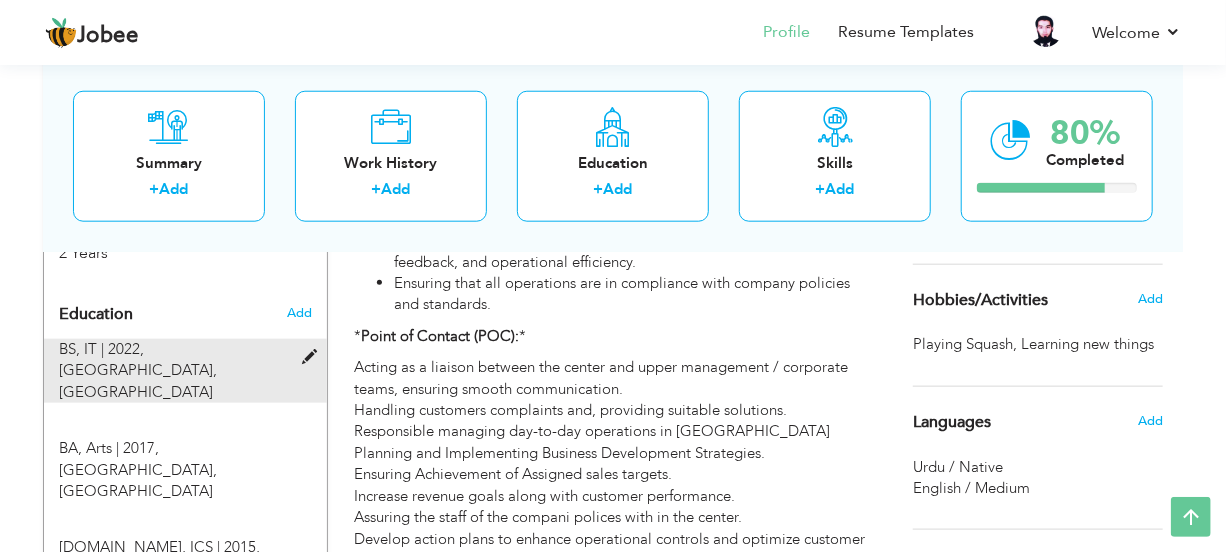 click on "BS,  IT  |  2022," at bounding box center (101, 349) 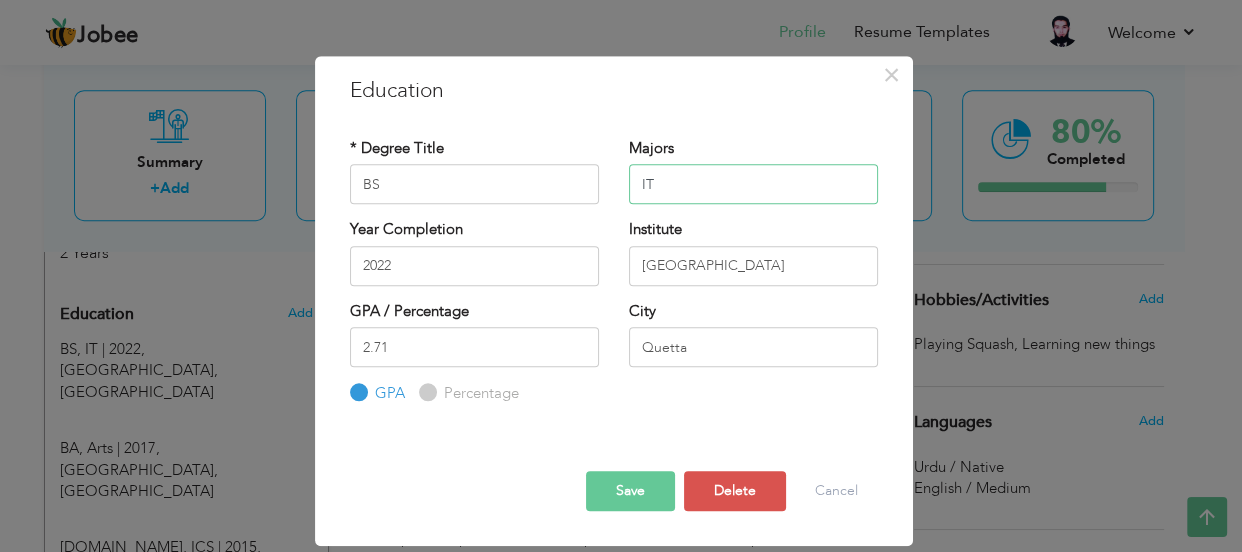 click on "IT" at bounding box center (753, 184) 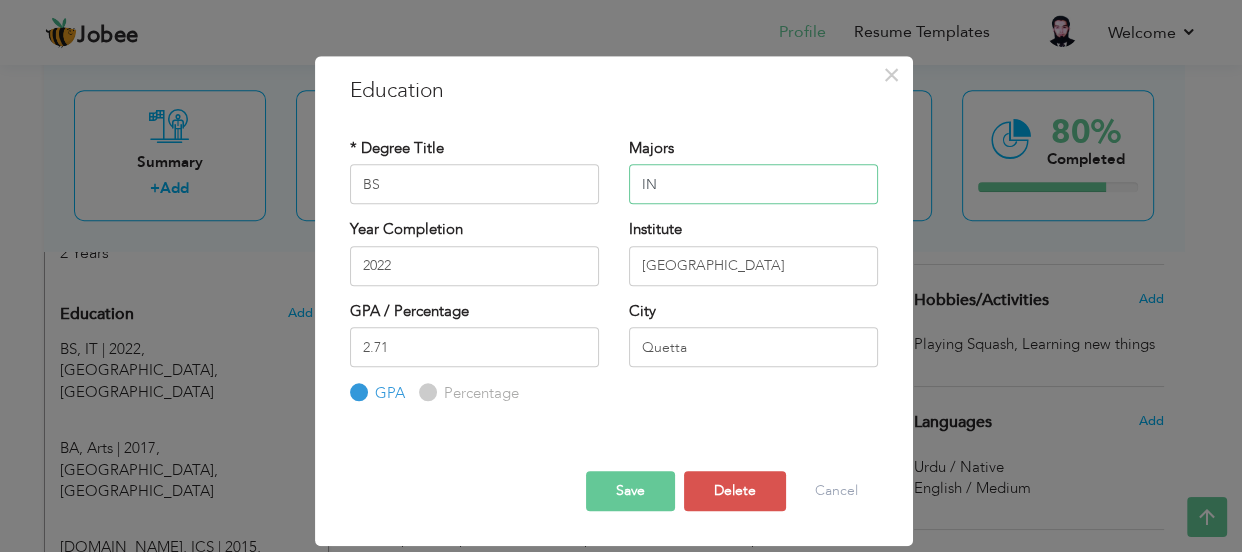 type on "I" 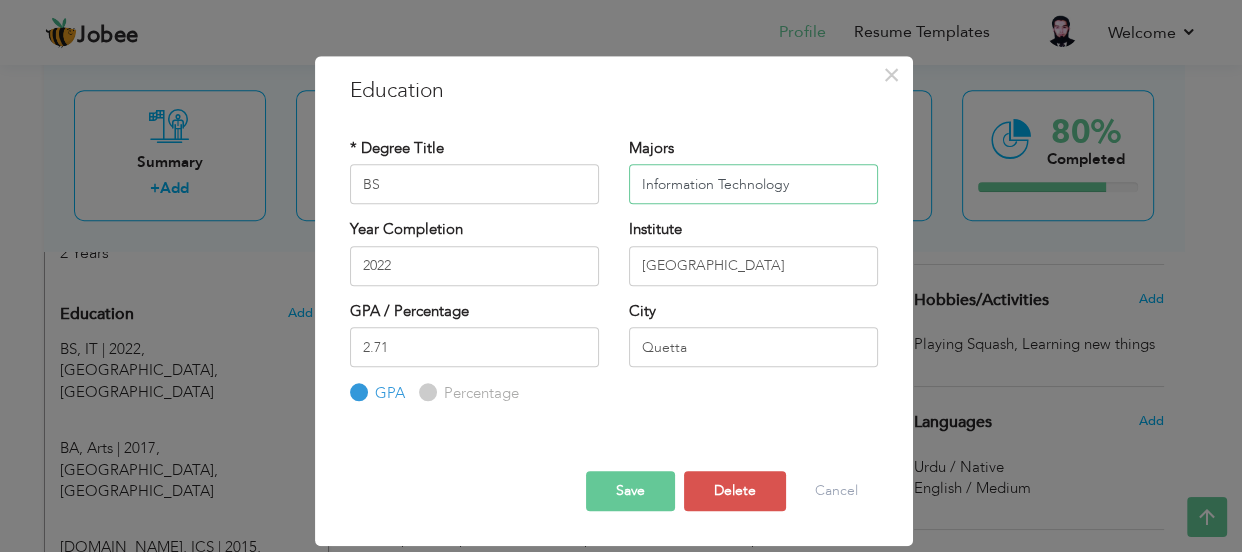 click on "Information Technology" at bounding box center (753, 184) 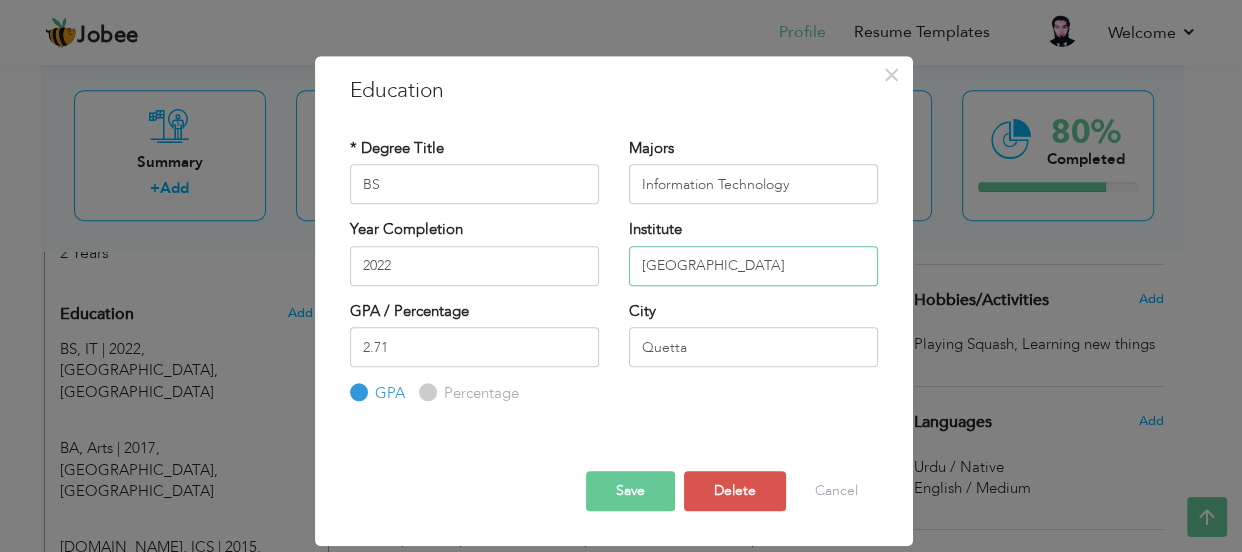click on "University Of Balochistan" at bounding box center [753, 266] 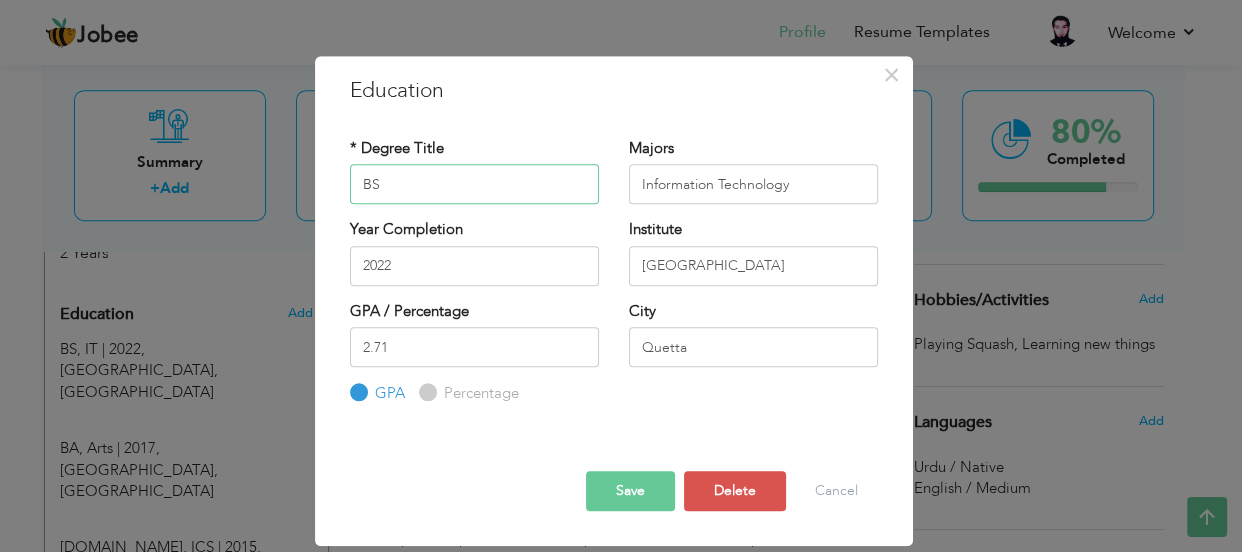 click on "BS" at bounding box center (474, 184) 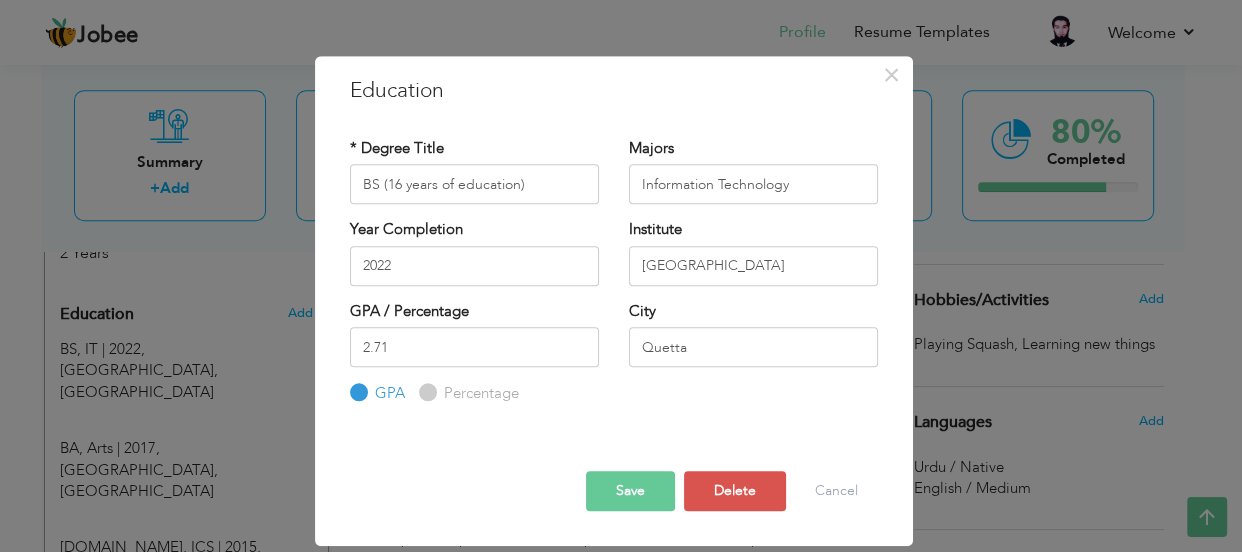 click on "Save" at bounding box center (630, 491) 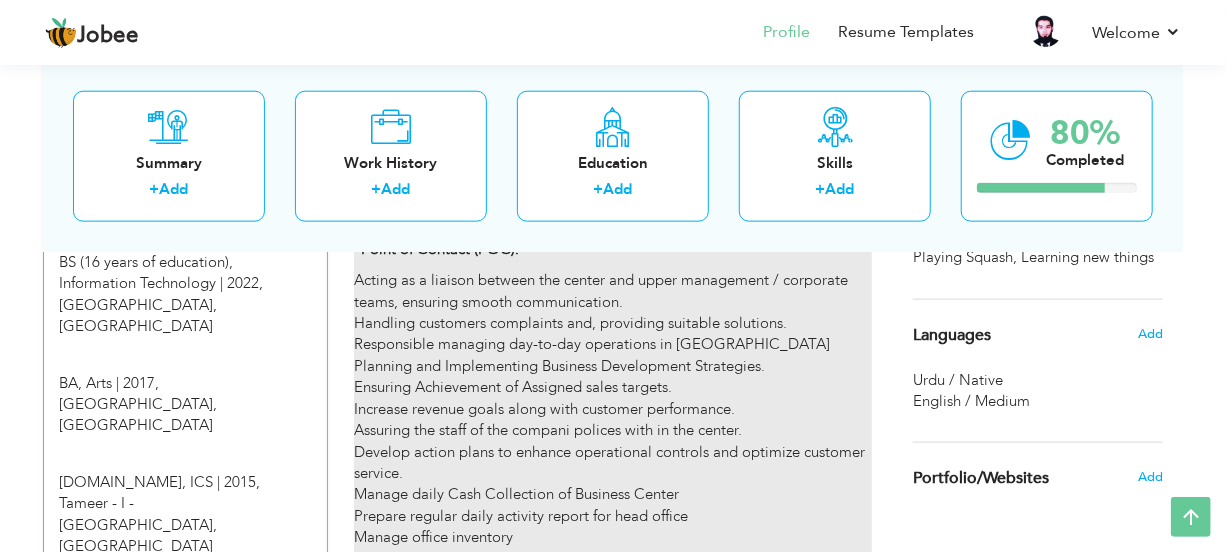 scroll, scrollTop: 943, scrollLeft: 0, axis: vertical 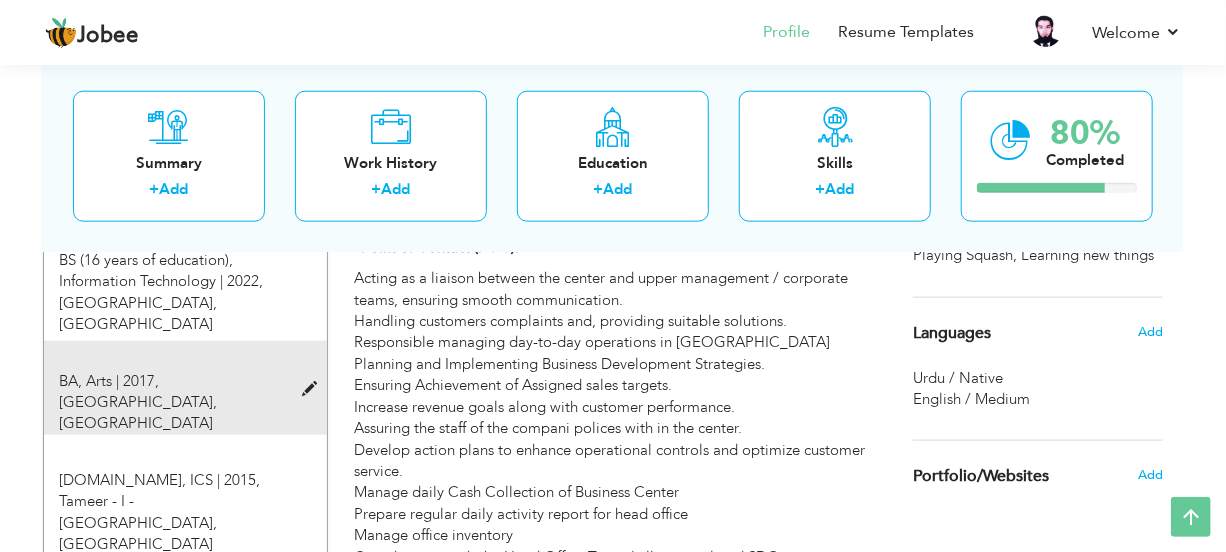 click on "University Of Balochistan, Quetta" at bounding box center [138, 412] 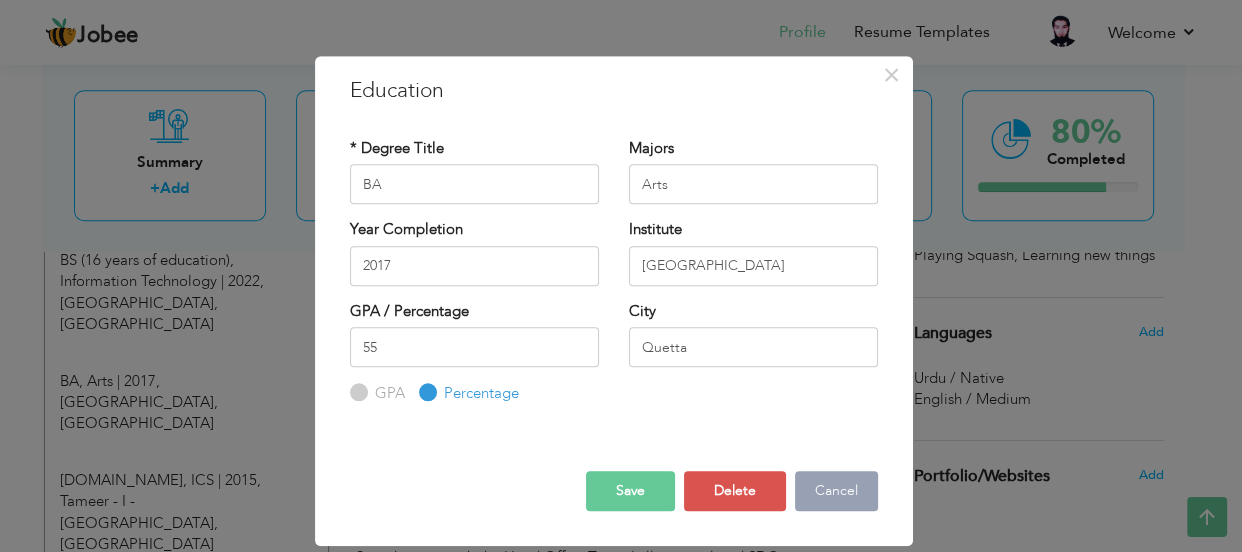 click on "Cancel" at bounding box center (836, 491) 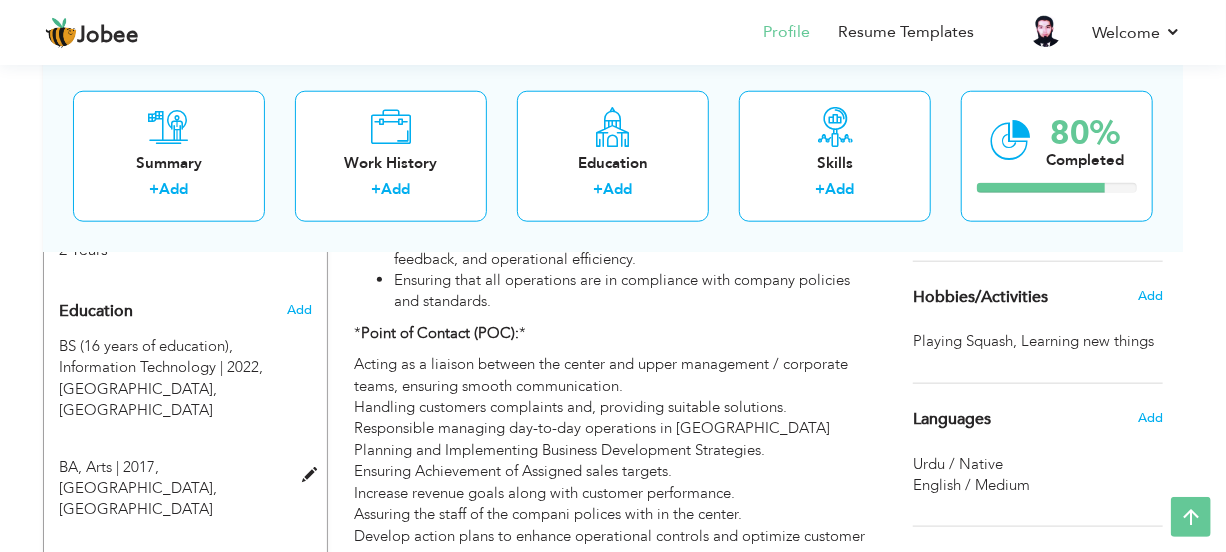 scroll, scrollTop: 860, scrollLeft: 0, axis: vertical 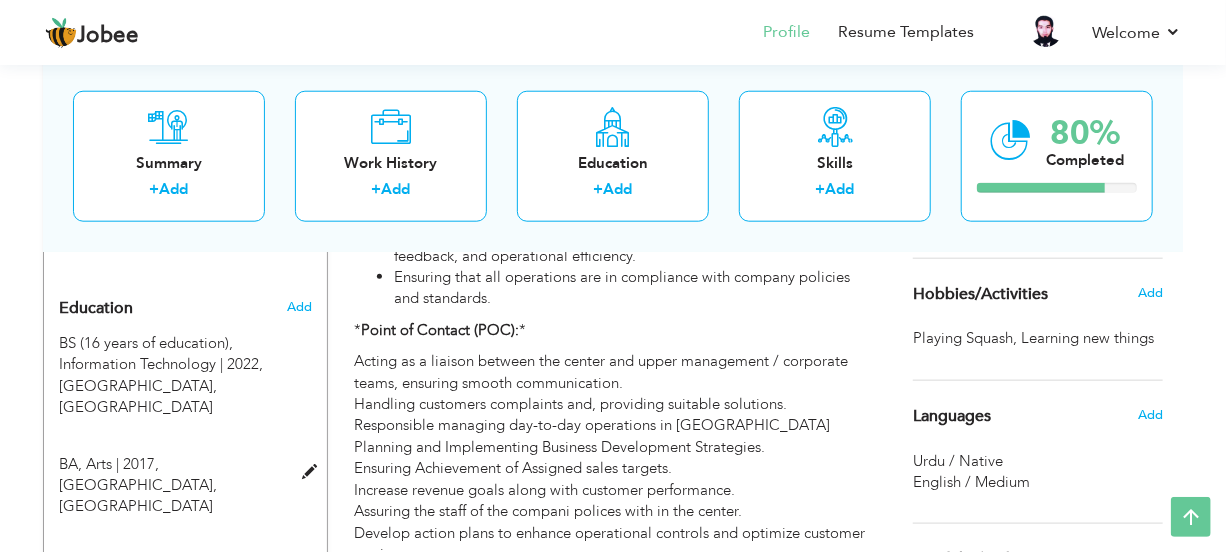 click on "BA,  Arts  |  2017," at bounding box center (109, 464) 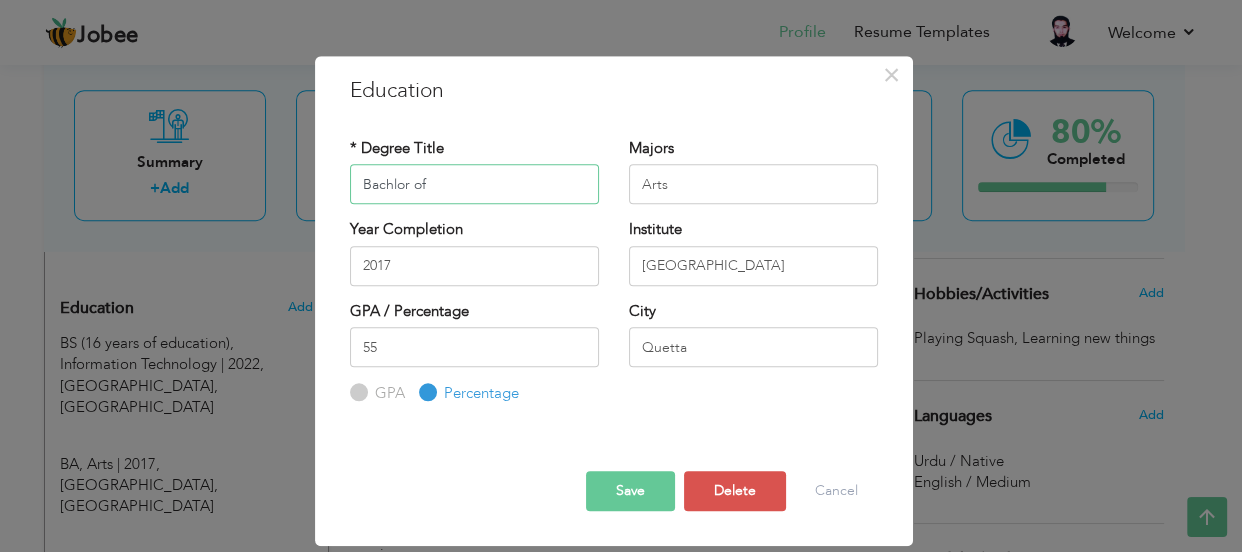 click on "Bachlor of" at bounding box center (474, 184) 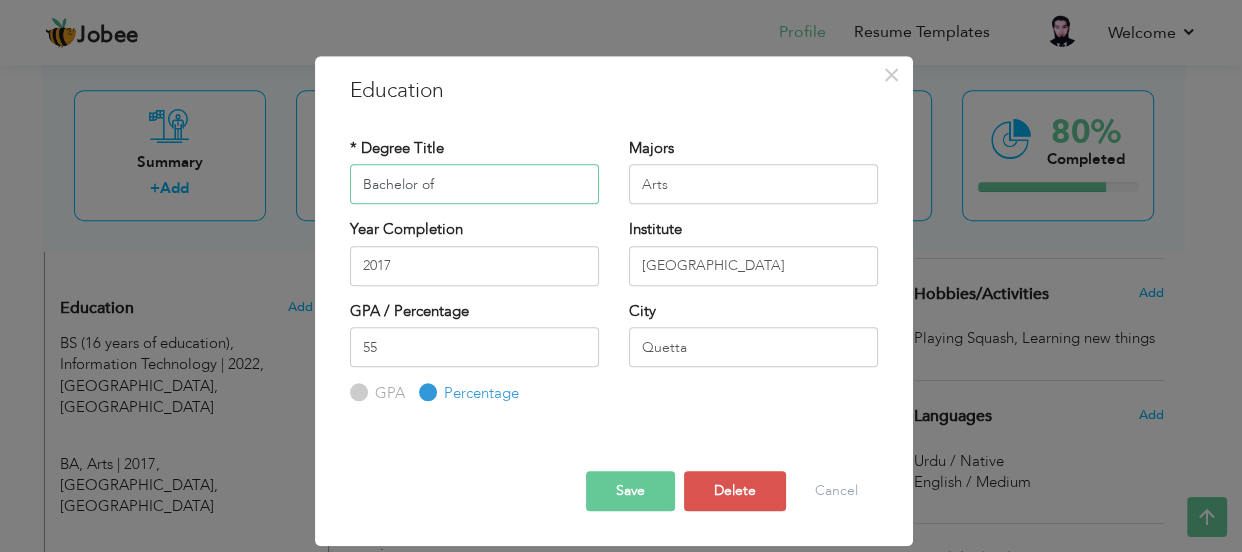 type on "Bachelor of" 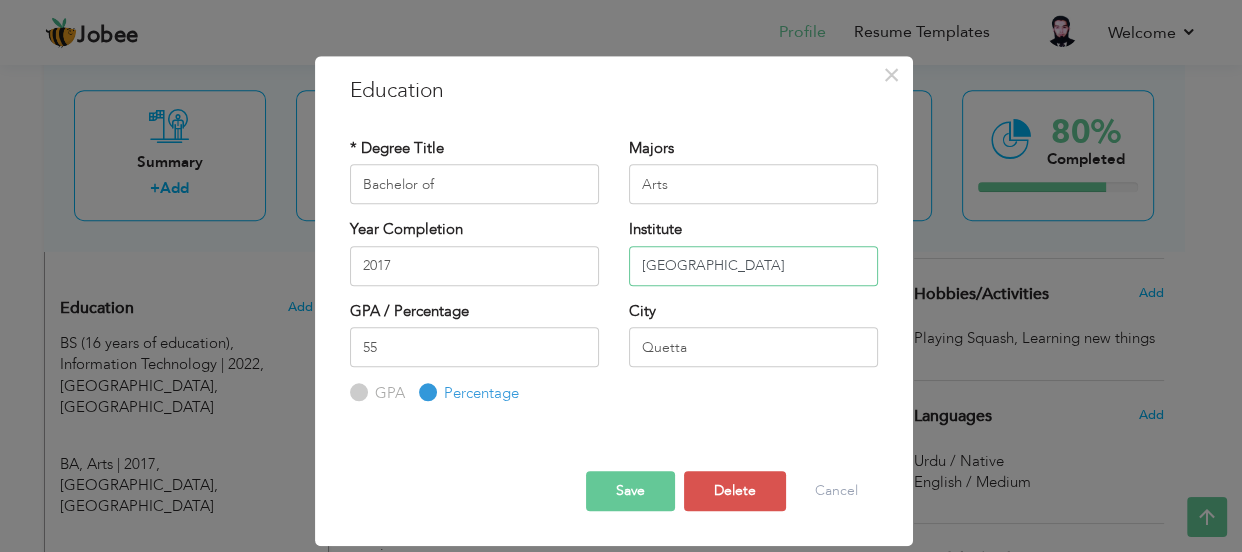 click on "University Of Balochistan" at bounding box center (753, 266) 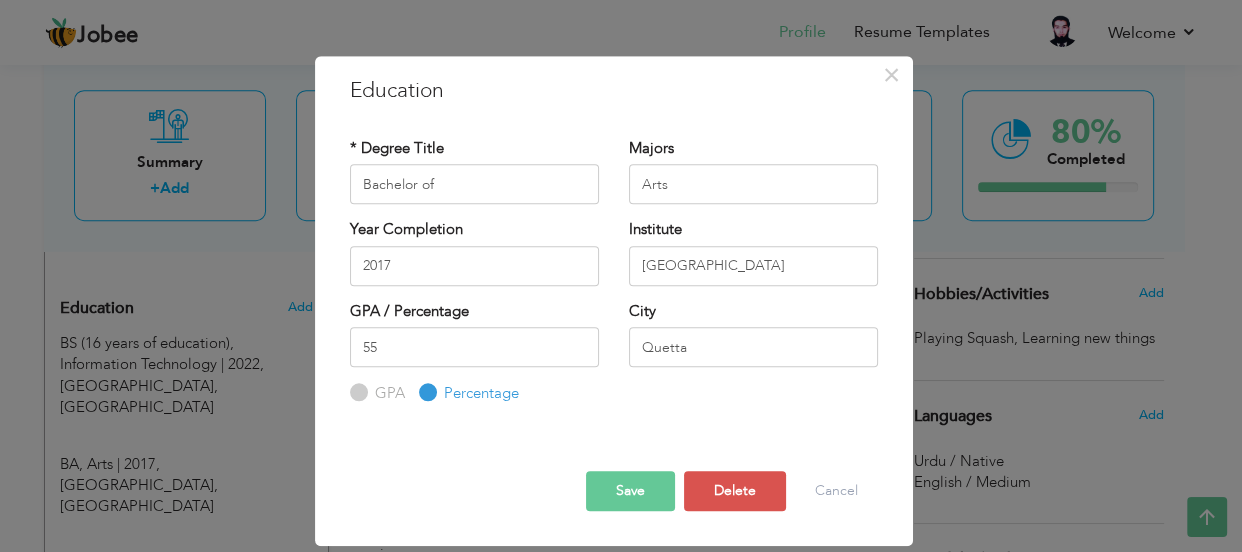click on "Save" at bounding box center [630, 491] 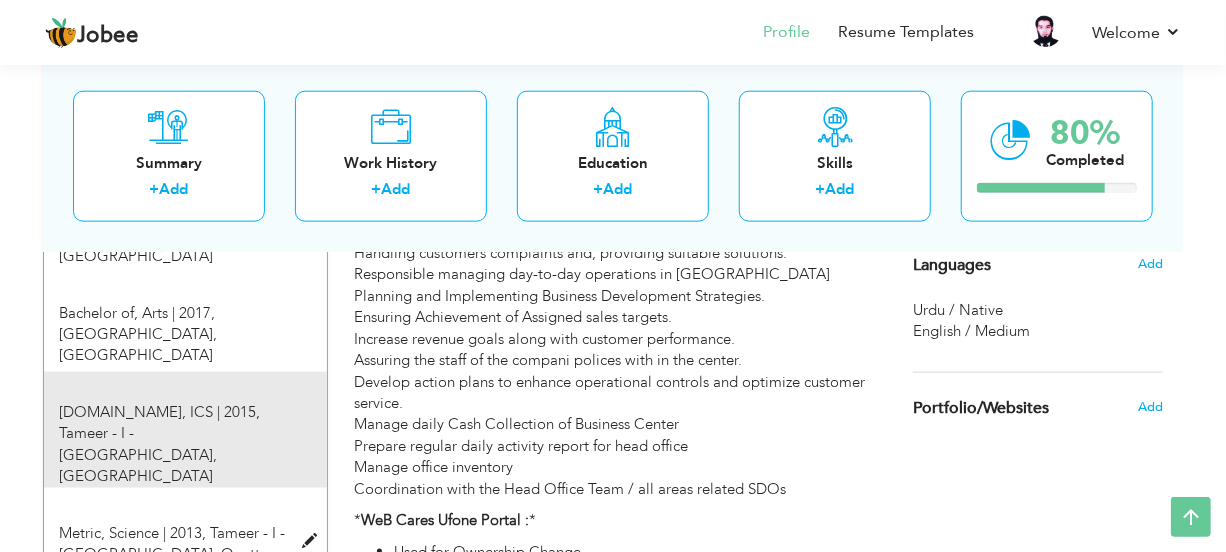 scroll, scrollTop: 1012, scrollLeft: 0, axis: vertical 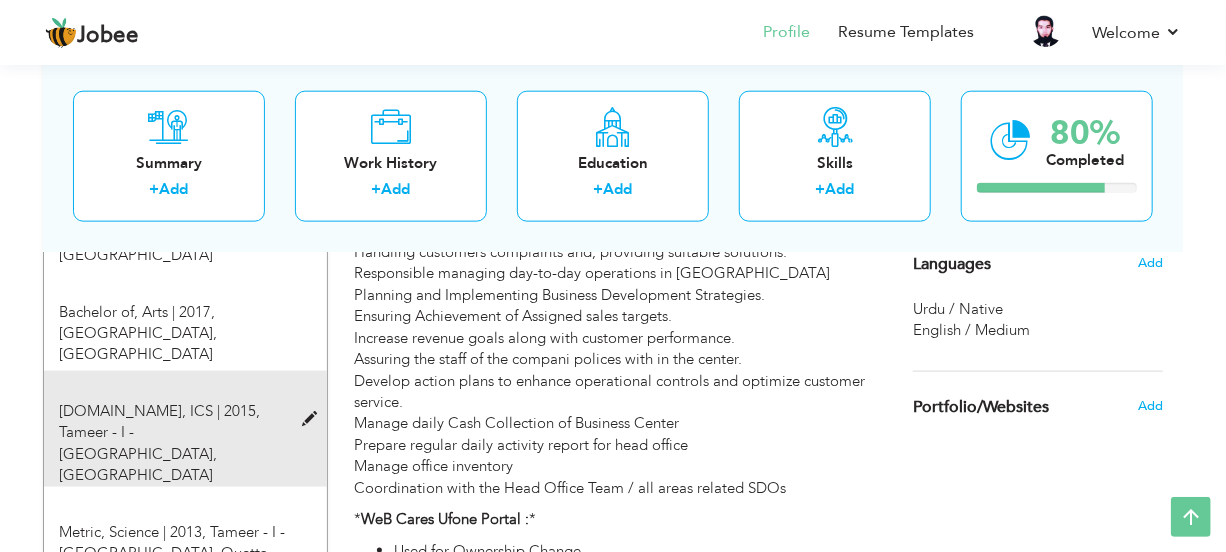 click on "Tameer - I - Nau public College, Quetta" at bounding box center (138, 453) 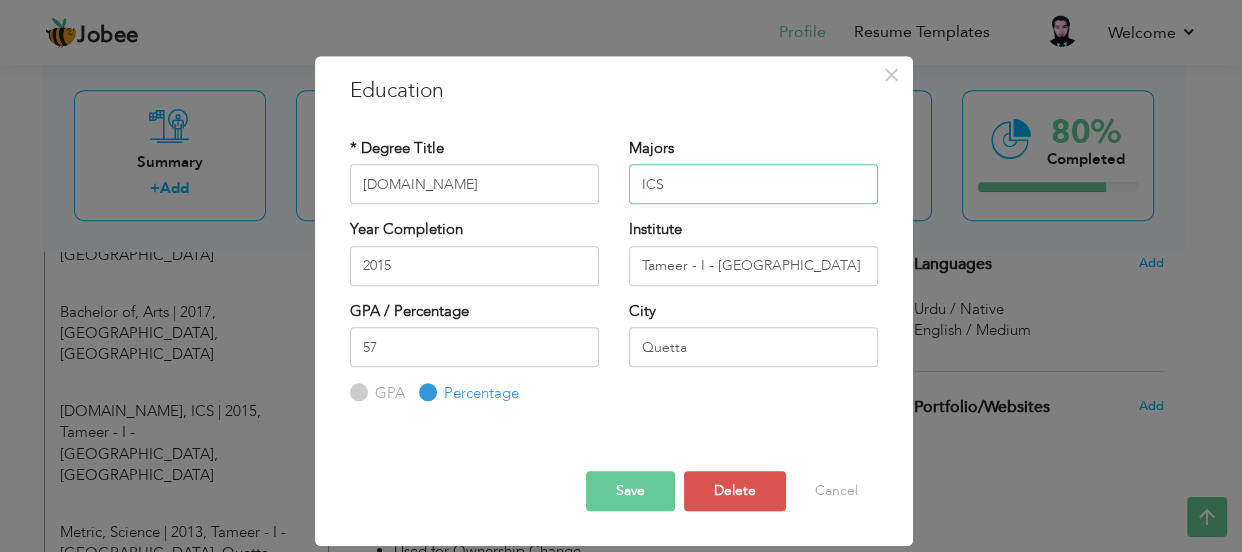 click on "ICS" at bounding box center [753, 184] 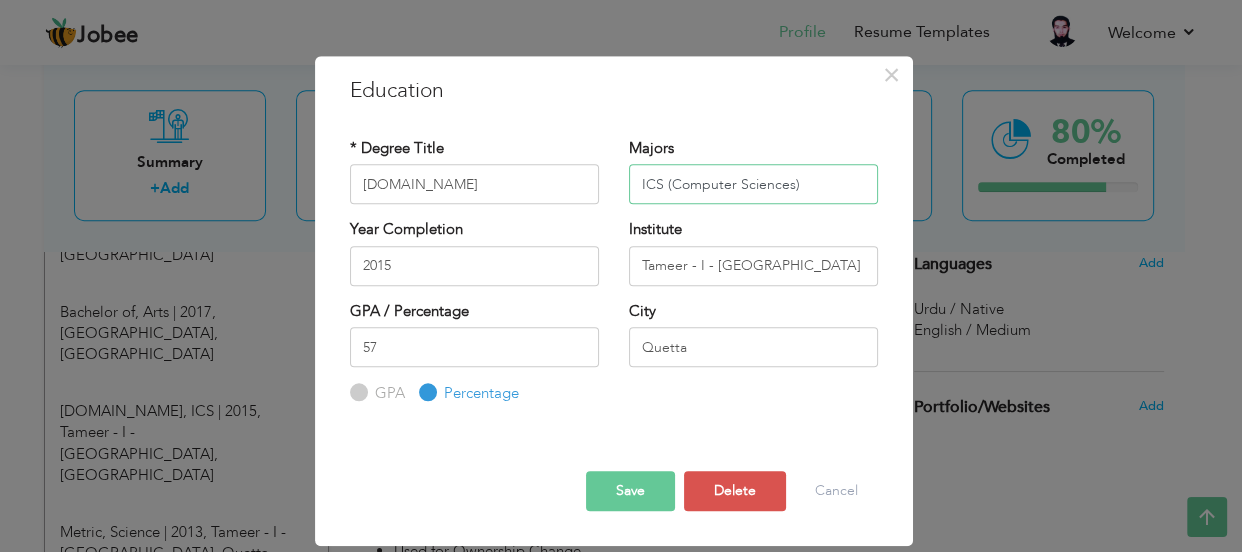 type on "ICS (Computer Sciences)" 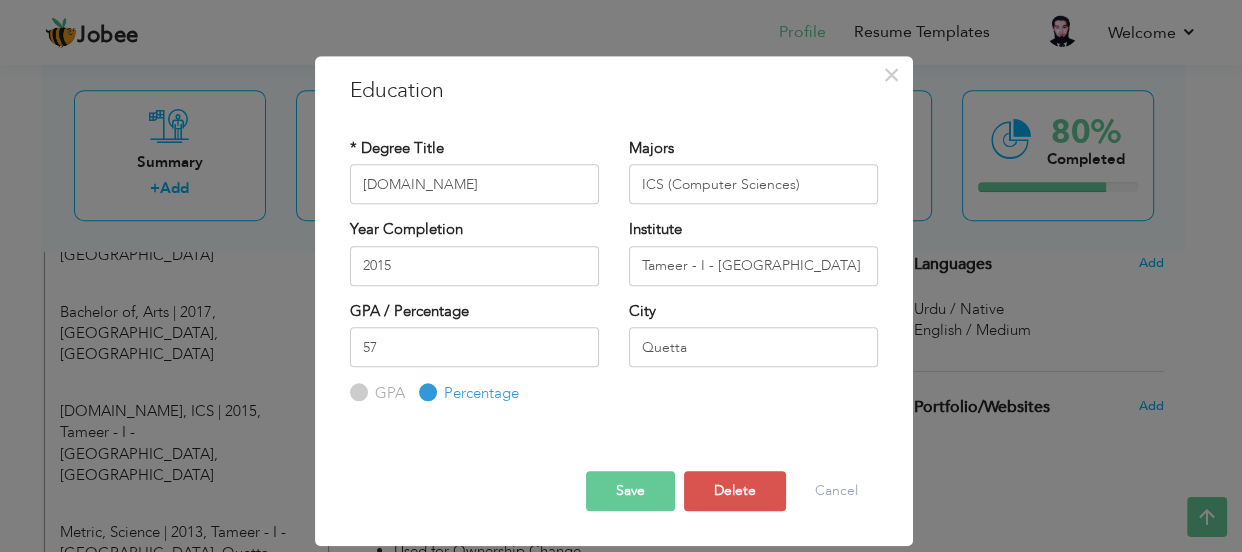 click on "Save" at bounding box center [630, 491] 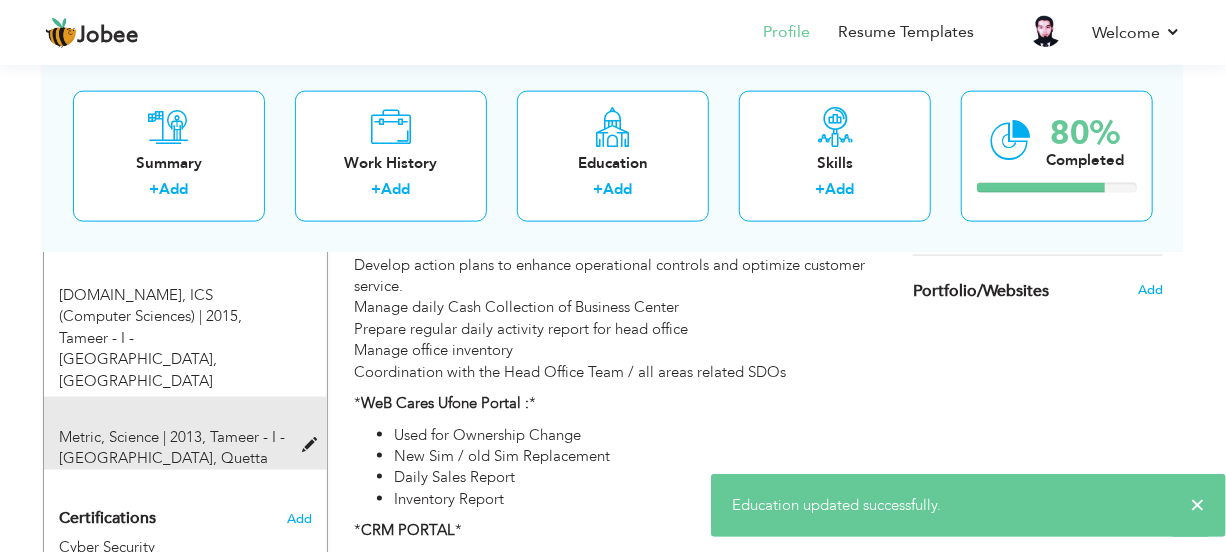 scroll, scrollTop: 1130, scrollLeft: 0, axis: vertical 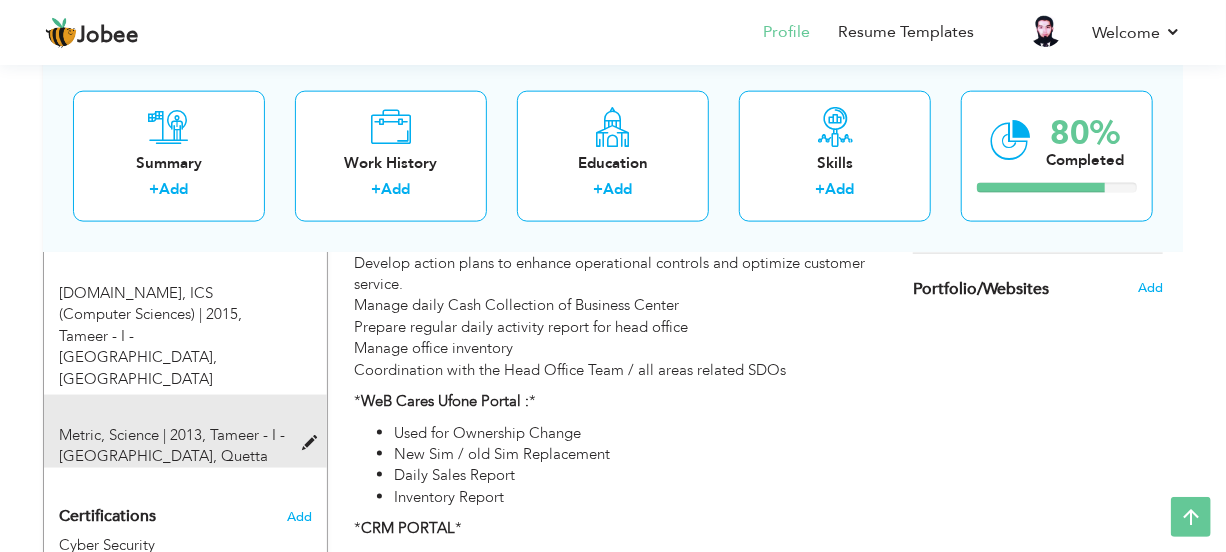 click on "Tameer - I - Nau Model School, Quetta" at bounding box center [172, 445] 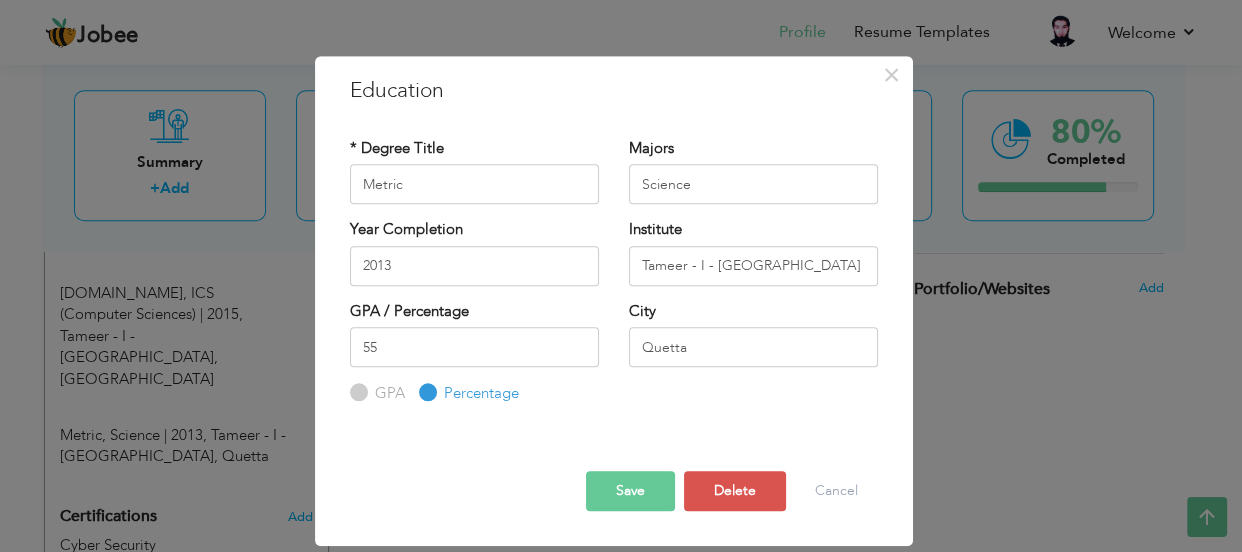 click on "Save" at bounding box center (630, 491) 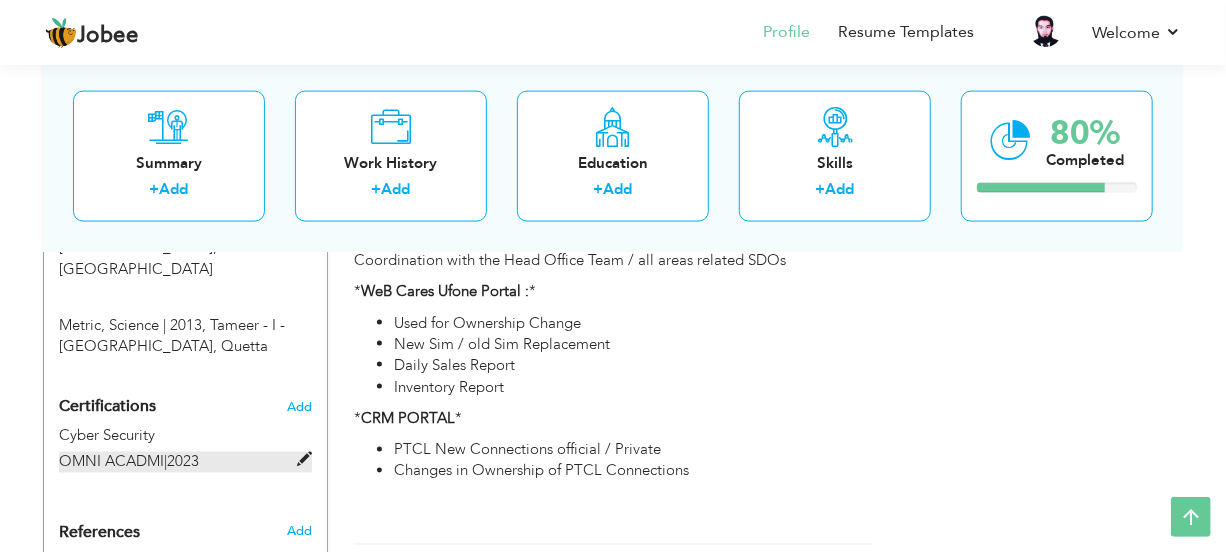 scroll, scrollTop: 1239, scrollLeft: 0, axis: vertical 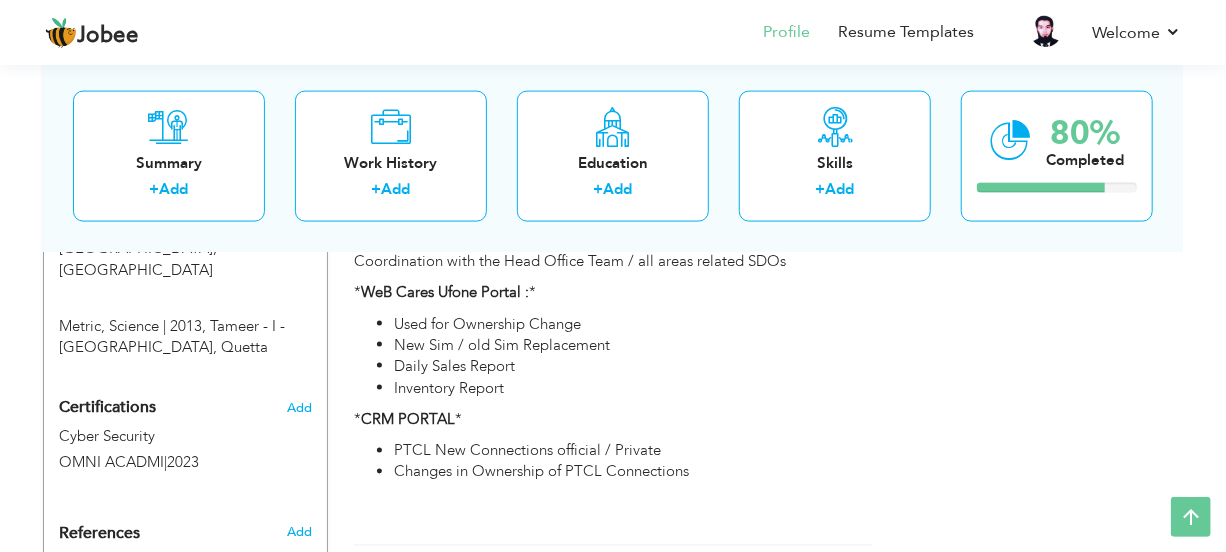 click on "Certifications" at bounding box center [107, 407] 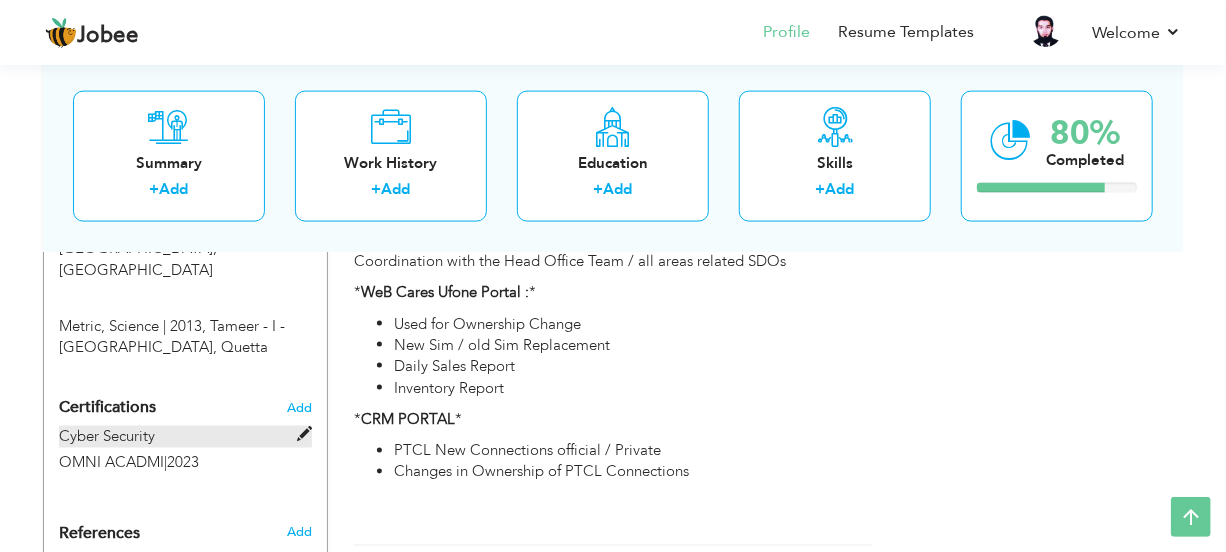 click on "Cyber Security" at bounding box center (185, 436) 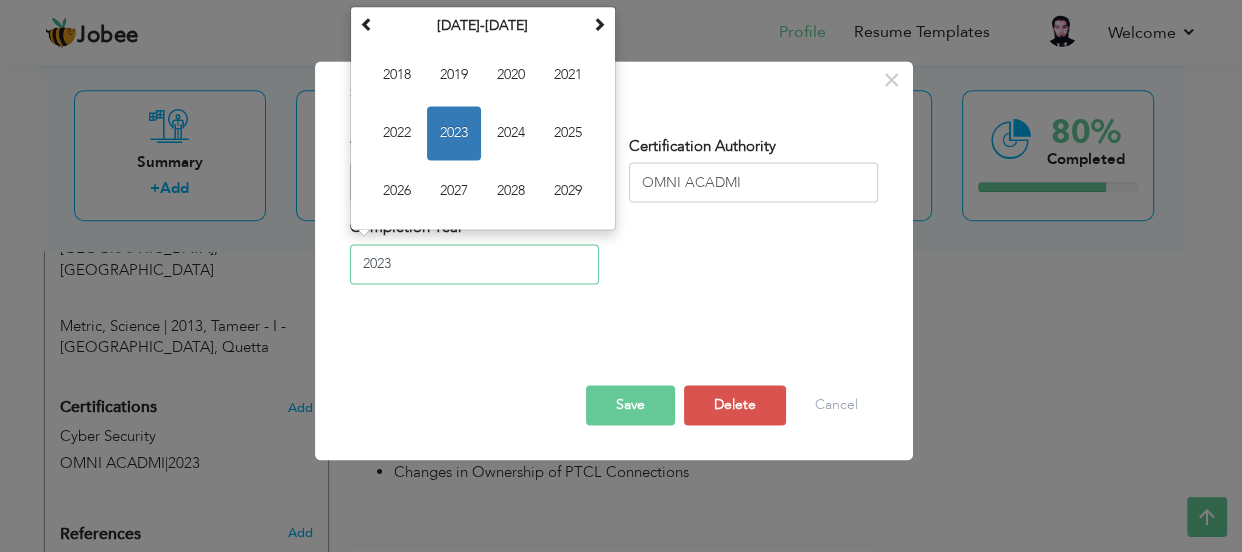 click on "2023" at bounding box center (474, 264) 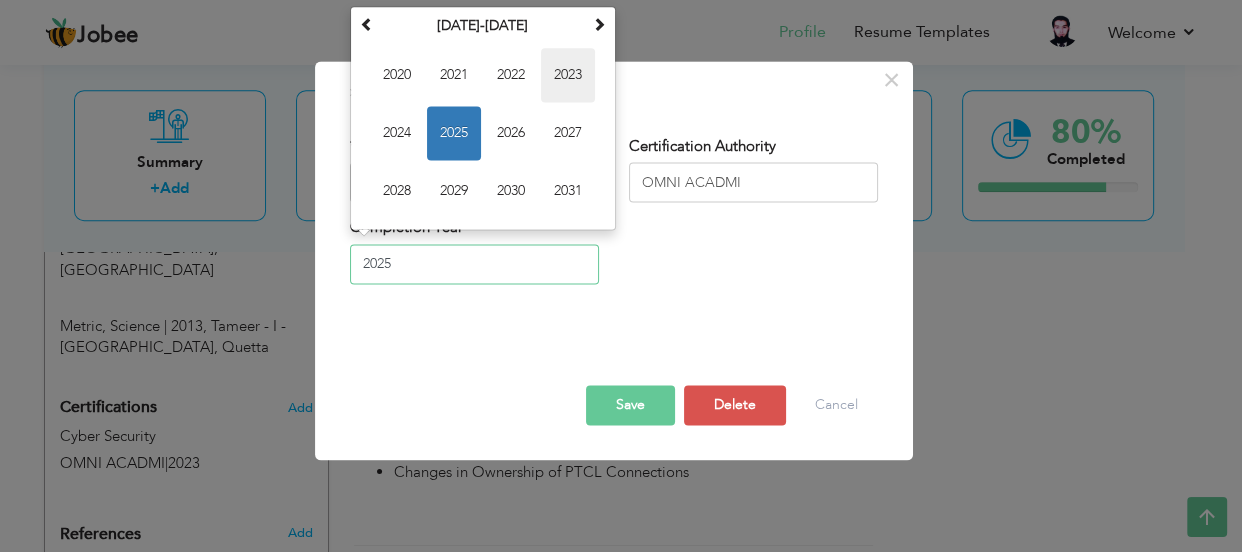click on "2023" at bounding box center [568, 76] 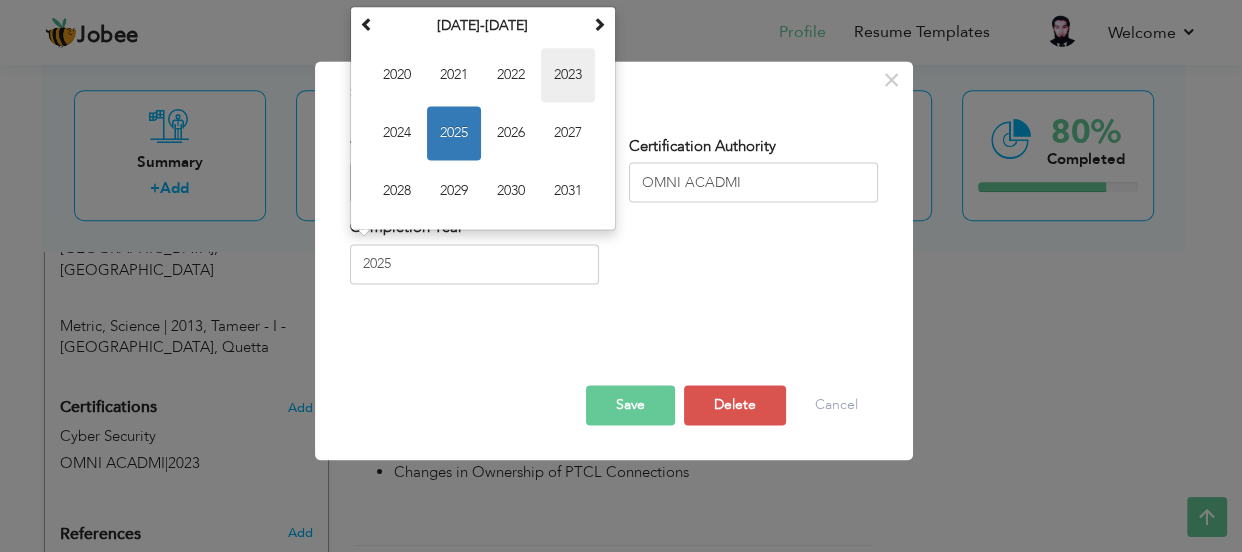 type on "2023" 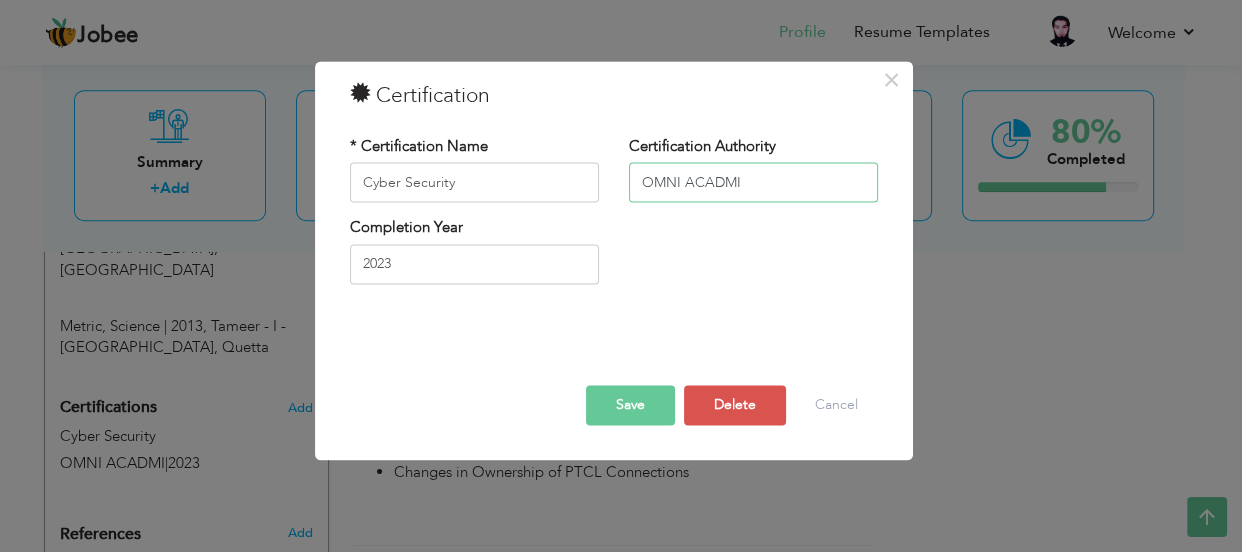 click on "OMNI ACADMI" at bounding box center (753, 183) 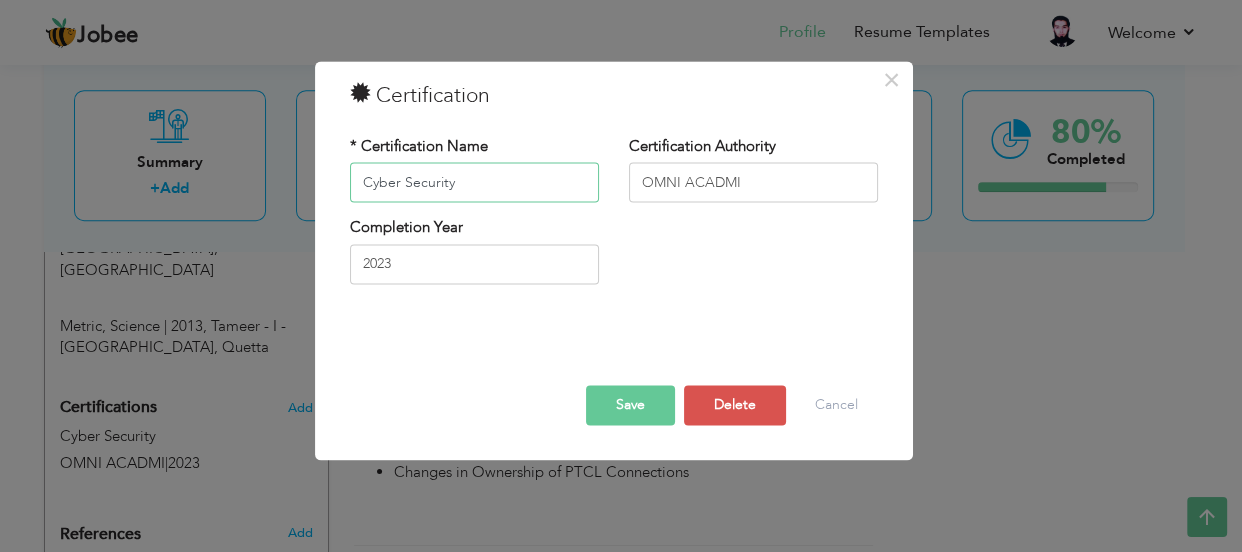 click on "Cyber Security" at bounding box center (474, 183) 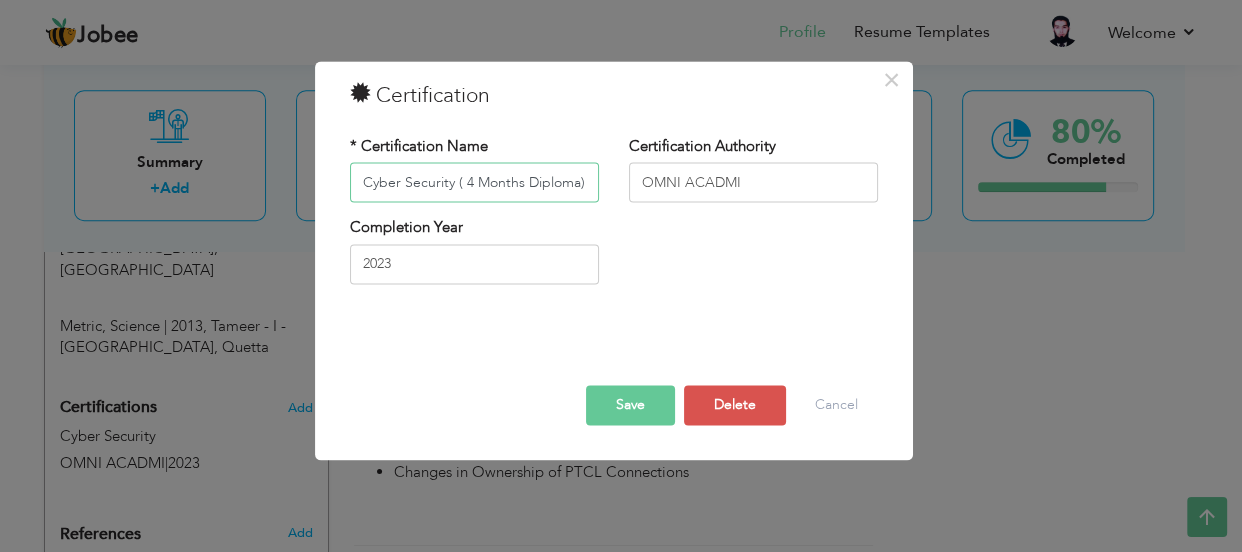 type on "Cyber Security ( 4 Months Diploma)" 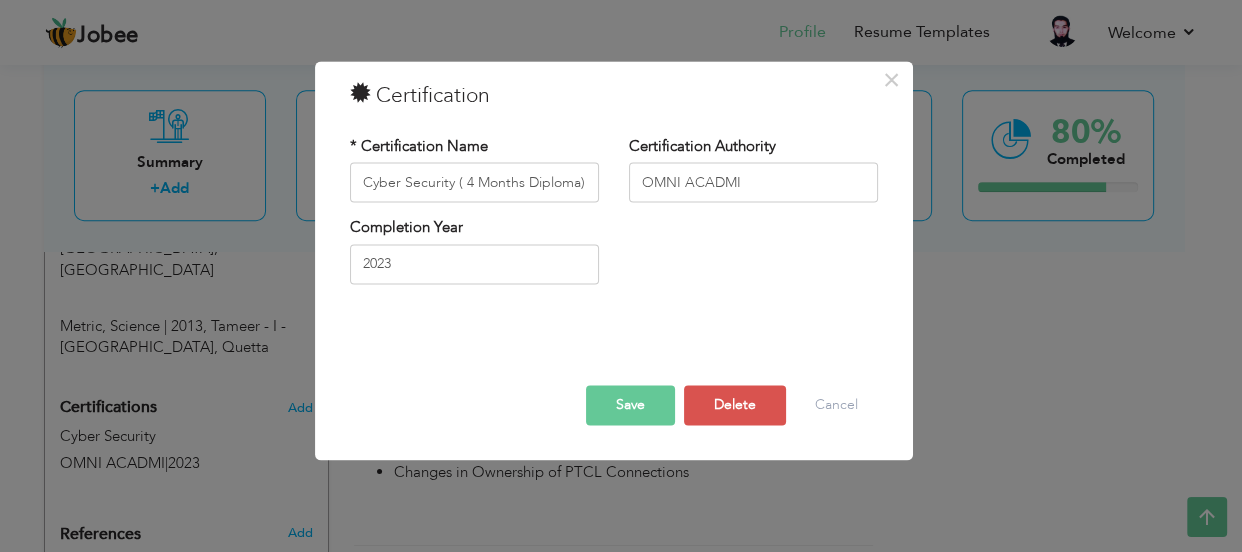 click on "Save" at bounding box center (630, 406) 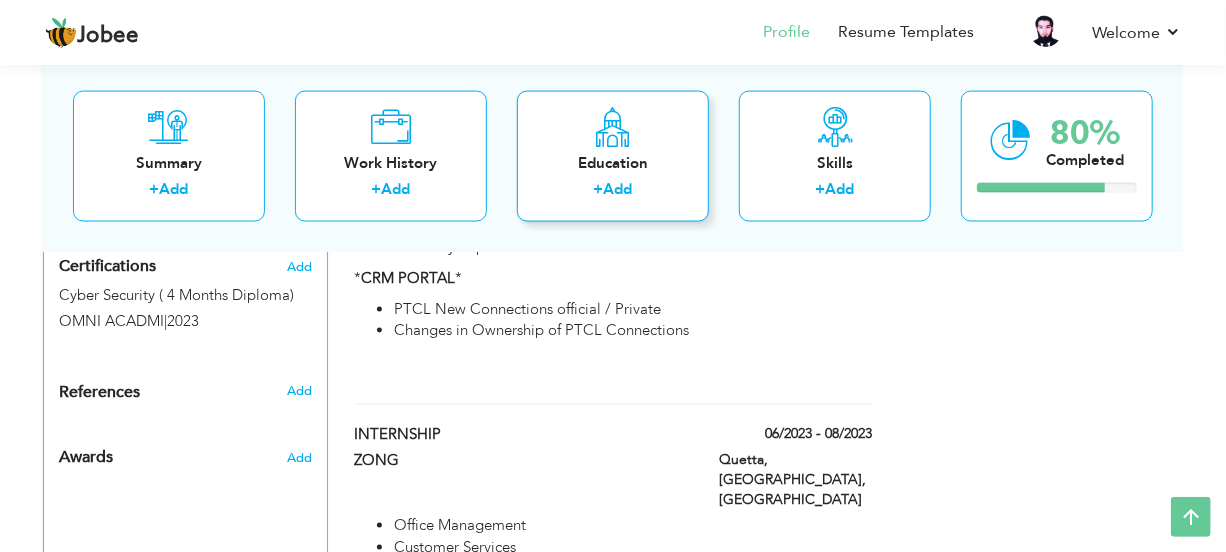 scroll, scrollTop: 1381, scrollLeft: 0, axis: vertical 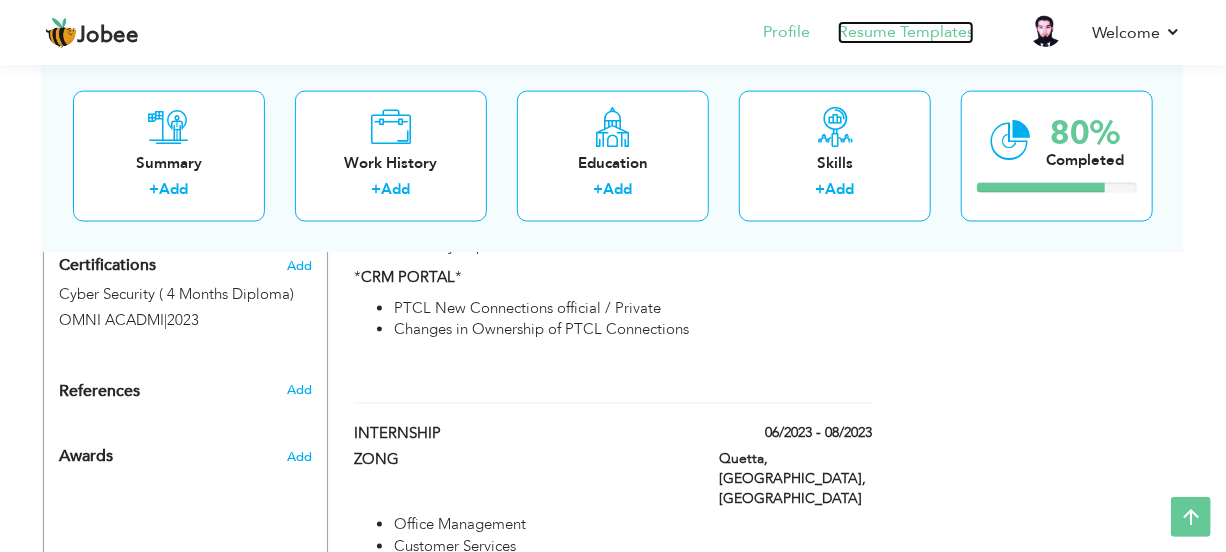 click on "Resume Templates" at bounding box center (906, 32) 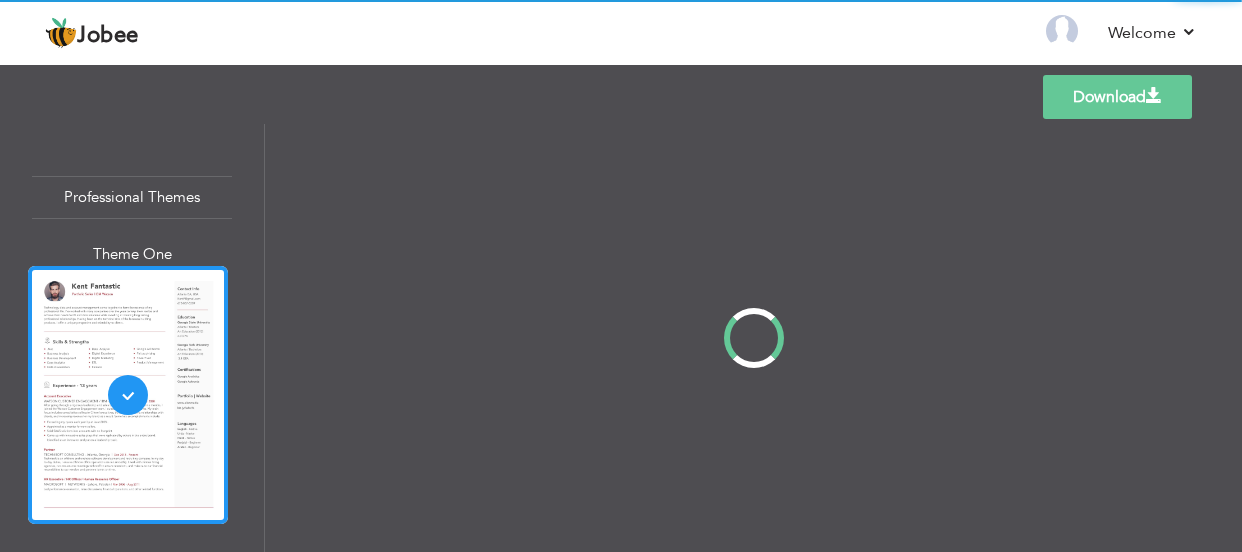 scroll, scrollTop: 0, scrollLeft: 0, axis: both 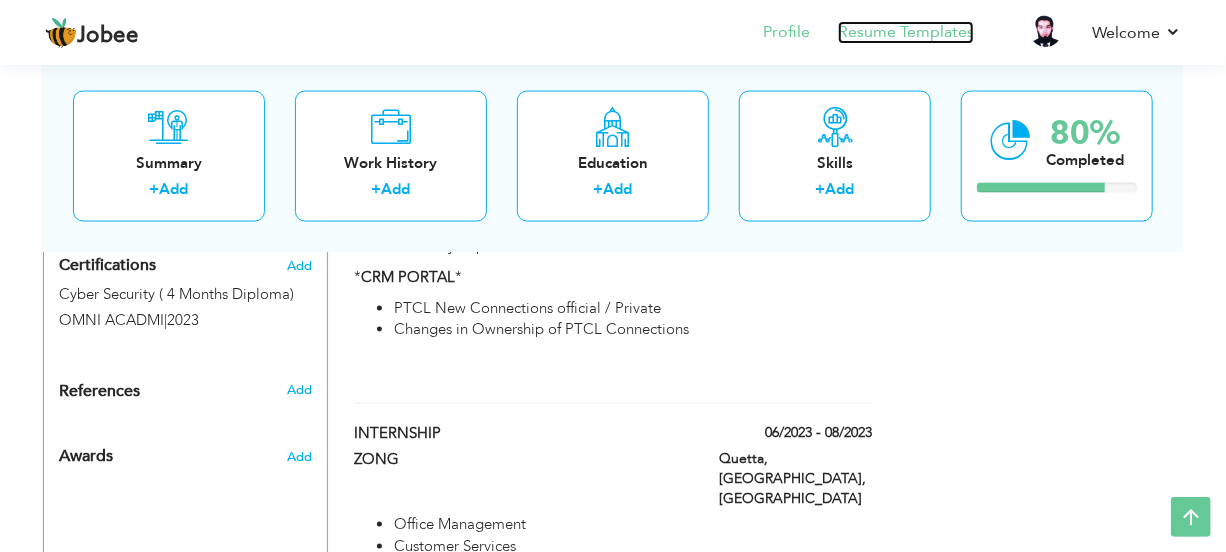click on "Resume Templates" at bounding box center [906, 32] 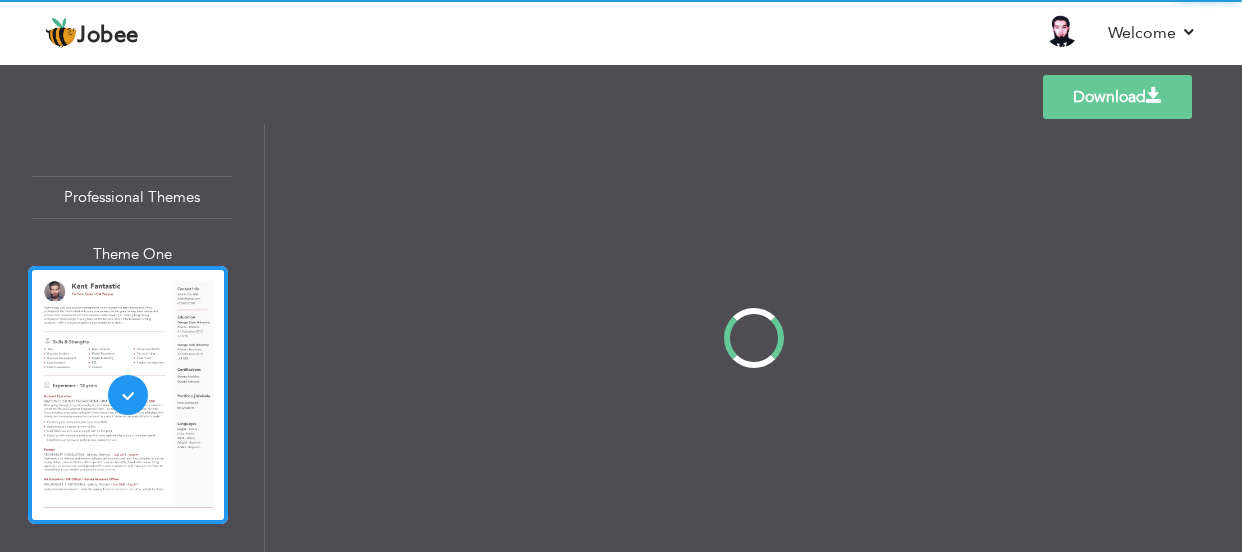 scroll, scrollTop: 0, scrollLeft: 0, axis: both 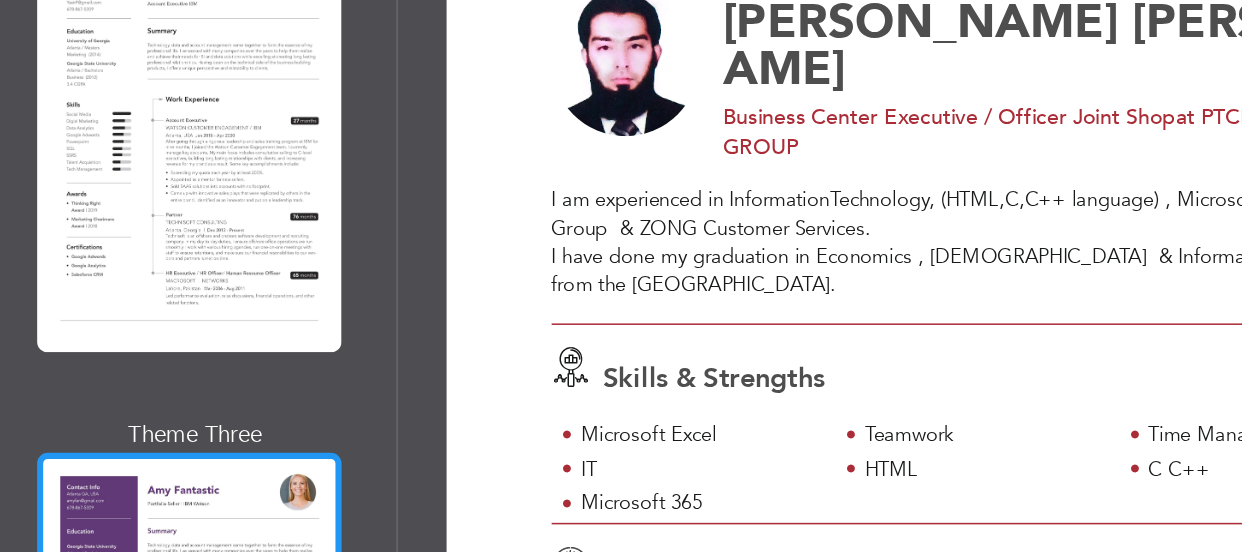 click at bounding box center (128, 611) 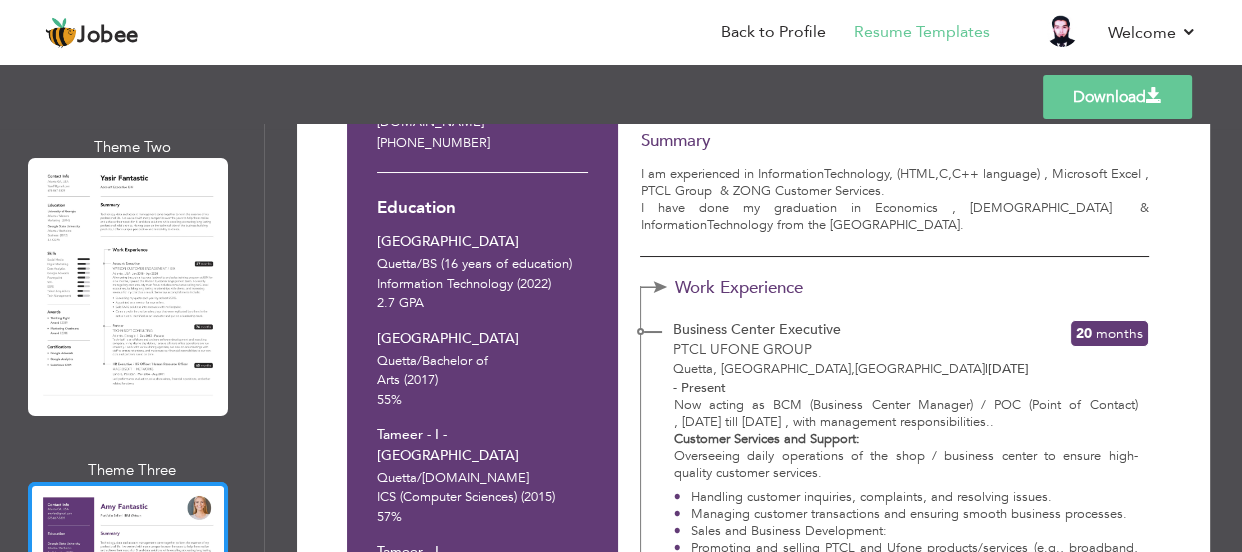 scroll, scrollTop: 183, scrollLeft: 0, axis: vertical 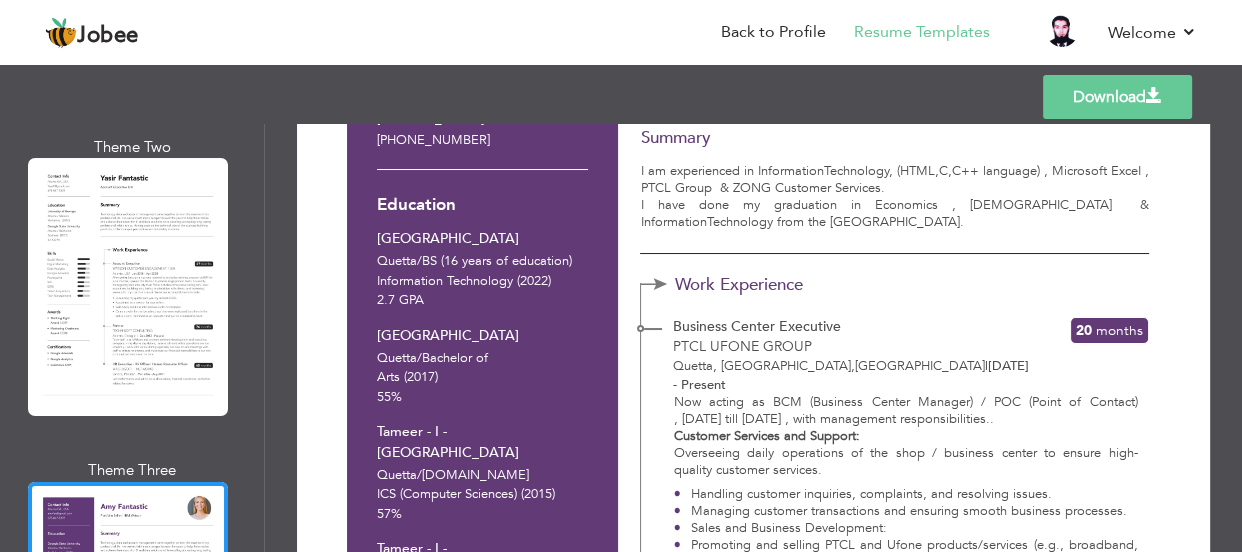 click on "Download" at bounding box center [1117, 97] 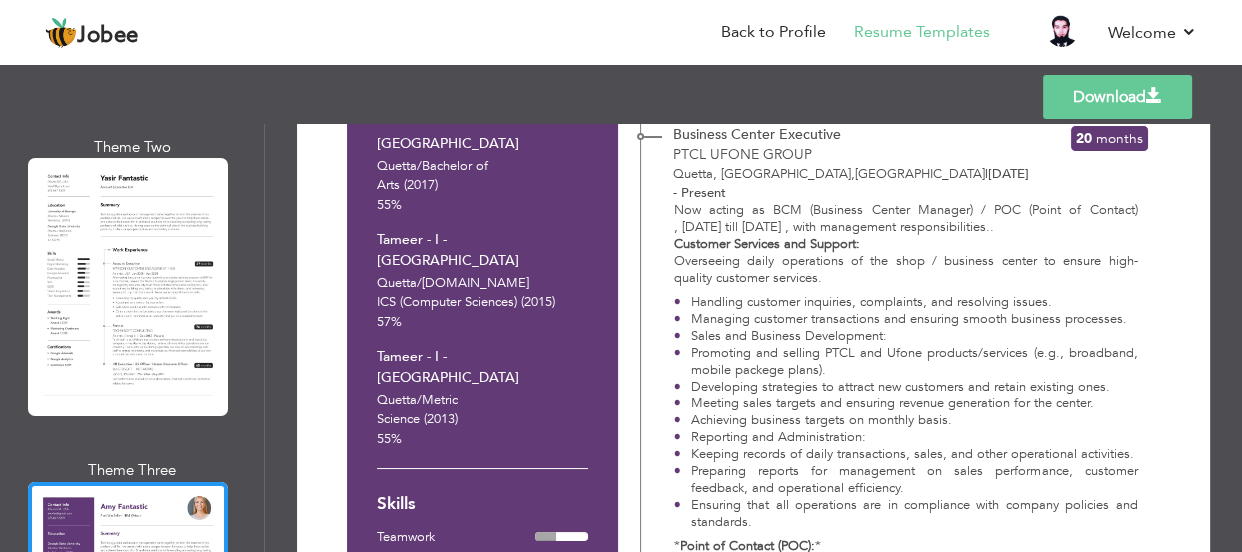 scroll, scrollTop: 384, scrollLeft: 0, axis: vertical 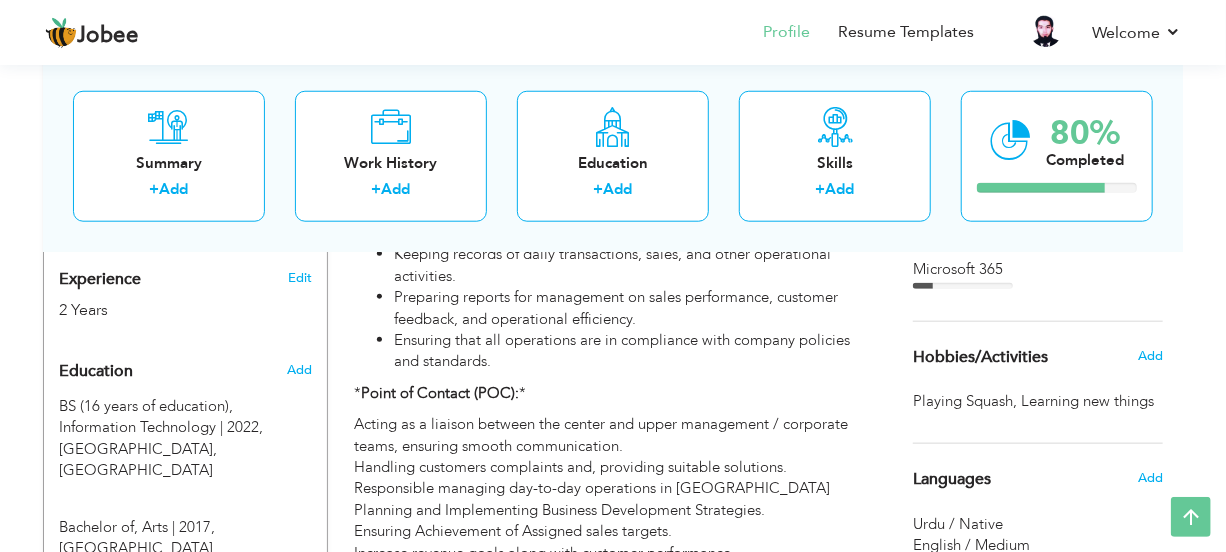 click on "Hobbies/Activities" at bounding box center (980, 358) 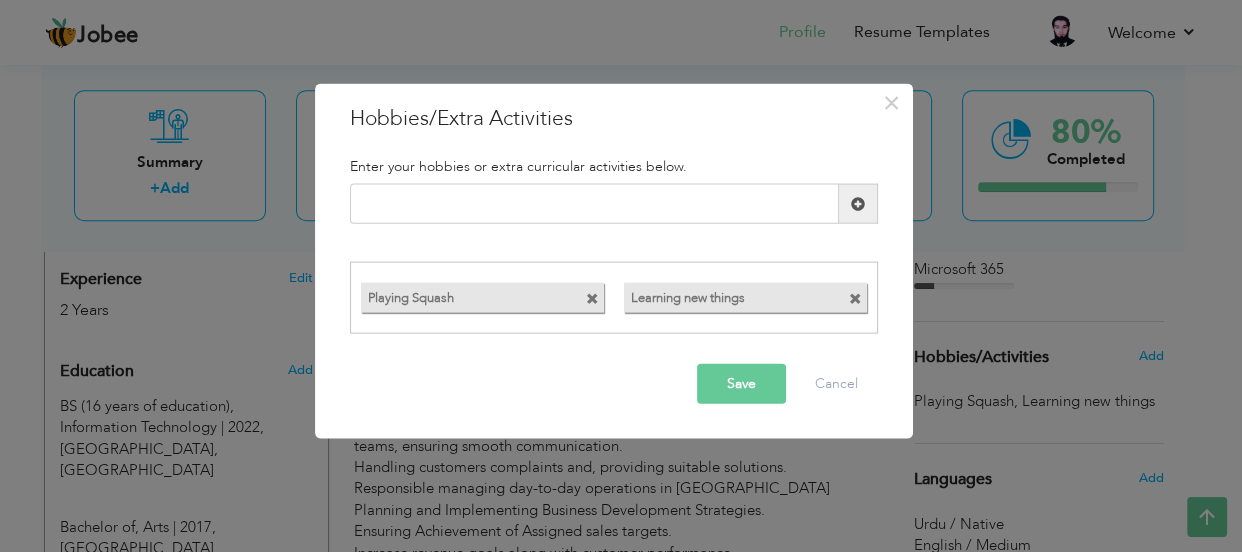 click at bounding box center (855, 298) 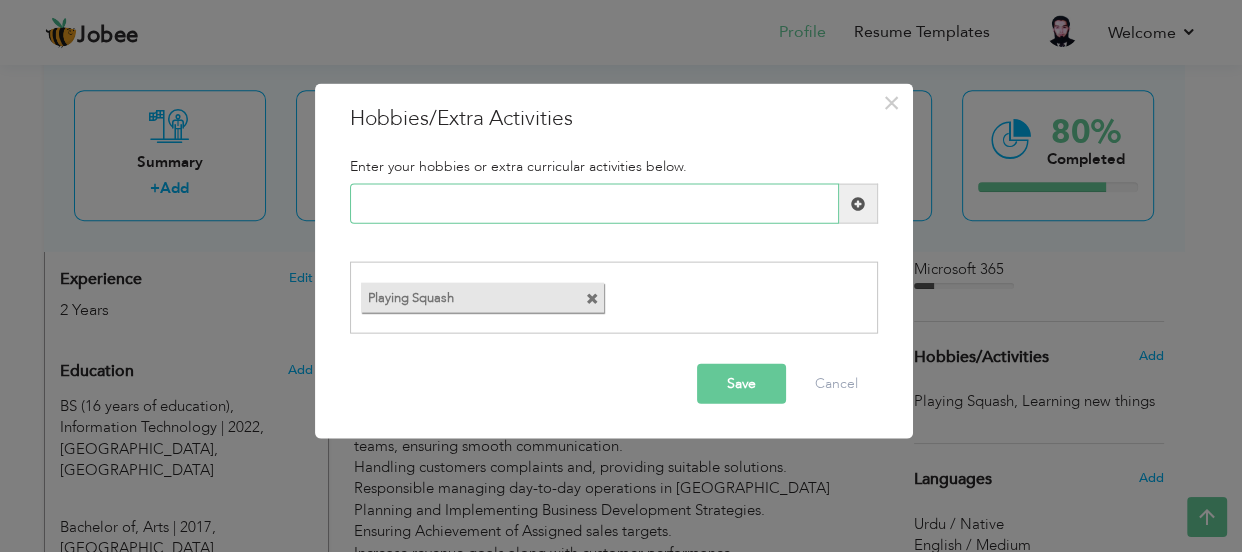 click at bounding box center (594, 204) 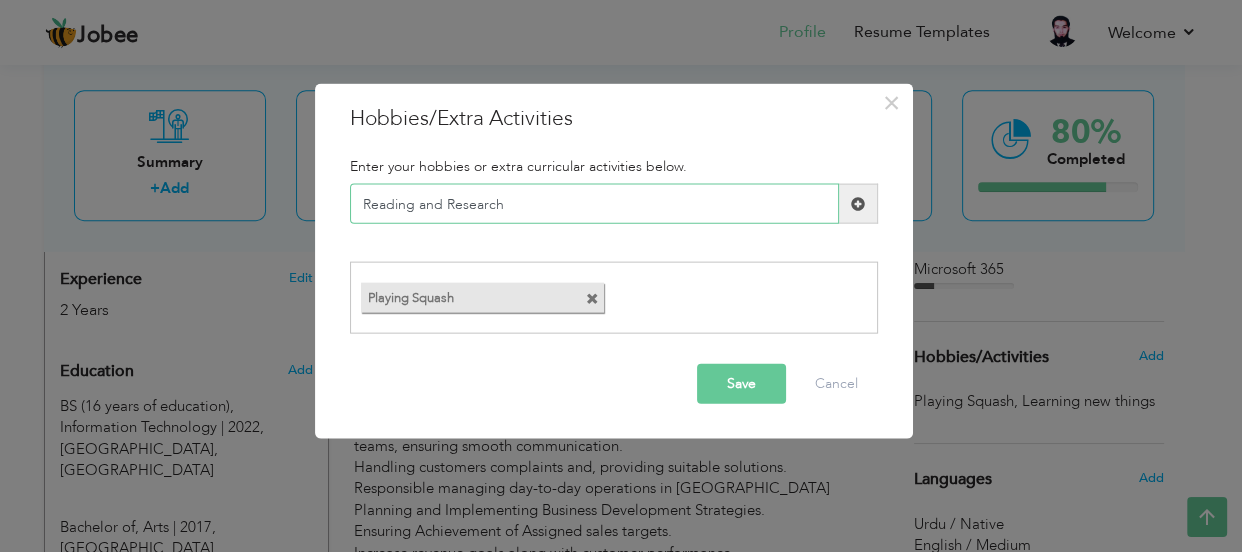 type on "Reading and Research" 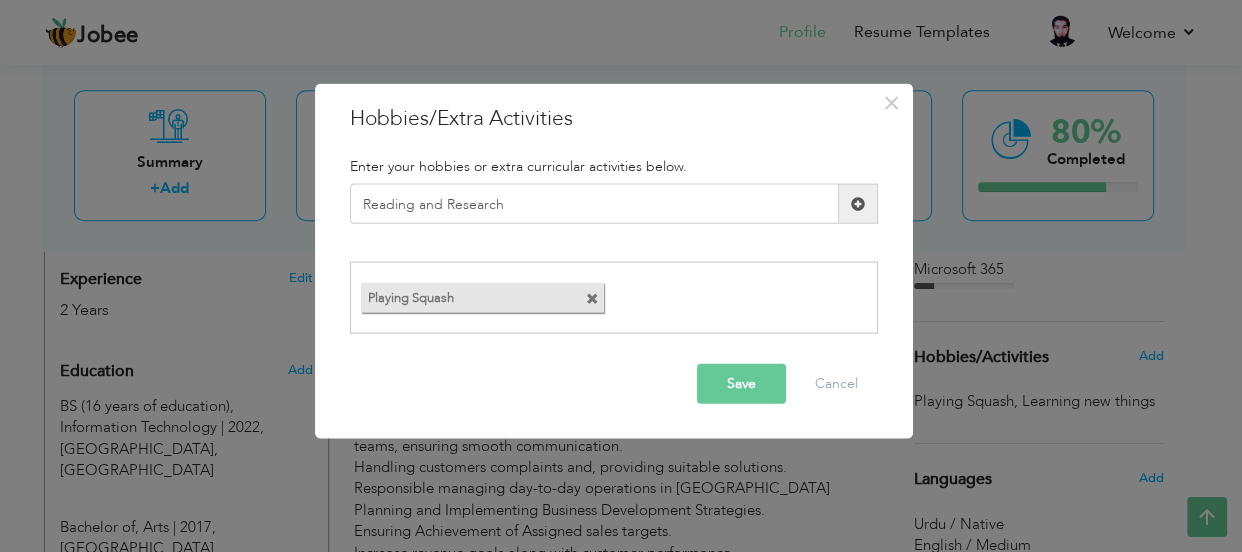 click on "Save" at bounding box center (741, 383) 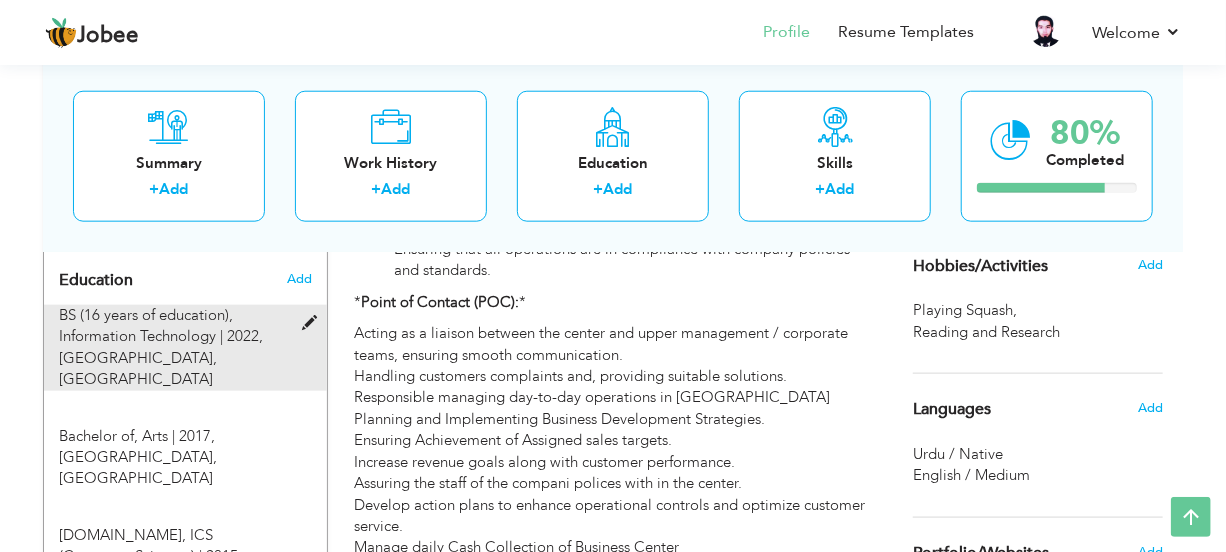 scroll, scrollTop: 890, scrollLeft: 0, axis: vertical 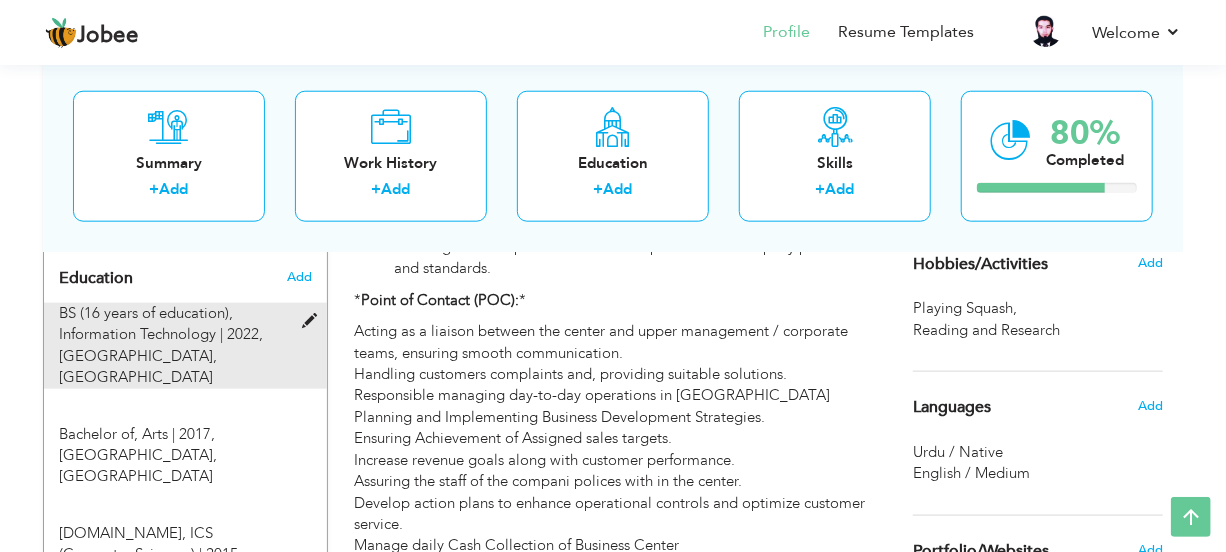 click on "BS (16 years of education),  Information Technology  |  2022," at bounding box center (161, 323) 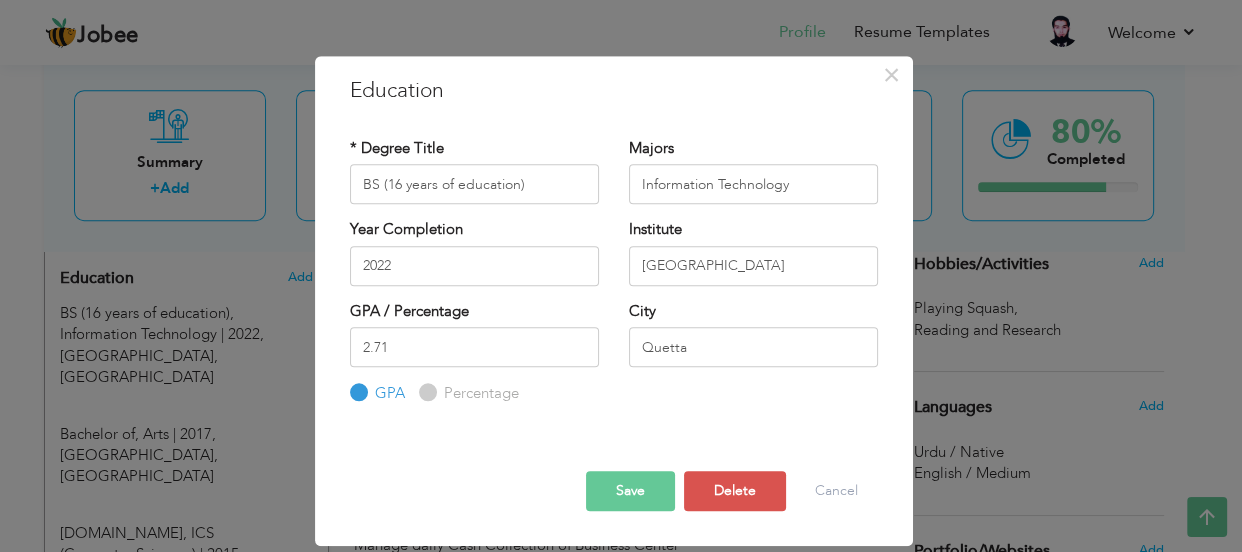 click on "Save" at bounding box center (630, 491) 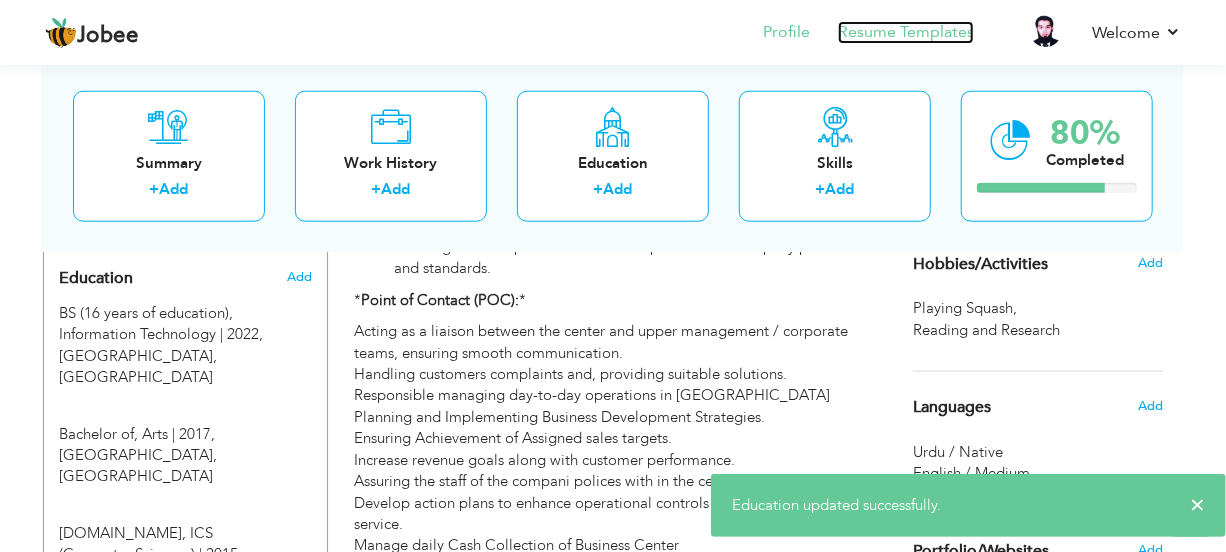 click on "Resume Templates" at bounding box center [906, 32] 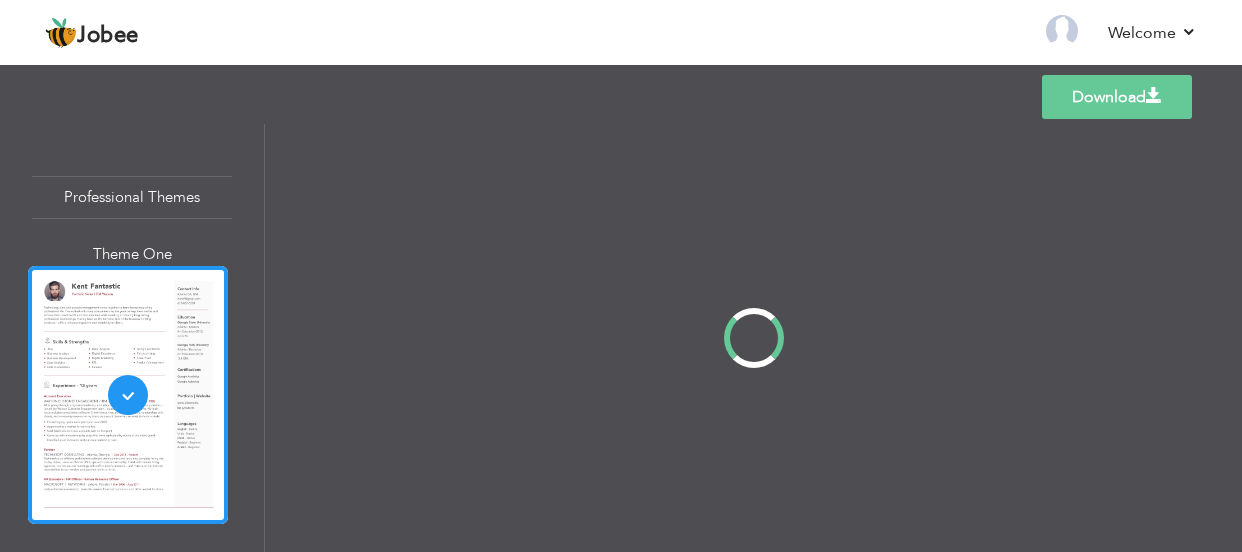 scroll, scrollTop: 0, scrollLeft: 0, axis: both 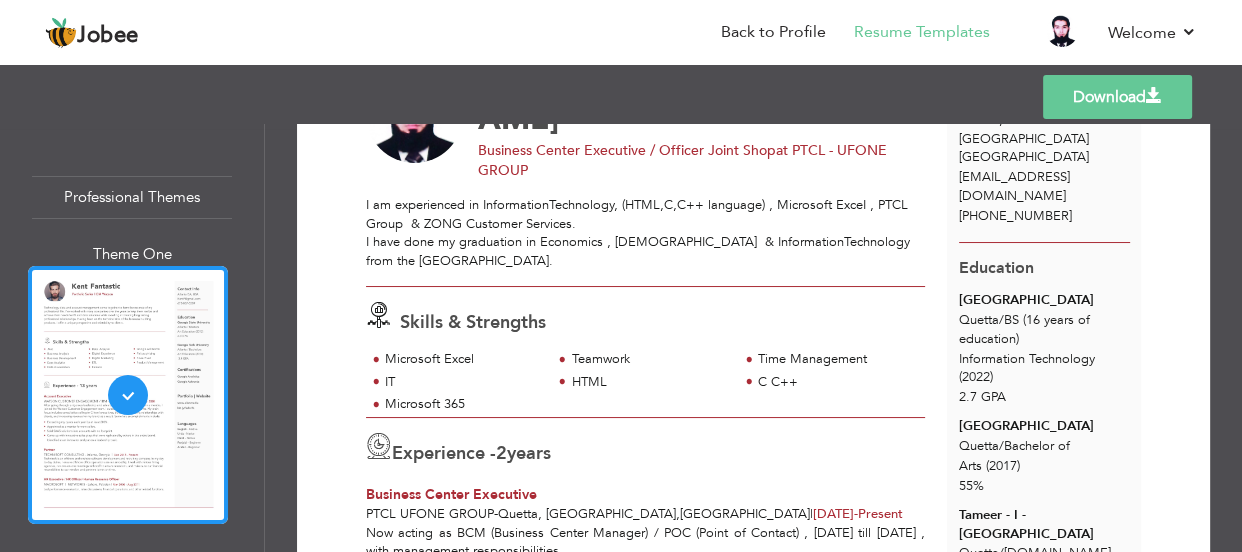 click on "Download
[PERSON_NAME]
Business Center Executive / Officer Joint Shop  at PTCL - UFONE GROUP
I am experienced in InformationTechnology, (HTML,C,C++ language) , Microsoft ExceI , PTCL Group  & ZONG Customer Services.
IT" at bounding box center [753, 791] 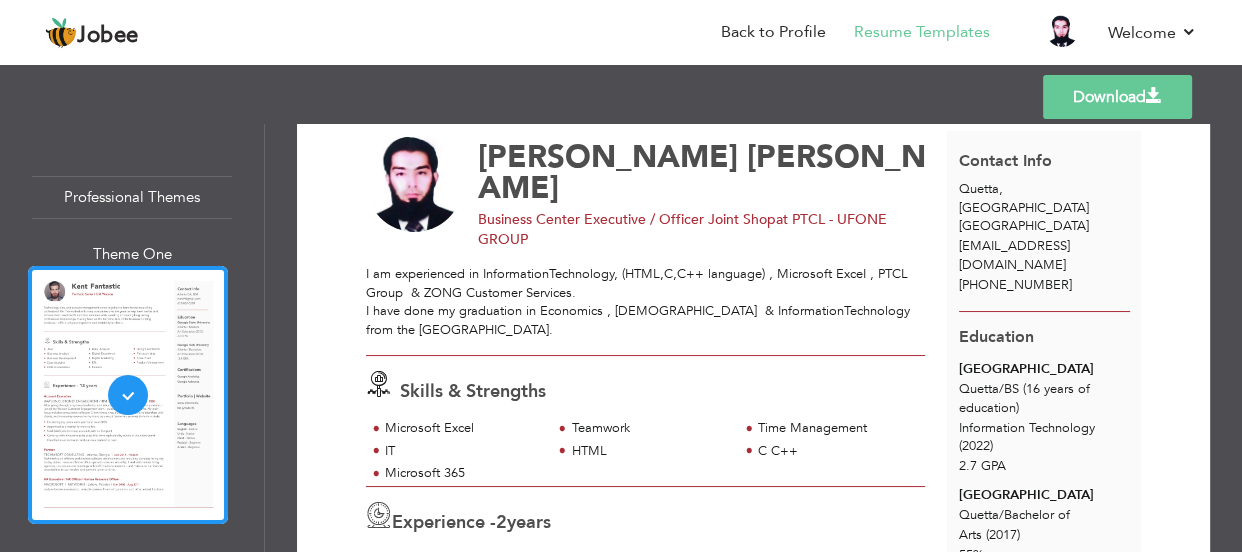 scroll, scrollTop: 0, scrollLeft: 0, axis: both 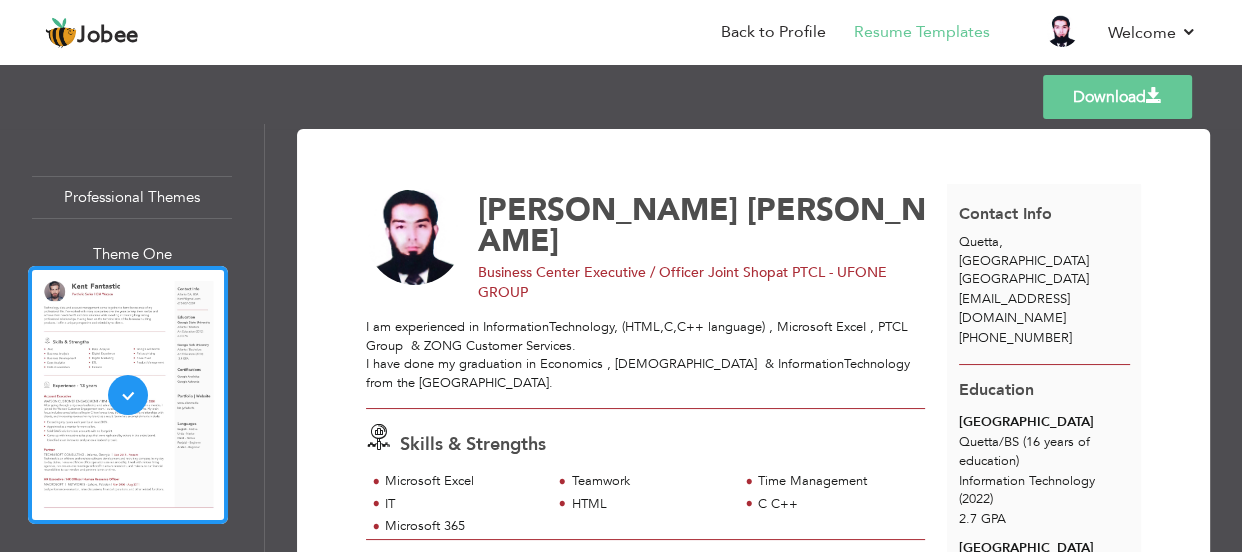 click on "Download
[PERSON_NAME]
Business Center Executive / Officer Joint Shop  at PTCL - UFONE GROUP
I am experienced in InformationTechnology, (HTML,C,C++ language) , Microsoft ExceI , PTCL Group  & ZONG Customer Services.
Teamwork 2" at bounding box center [753, 913] 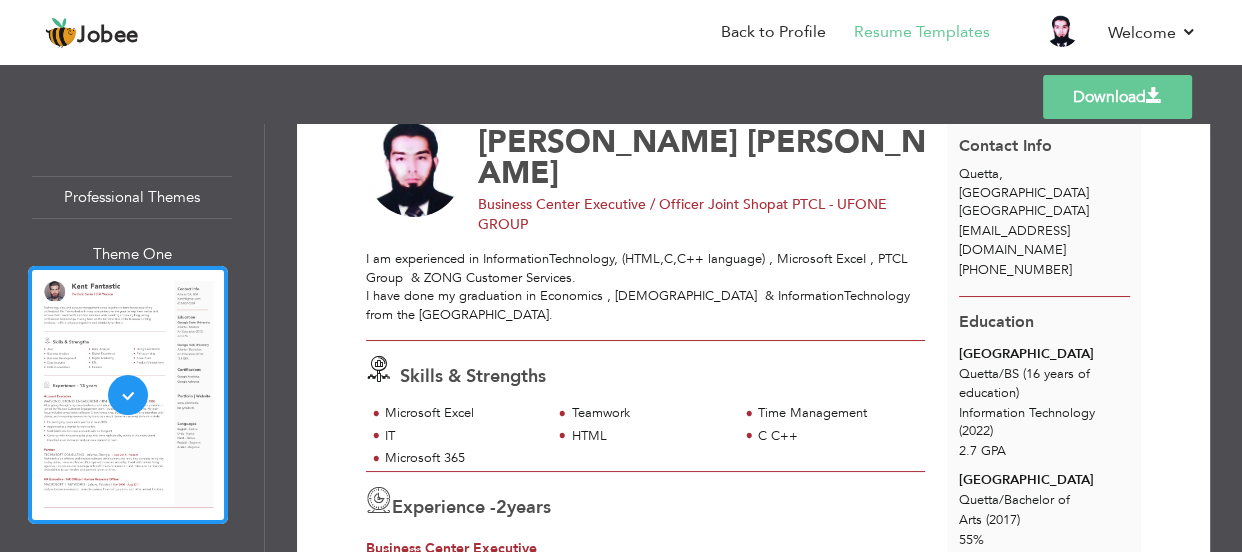 click on "Download
[PERSON_NAME]
Business Center Executive / Officer Joint Shop  at PTCL - UFONE GROUP
I am experienced in InformationTechnology, (HTML,C,C++ language) , Microsoft ExceI , PTCL Group  & ZONG Customer Services.
Teamwork 2" at bounding box center [753, 845] 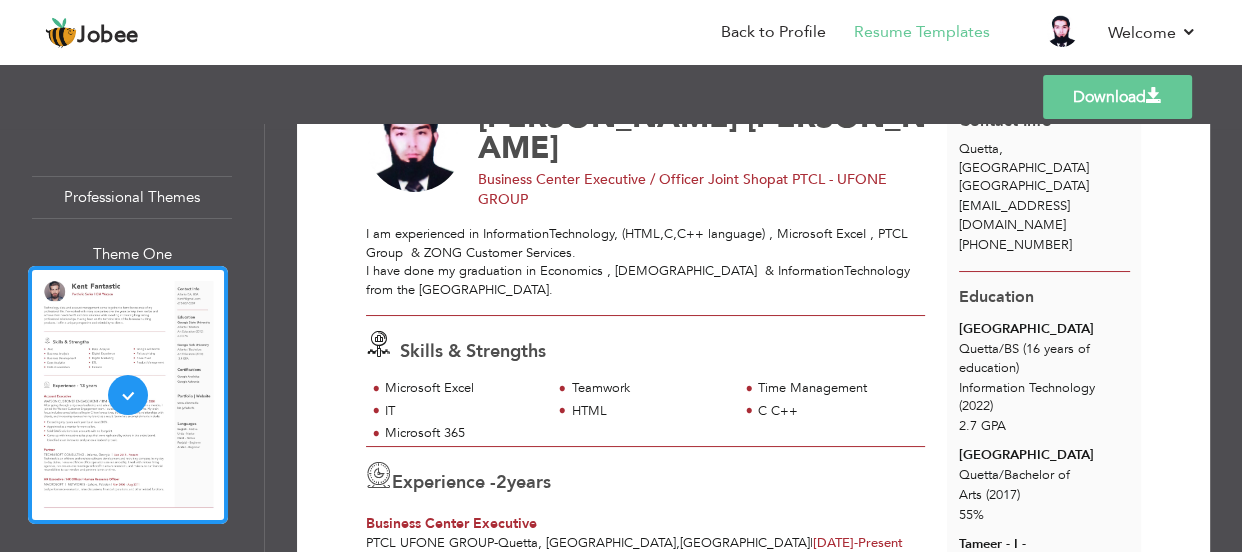 scroll, scrollTop: 0, scrollLeft: 0, axis: both 